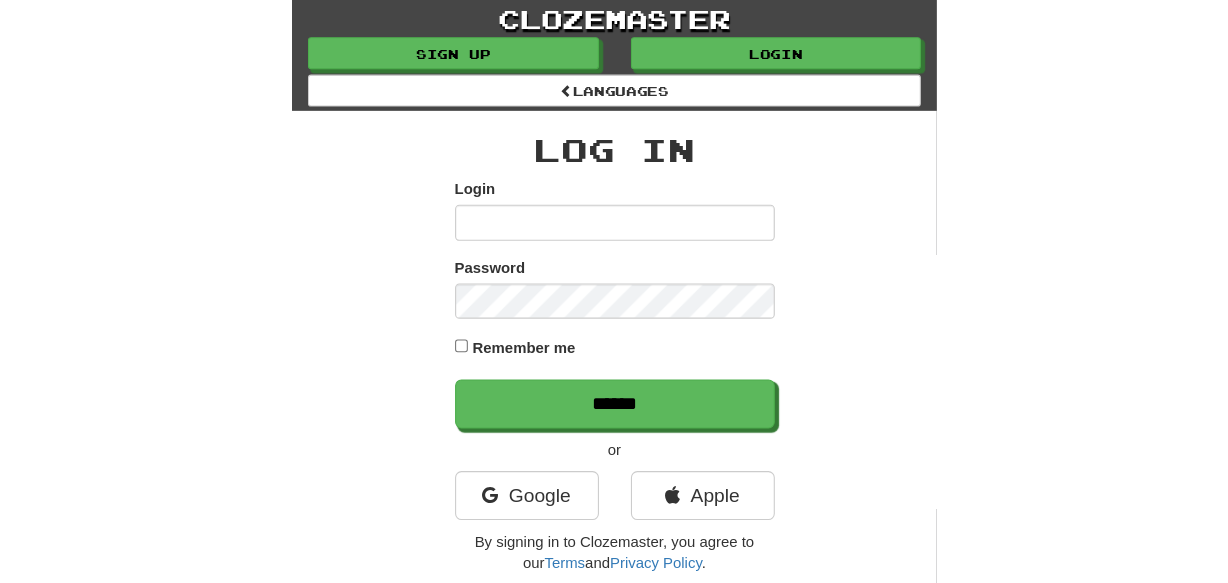 scroll, scrollTop: 0, scrollLeft: 0, axis: both 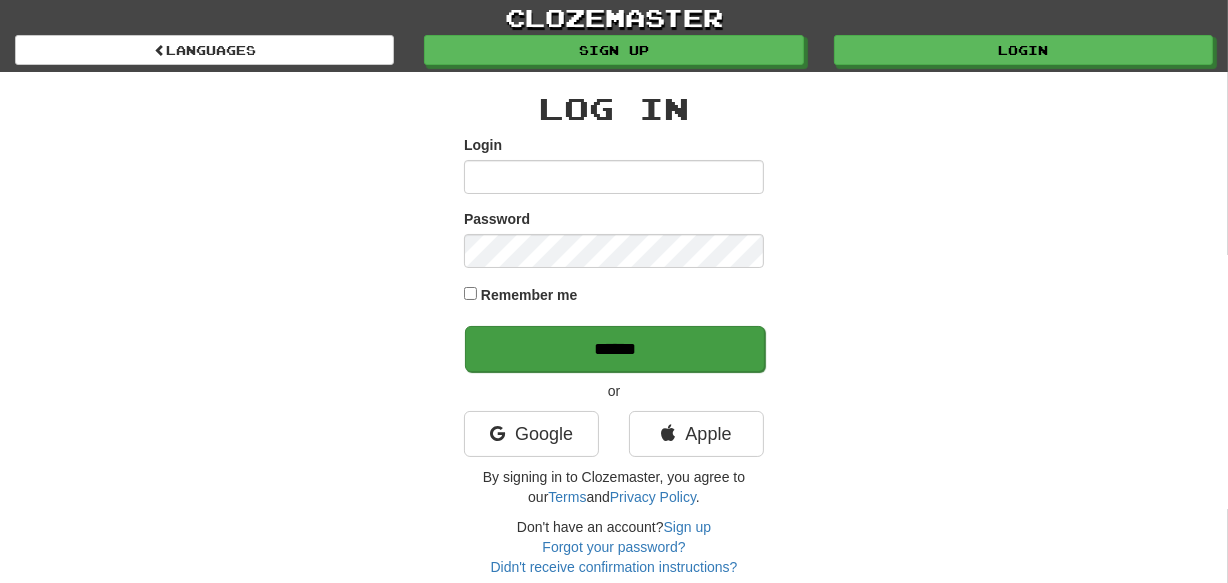 type on "********" 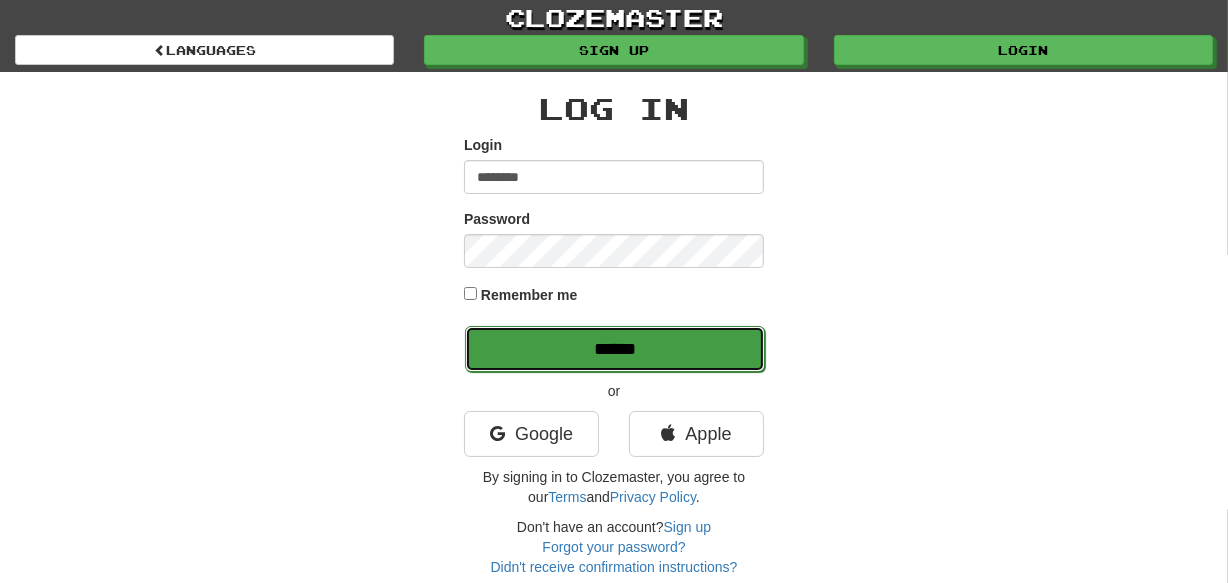 click on "******" at bounding box center [615, 349] 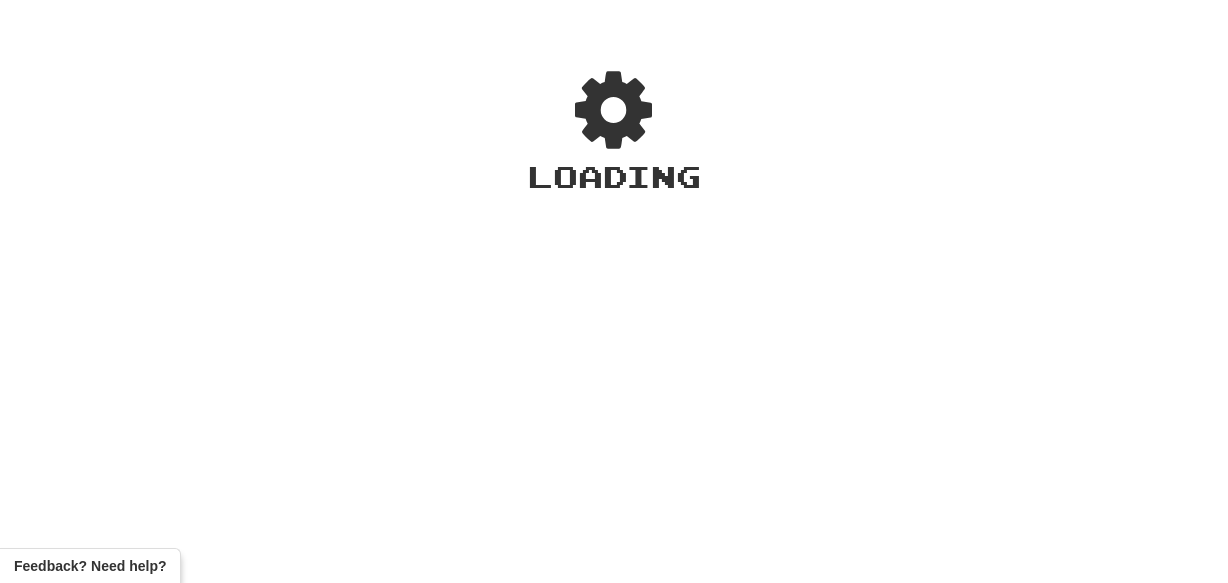 scroll, scrollTop: 0, scrollLeft: 0, axis: both 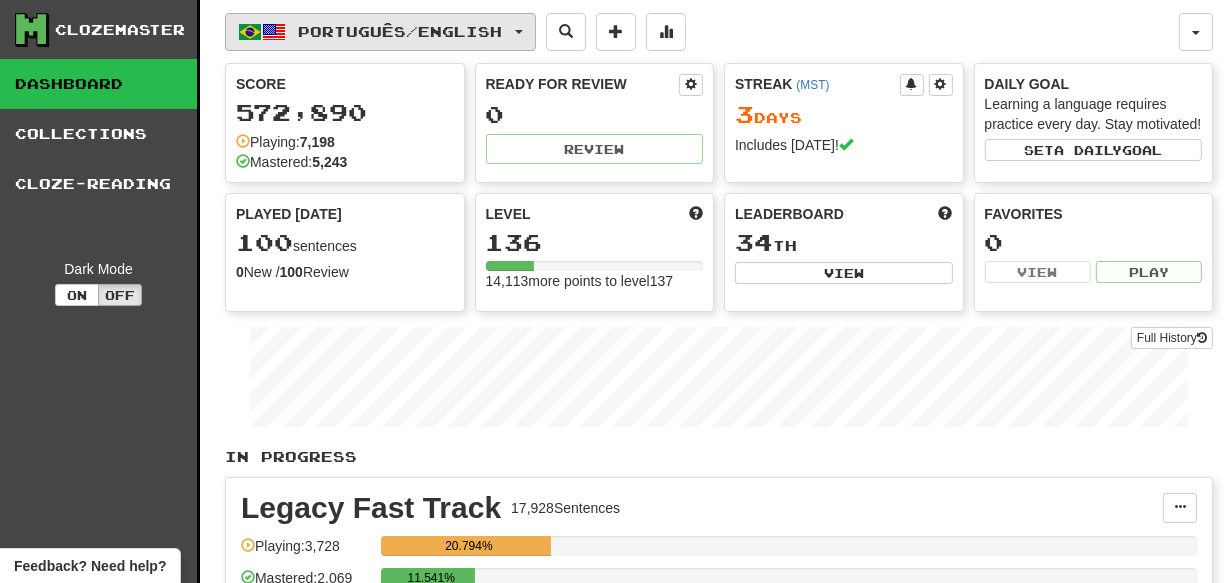 click on "Português  /  English" at bounding box center [380, 32] 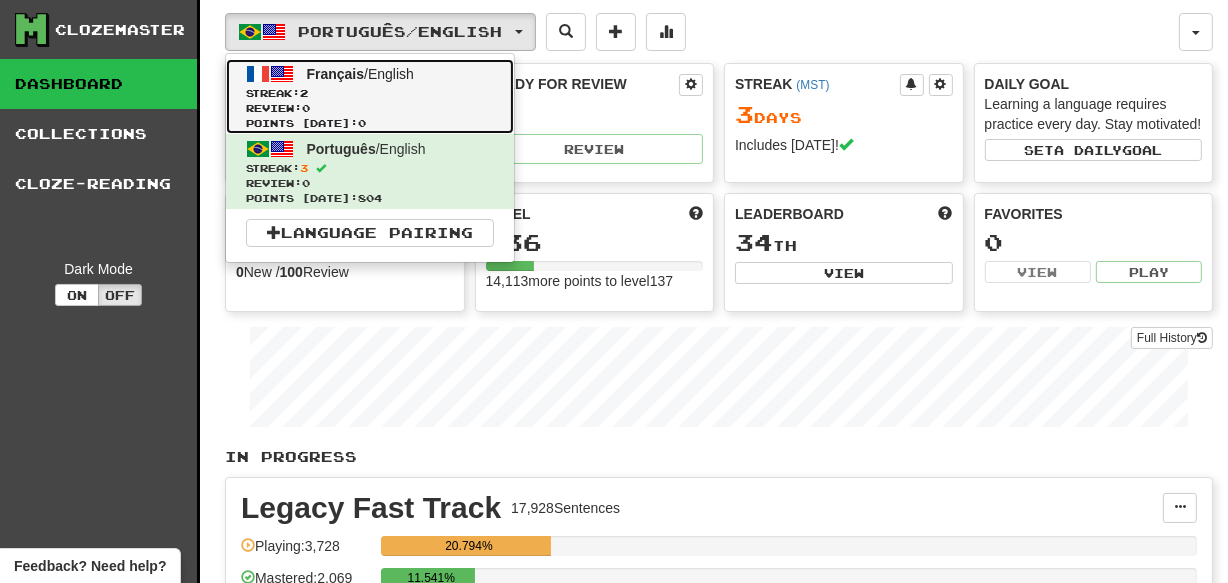 click on "Français  /  English Streak:  2   Review:  0 Points today:  0" at bounding box center [370, 96] 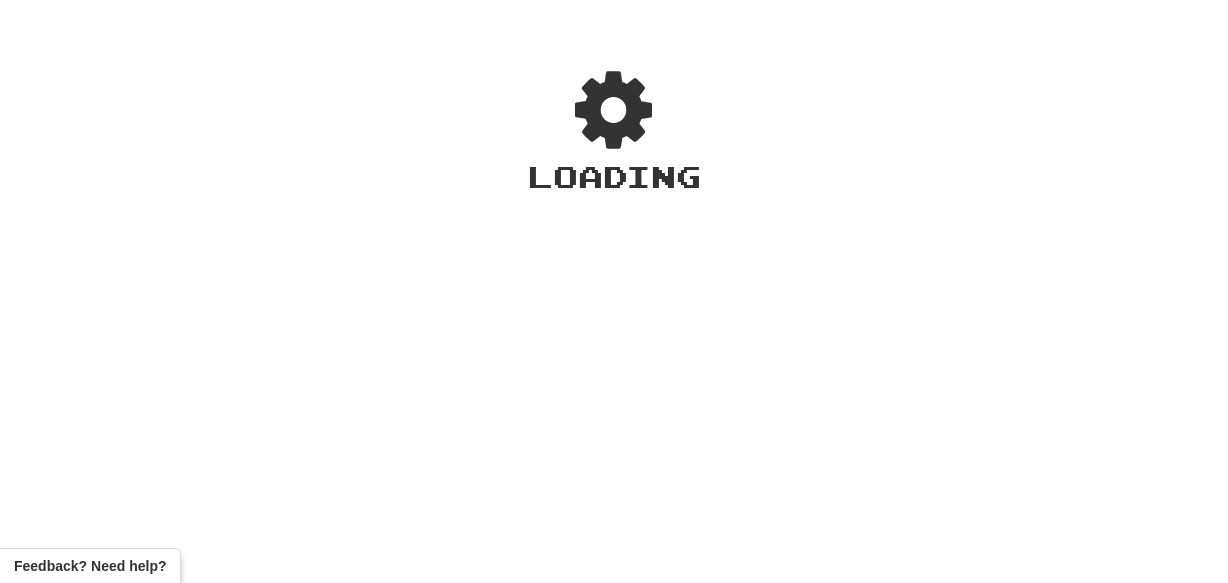 scroll, scrollTop: 0, scrollLeft: 0, axis: both 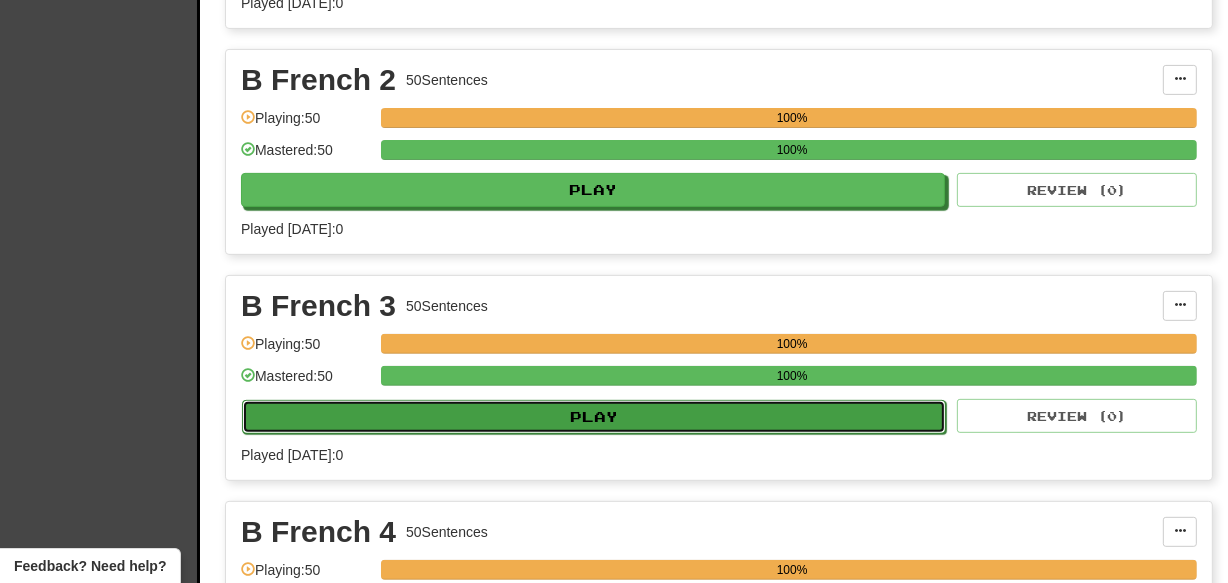 click on "Play" at bounding box center (594, 417) 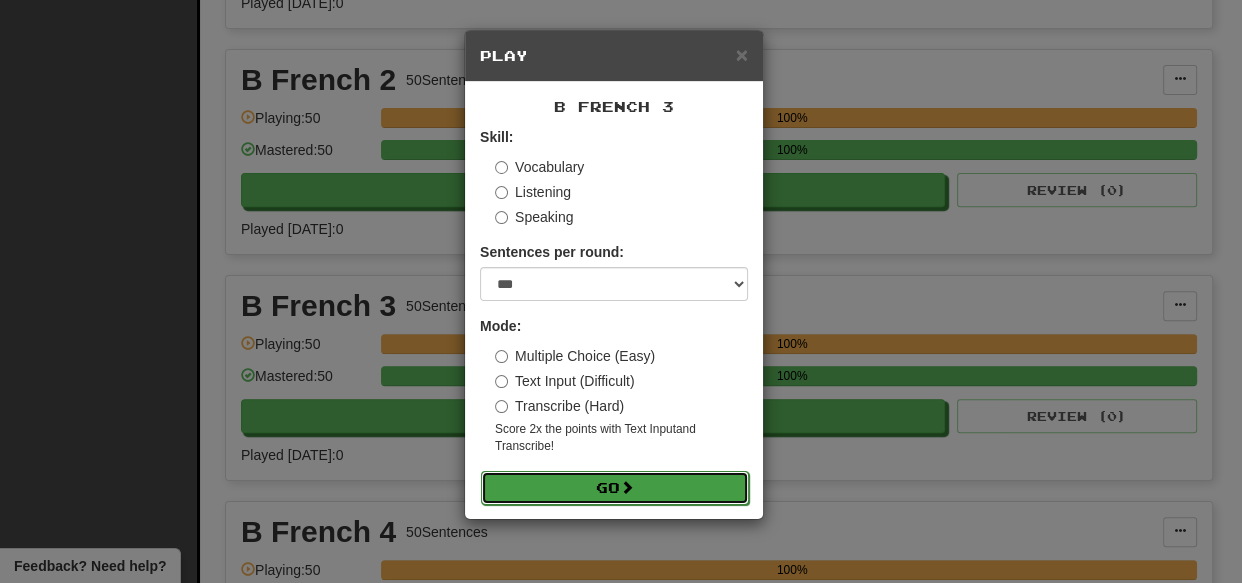 click on "Go" at bounding box center (615, 488) 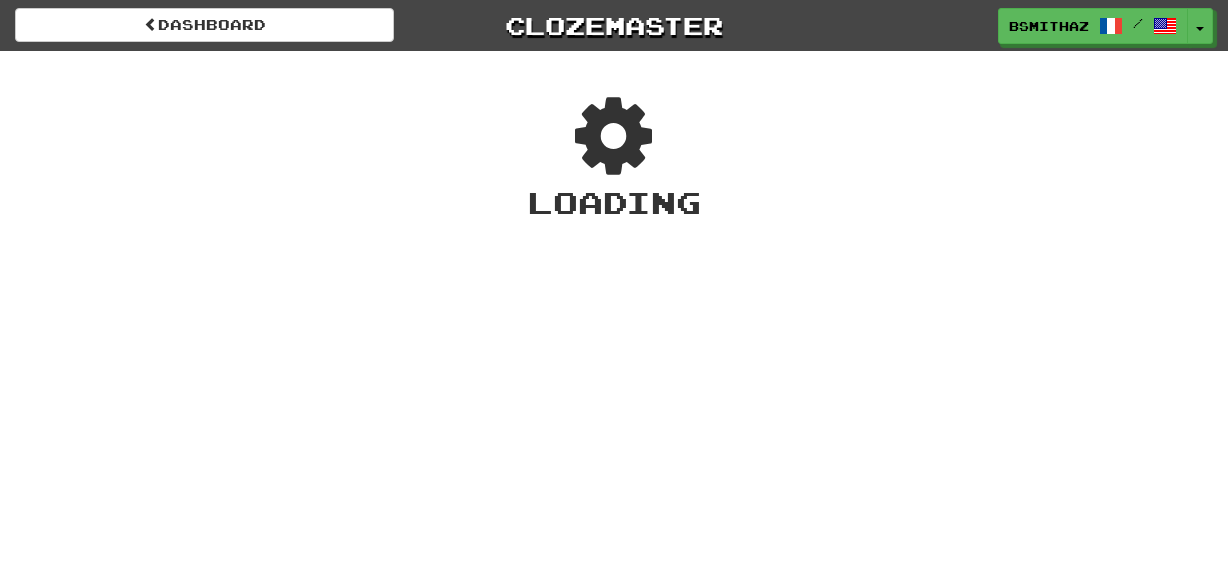 scroll, scrollTop: 0, scrollLeft: 0, axis: both 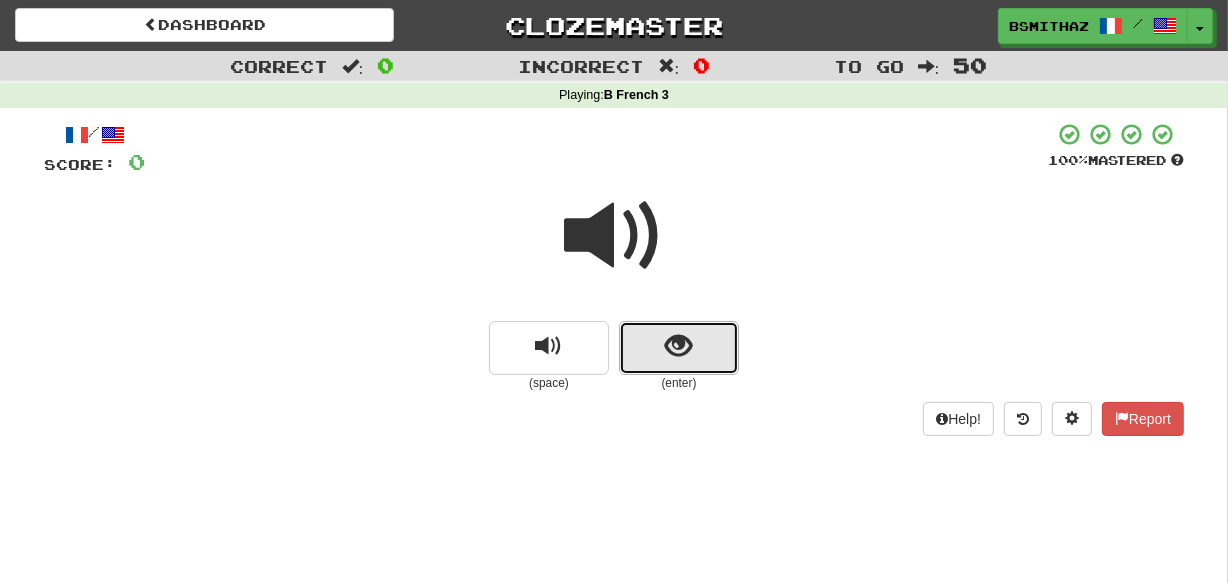 click at bounding box center (679, 348) 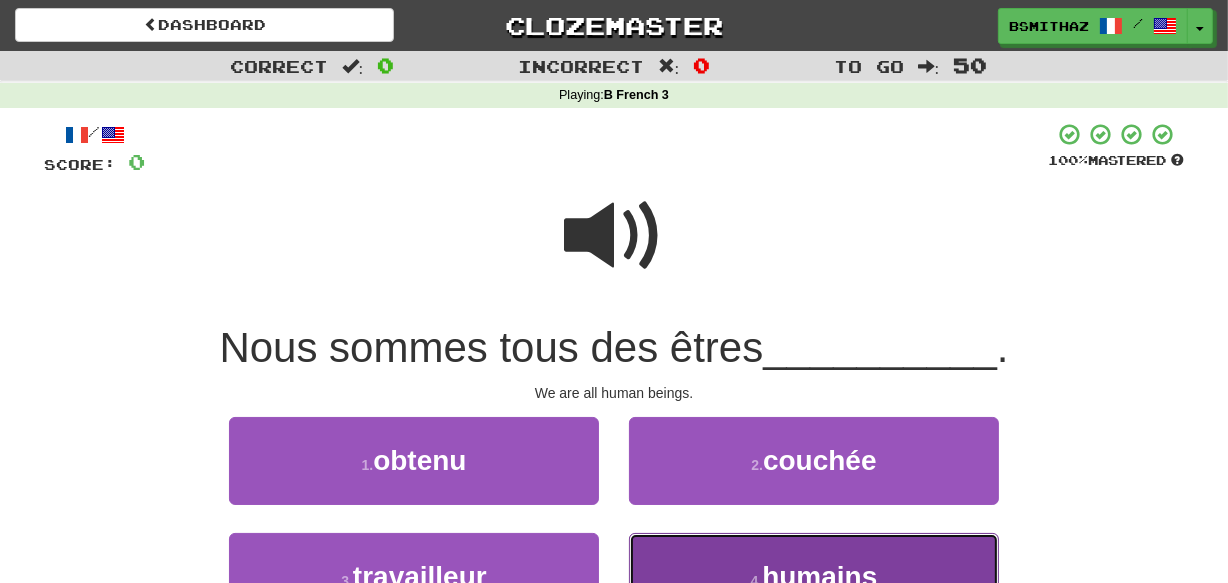 click on "humains" at bounding box center (819, 576) 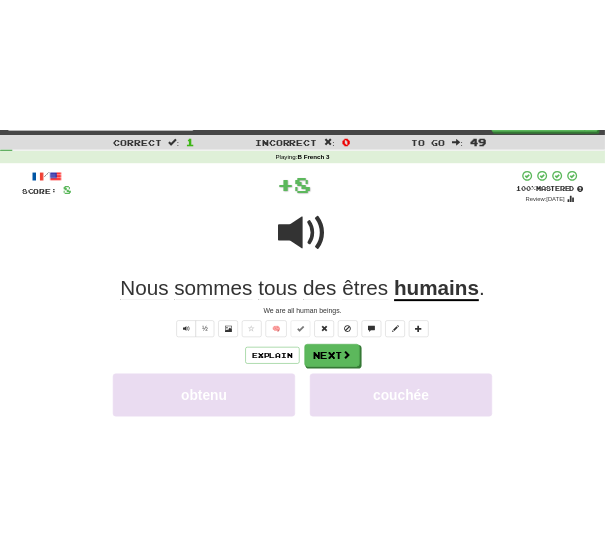 scroll, scrollTop: 60, scrollLeft: 0, axis: vertical 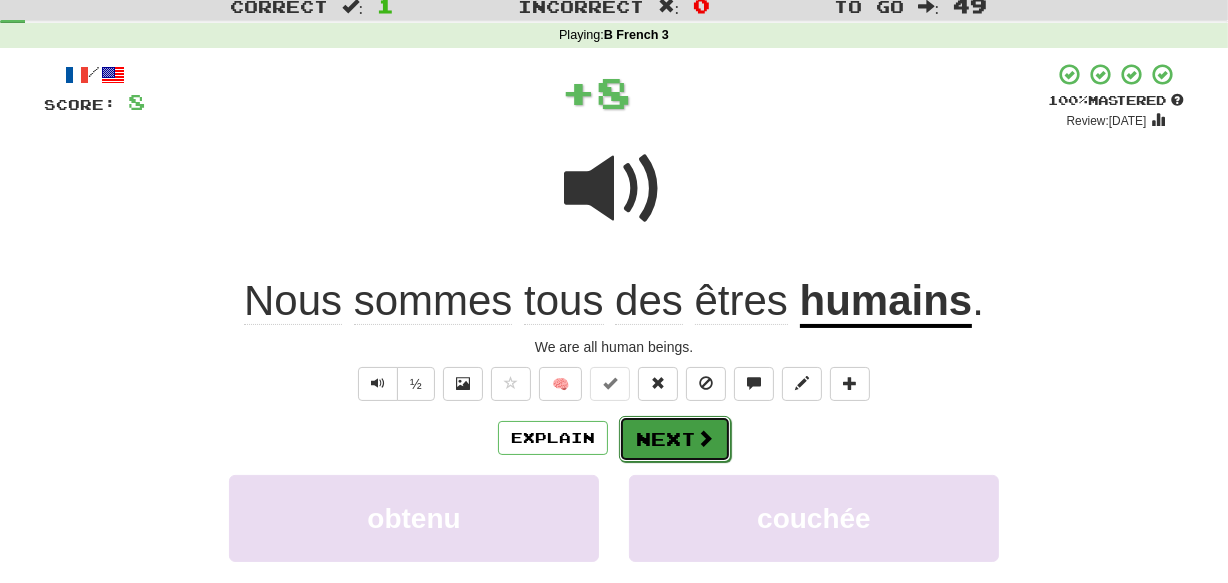 click on "Next" at bounding box center (675, 439) 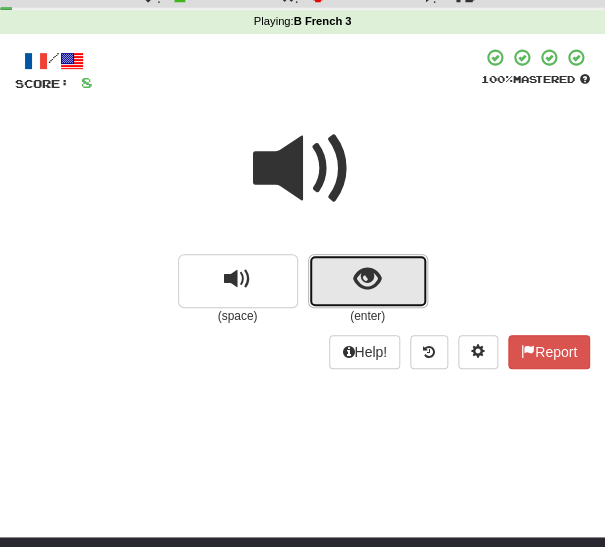 click at bounding box center [368, 281] 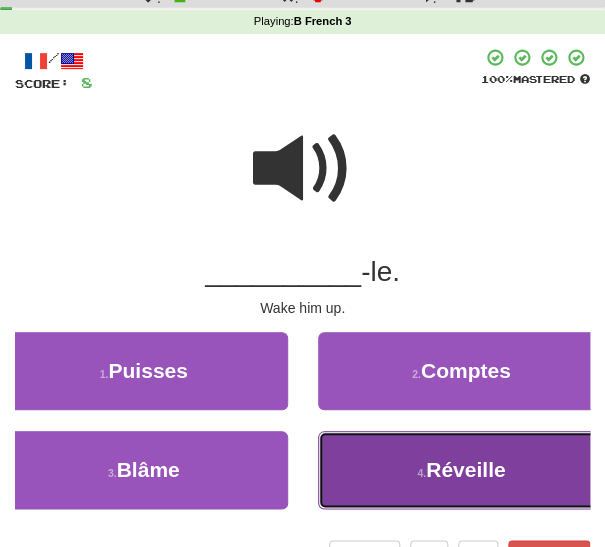 click on "4 .  Réveille" at bounding box center (462, 470) 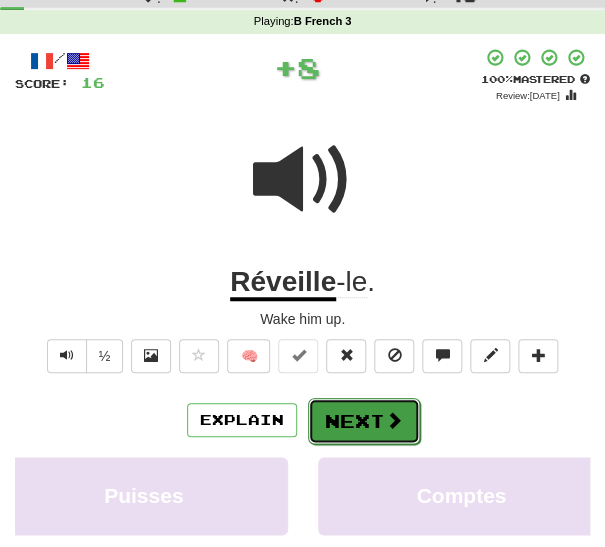 click on "Next" at bounding box center [364, 421] 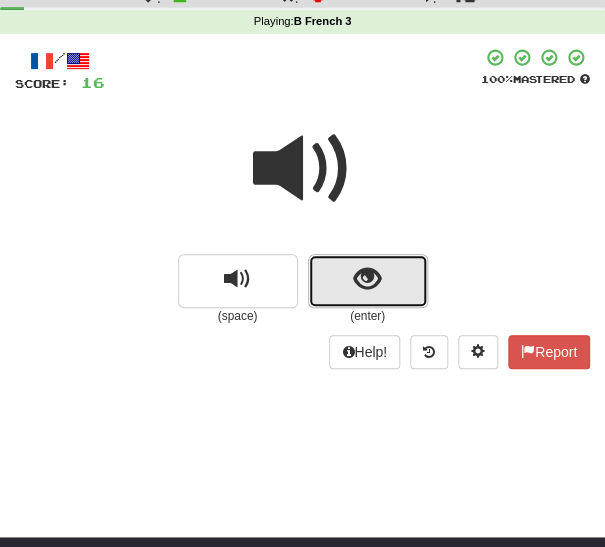 click at bounding box center (367, 279) 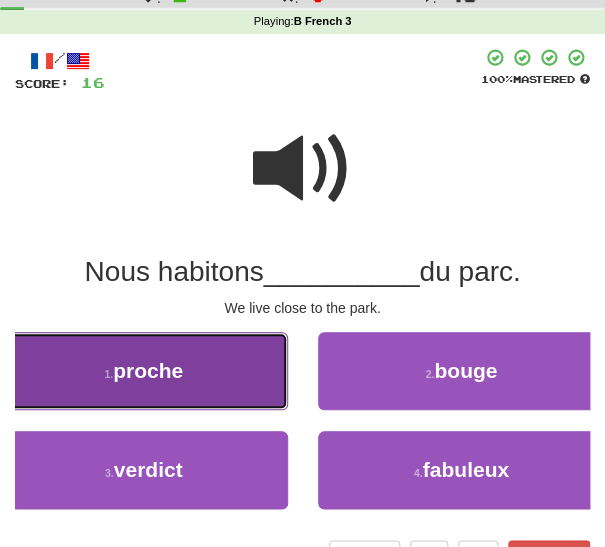 click on "1 .  proche" at bounding box center [144, 371] 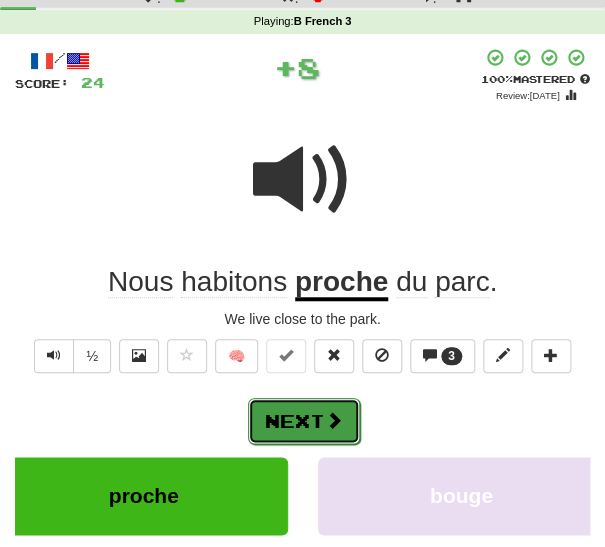 click on "Next" at bounding box center [304, 421] 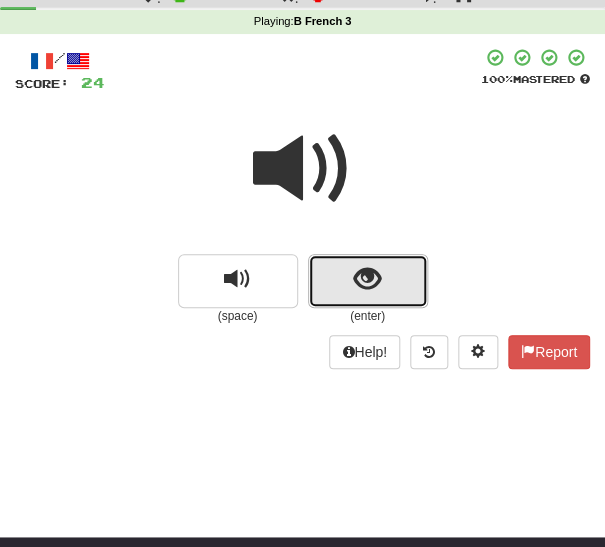 click at bounding box center [367, 279] 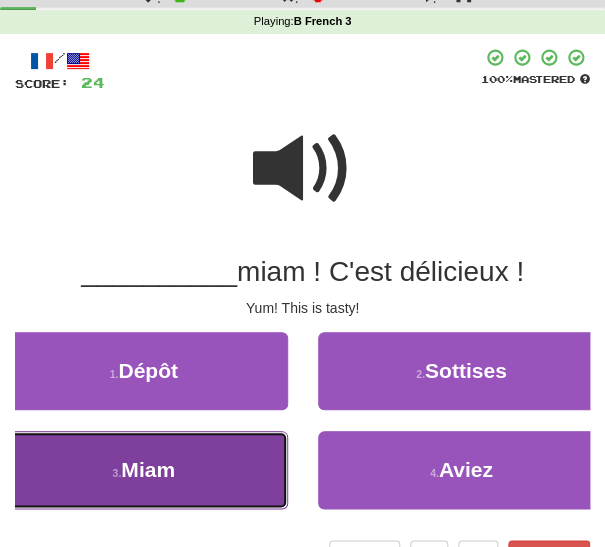 click on "3 .  Miam" at bounding box center (144, 470) 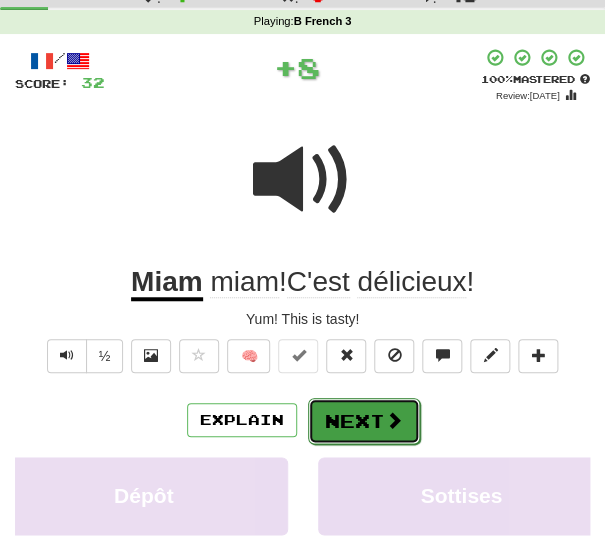 click on "Next" at bounding box center [364, 421] 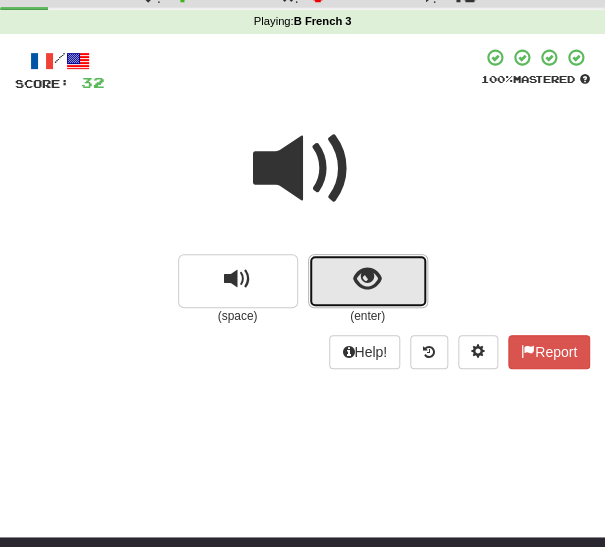click at bounding box center (368, 281) 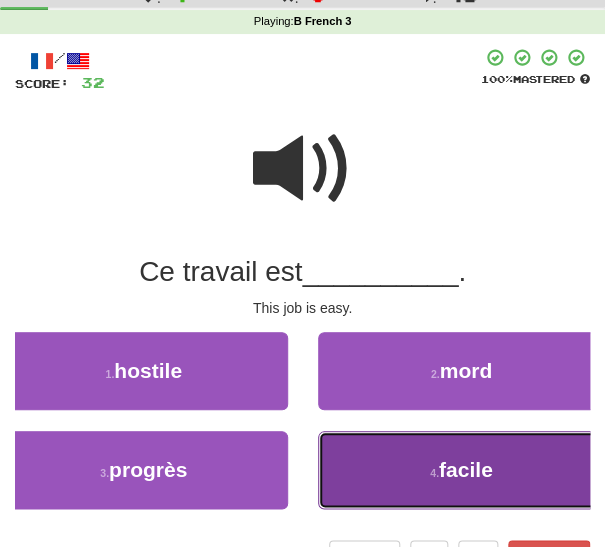click on "4 .  facile" at bounding box center (462, 470) 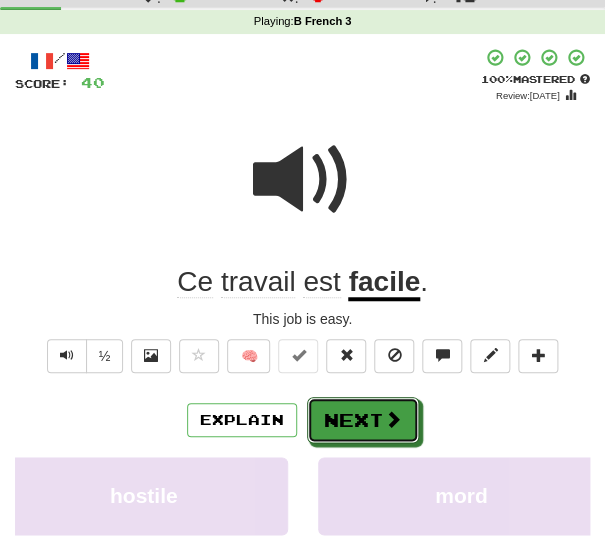 drag, startPoint x: 351, startPoint y: 418, endPoint x: 367, endPoint y: 408, distance: 18.867962 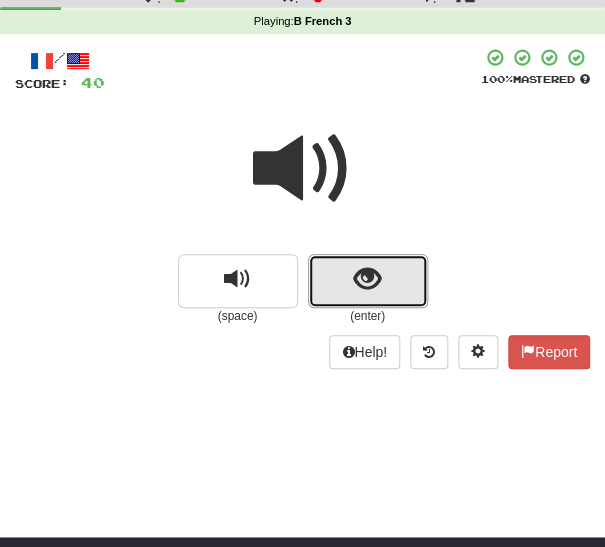 click at bounding box center (368, 281) 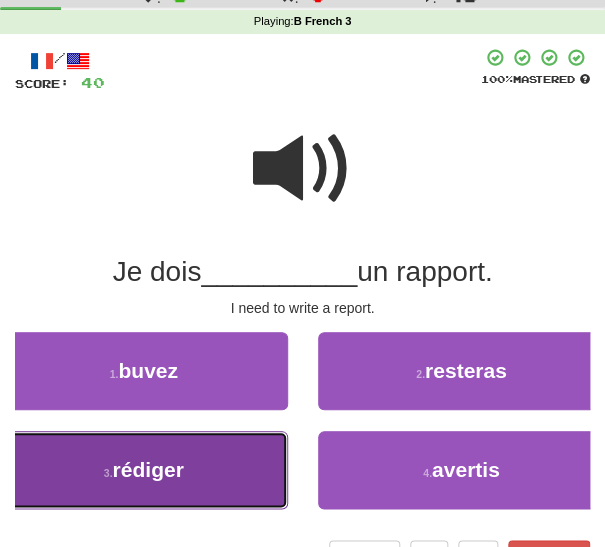 click on "rédiger" at bounding box center (148, 469) 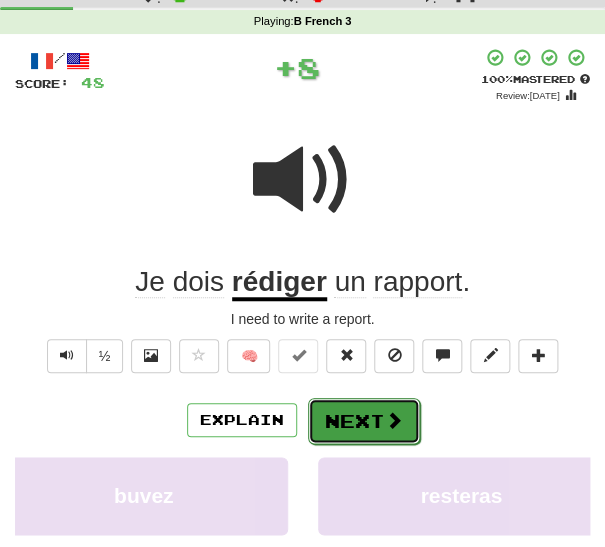click on "Next" at bounding box center (364, 421) 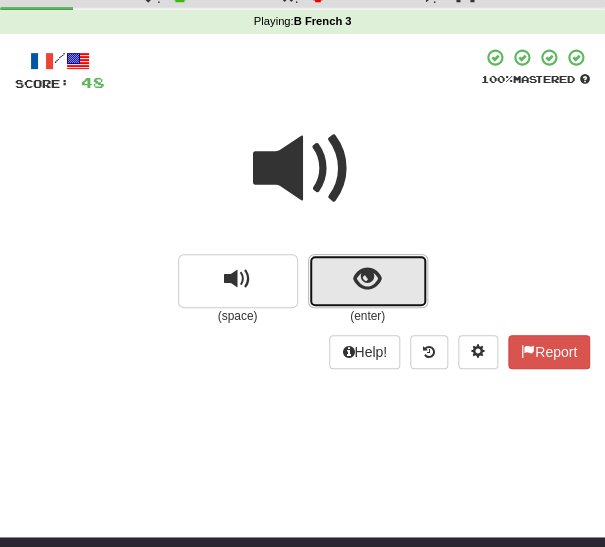 click at bounding box center (368, 281) 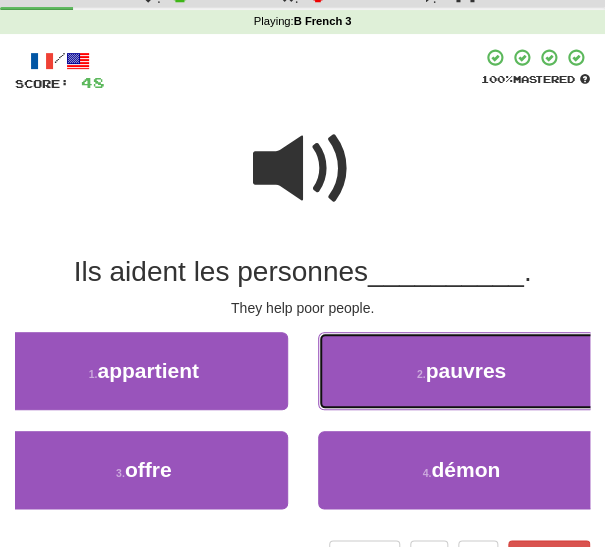 click on "2 .  pauvres" at bounding box center (462, 371) 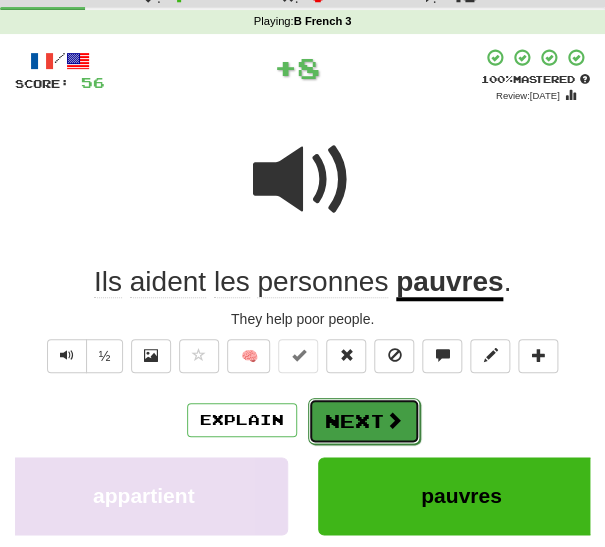 click on "Next" at bounding box center (364, 421) 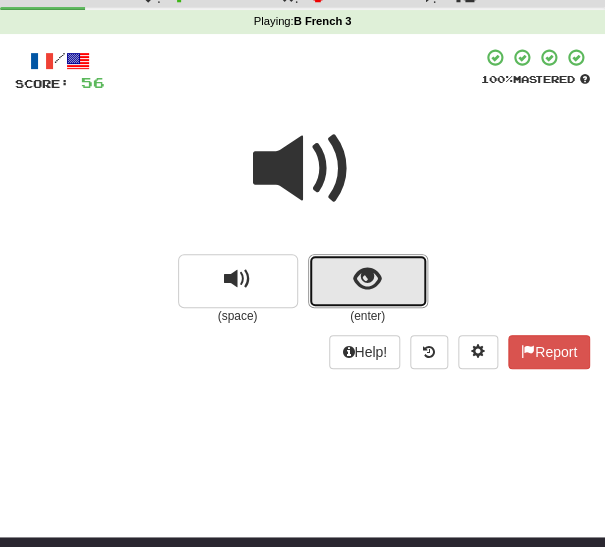 click at bounding box center [368, 281] 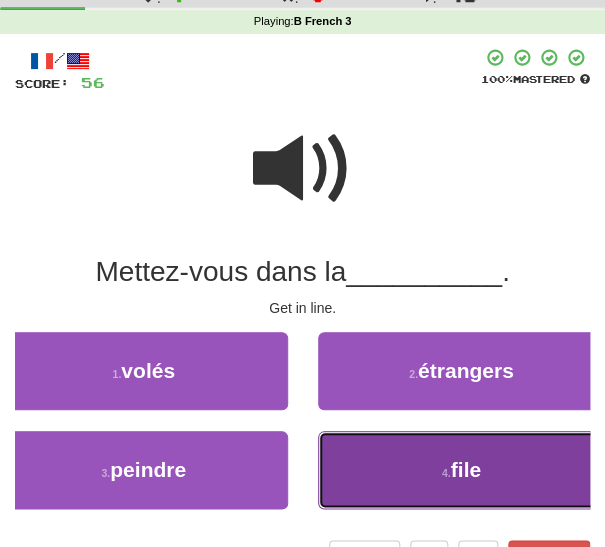 click on "4 .  file" at bounding box center [462, 470] 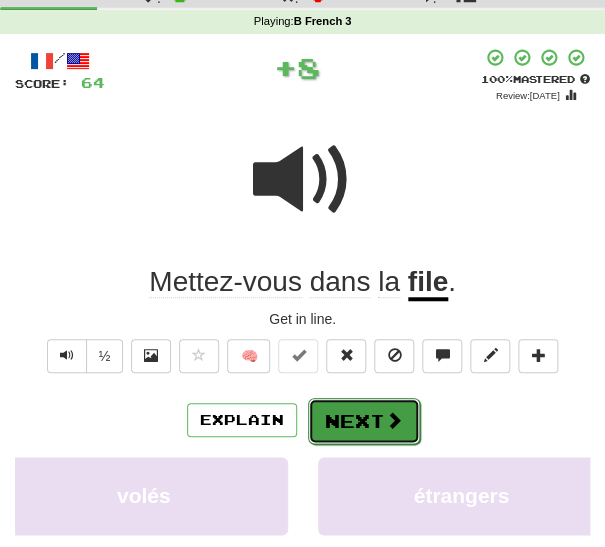 click on "Next" at bounding box center [364, 421] 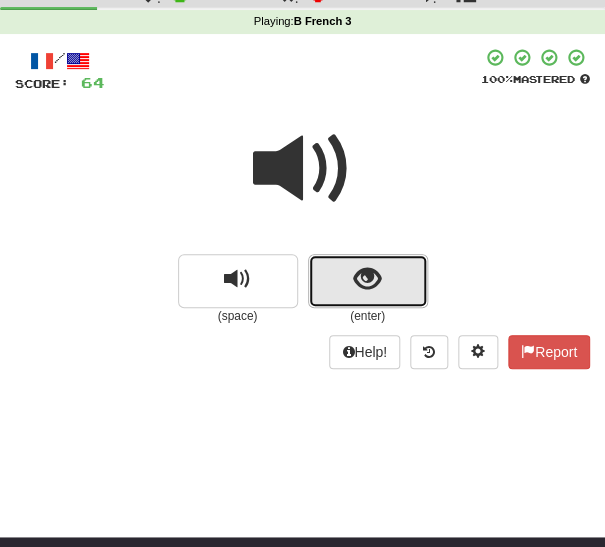 click at bounding box center (368, 281) 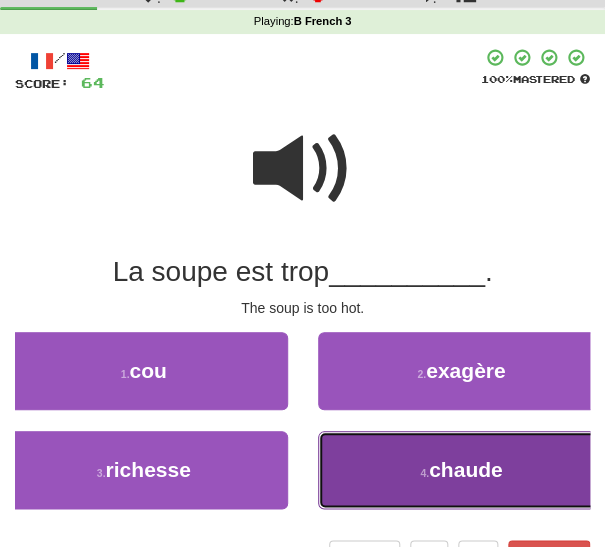 click on "4 .  chaude" at bounding box center [462, 470] 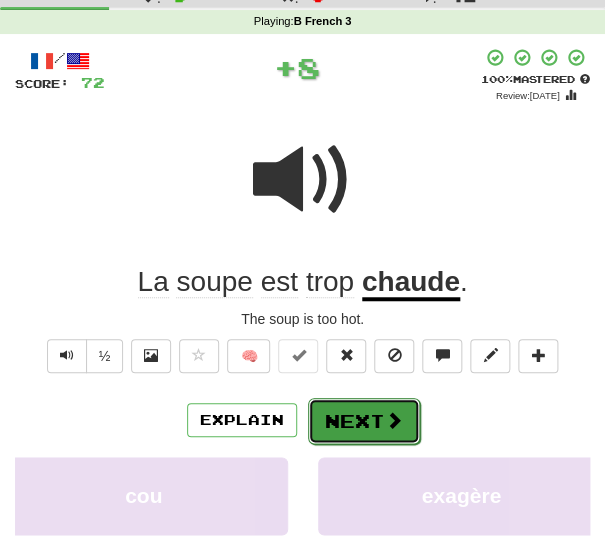 click on "Next" at bounding box center (364, 421) 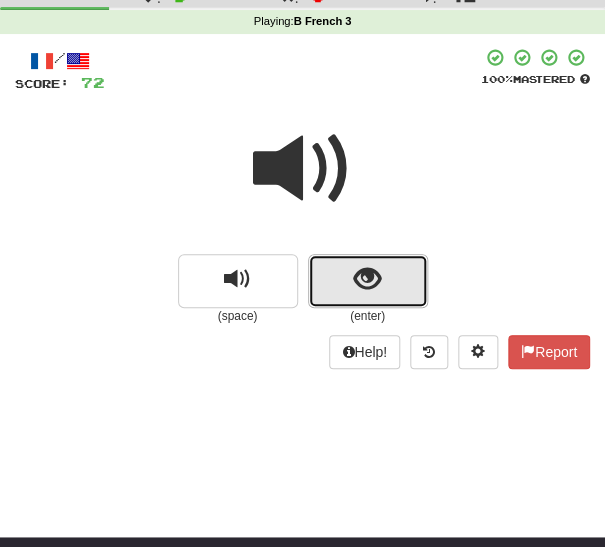 click at bounding box center (368, 281) 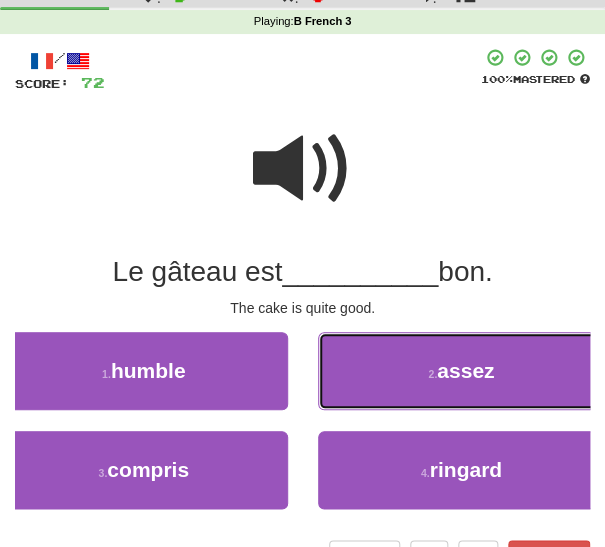 click on "2 .  assez" at bounding box center (462, 371) 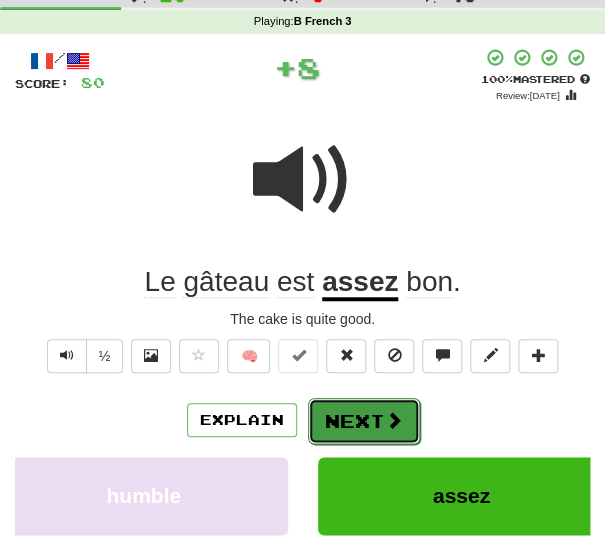 click on "Next" at bounding box center [364, 421] 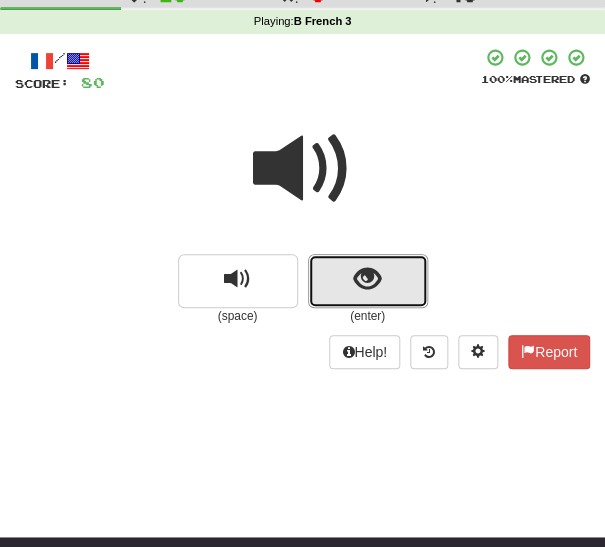 drag, startPoint x: 339, startPoint y: 283, endPoint x: 320, endPoint y: 297, distance: 23.600847 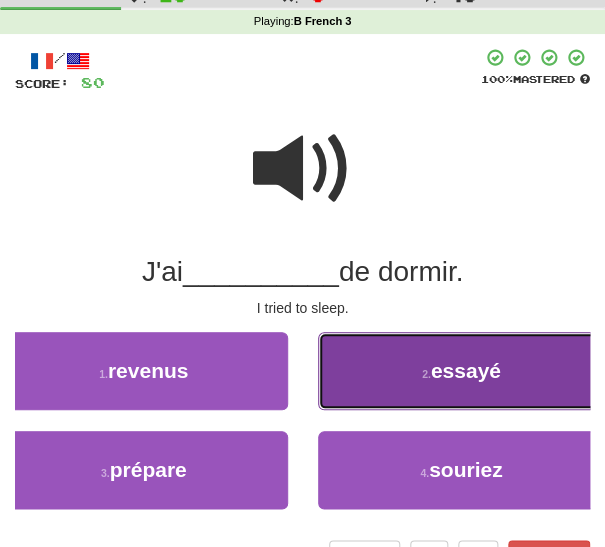 click on "2 .  essayé" at bounding box center (462, 371) 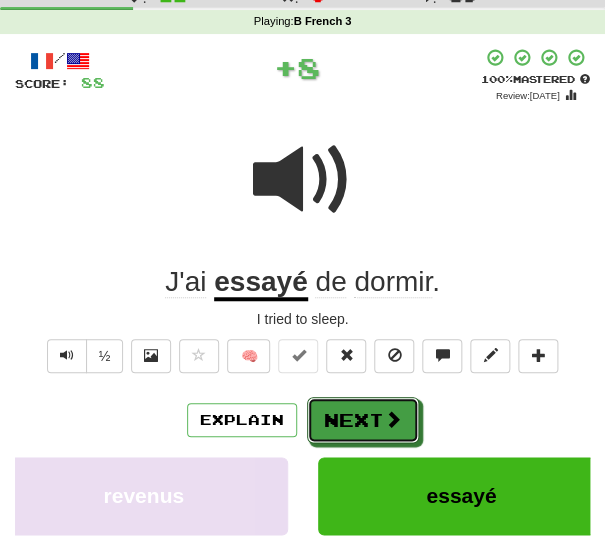 click on "Next" at bounding box center [363, 420] 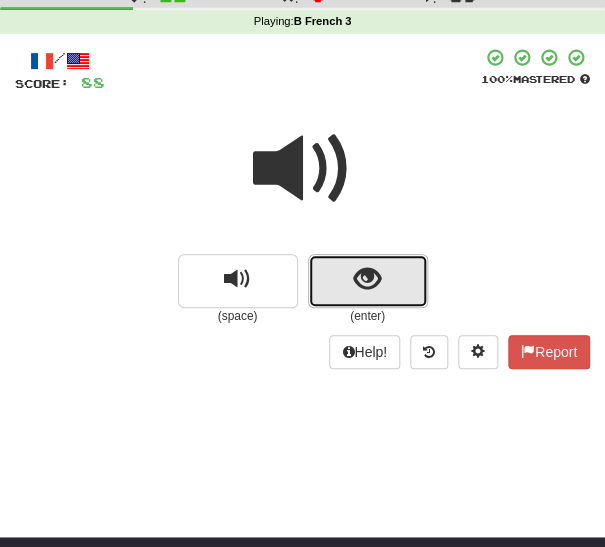 click at bounding box center [367, 279] 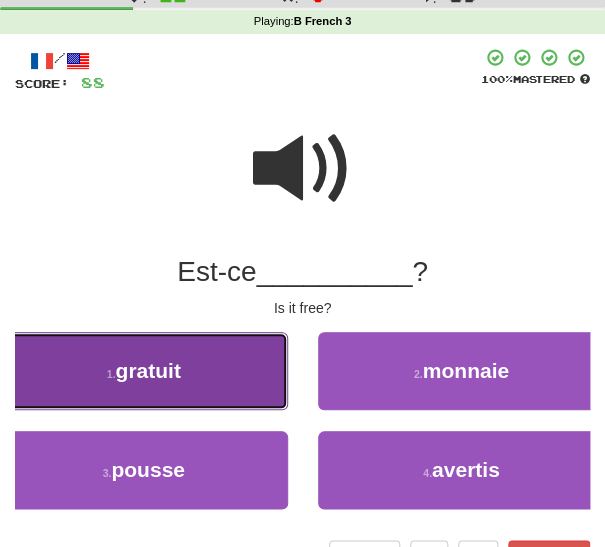 click on "1 .  gratuit" at bounding box center (144, 371) 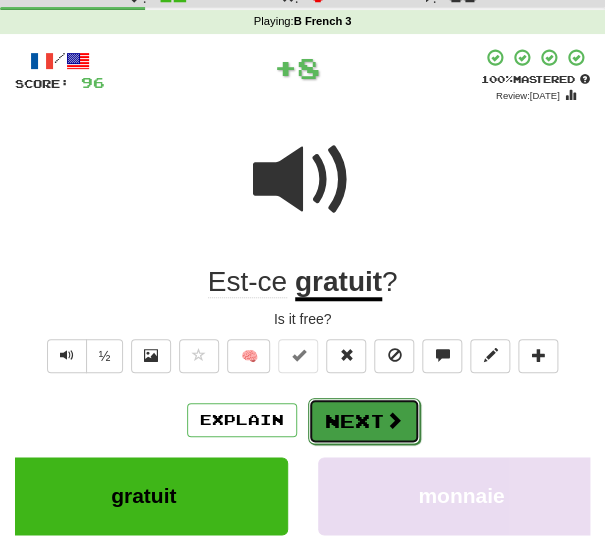 click on "Next" at bounding box center [364, 421] 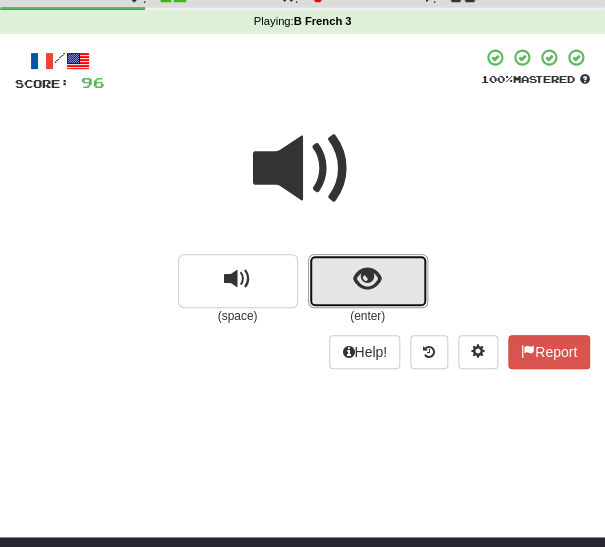 click at bounding box center (368, 281) 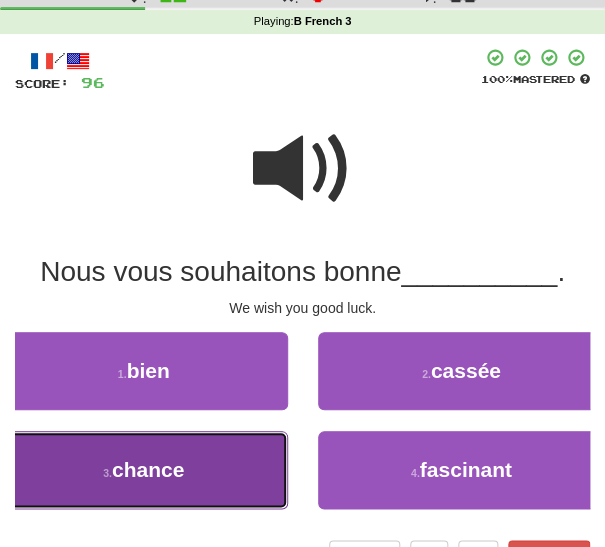 click on "3 .  chance" at bounding box center [144, 470] 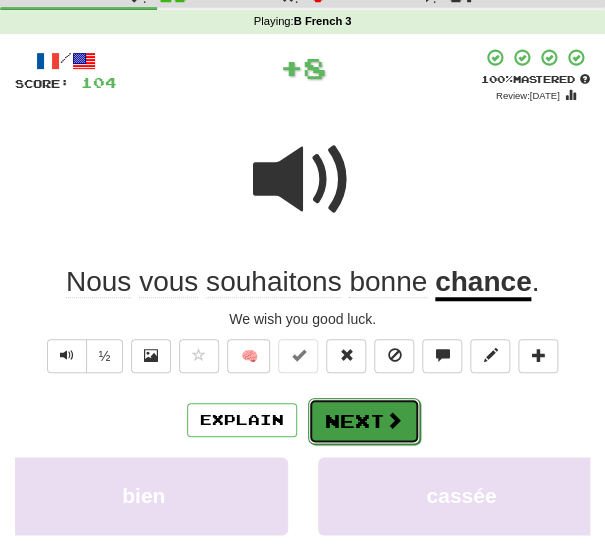 click on "Next" at bounding box center [364, 421] 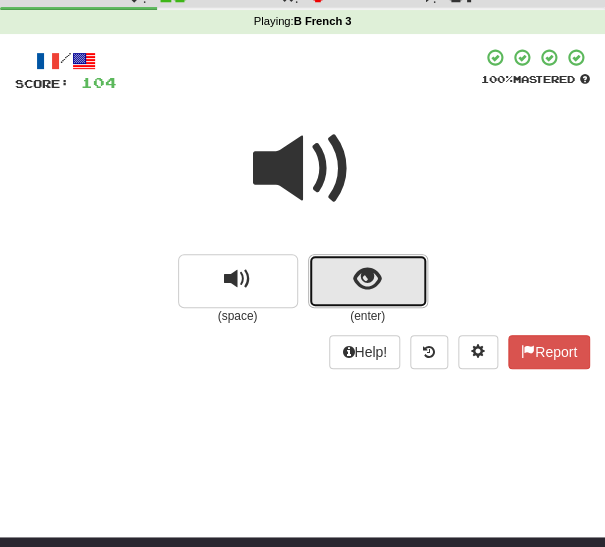 click at bounding box center (367, 279) 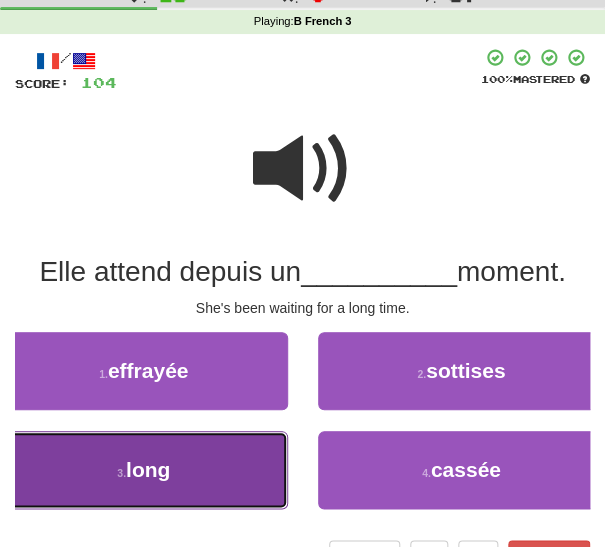 click on "3 .  long" at bounding box center [144, 470] 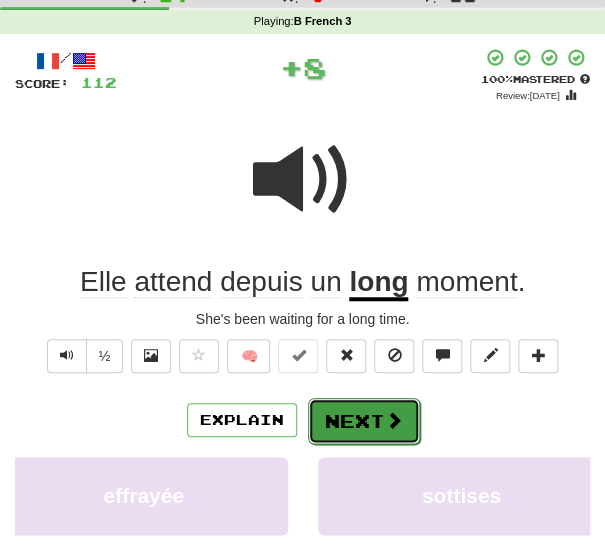 click on "Next" at bounding box center [364, 421] 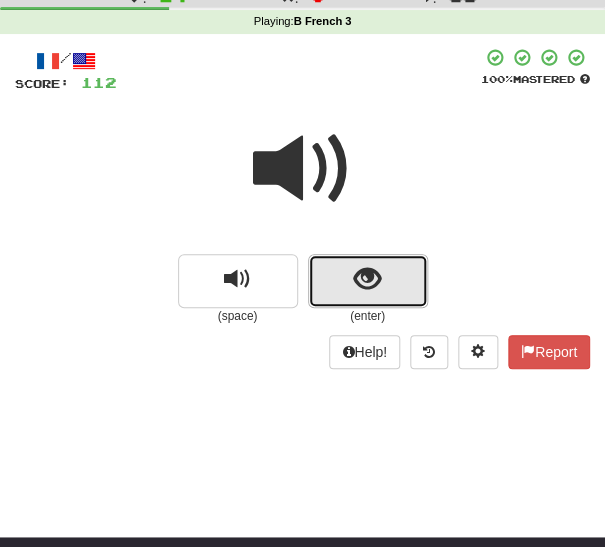 click at bounding box center [367, 279] 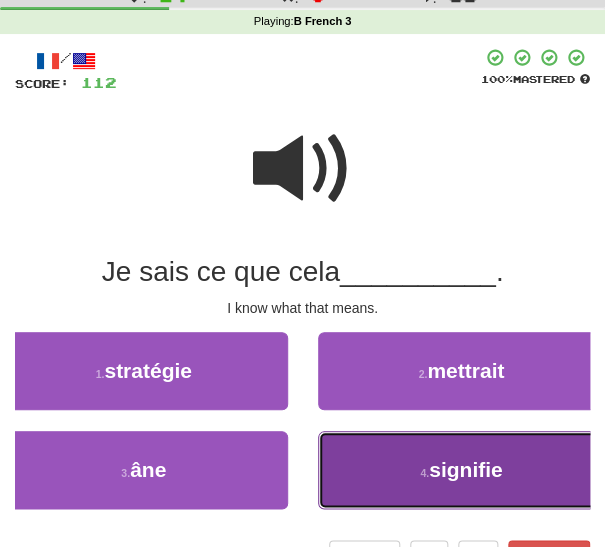 click on "4 .  signifie" at bounding box center (462, 470) 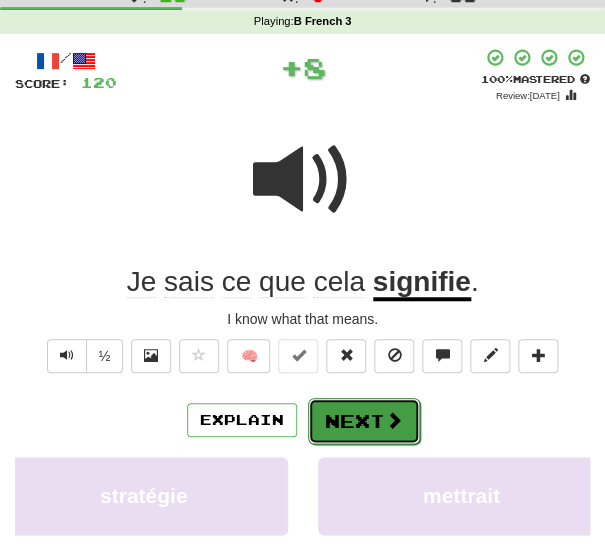 click on "Next" at bounding box center (364, 421) 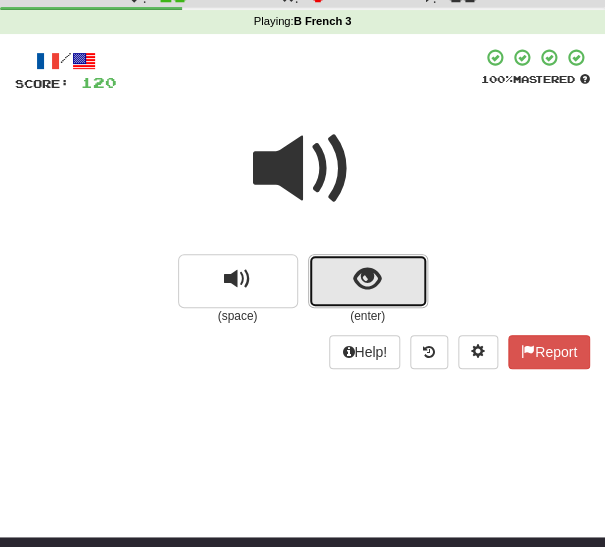 click at bounding box center [367, 279] 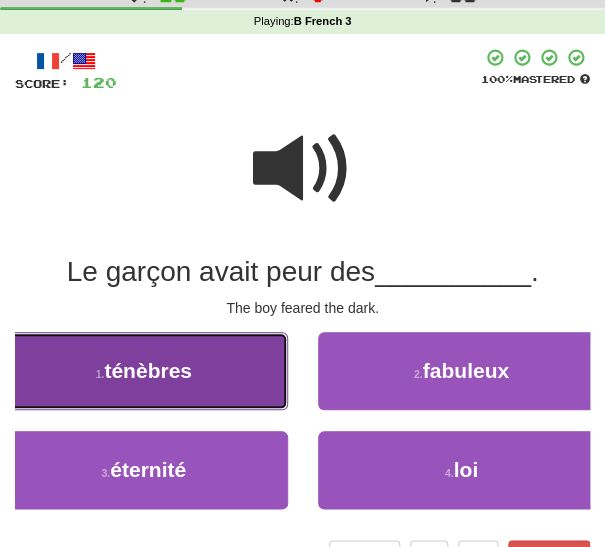 click on "1 .  ténèbres" at bounding box center [144, 371] 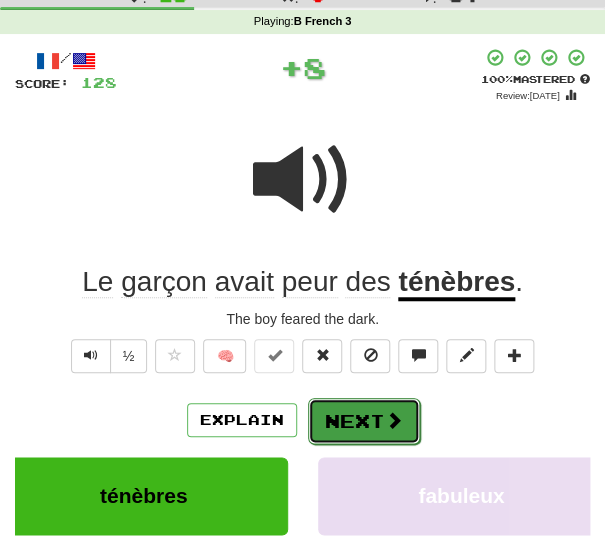 click on "Next" at bounding box center [364, 421] 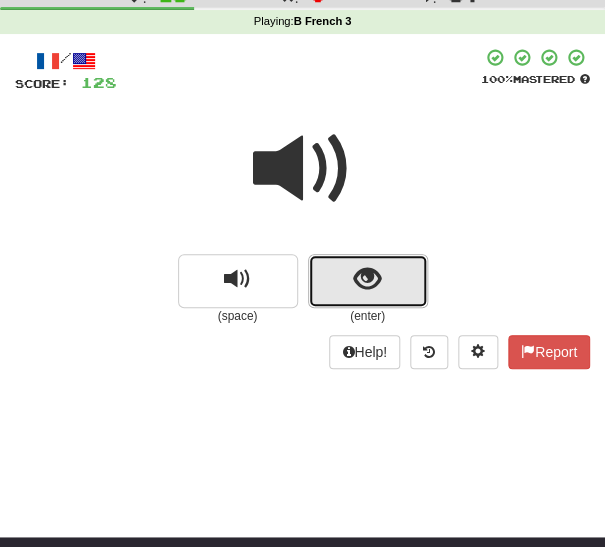 click at bounding box center (368, 281) 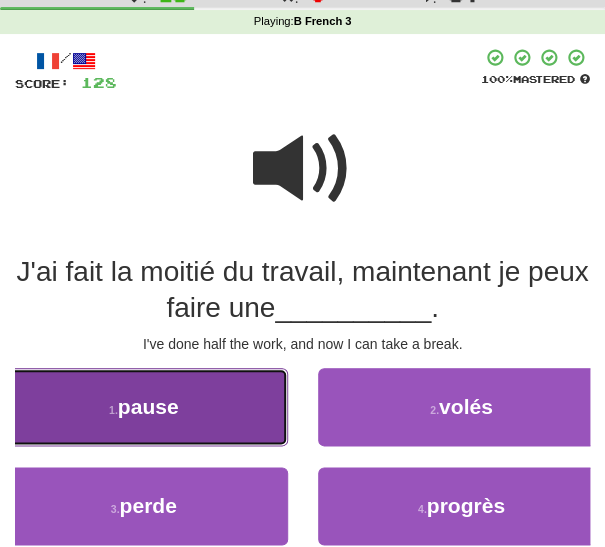 click on "pause" at bounding box center [148, 406] 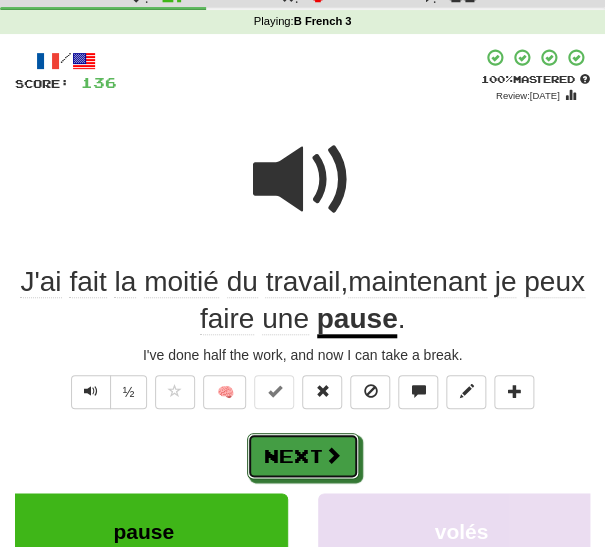 click on "Next" at bounding box center [303, 456] 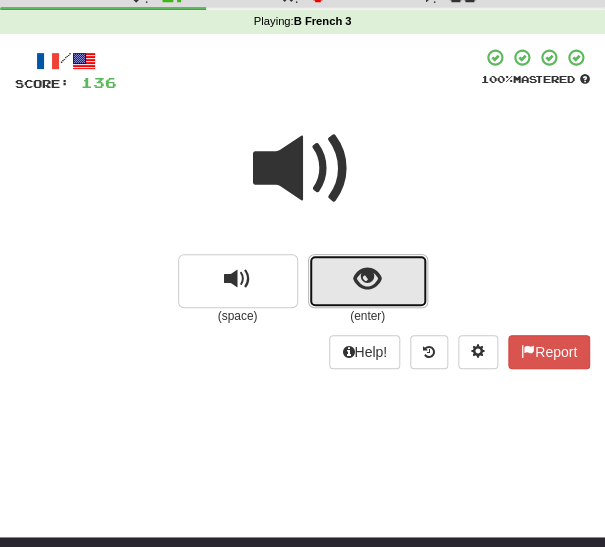 click at bounding box center (368, 281) 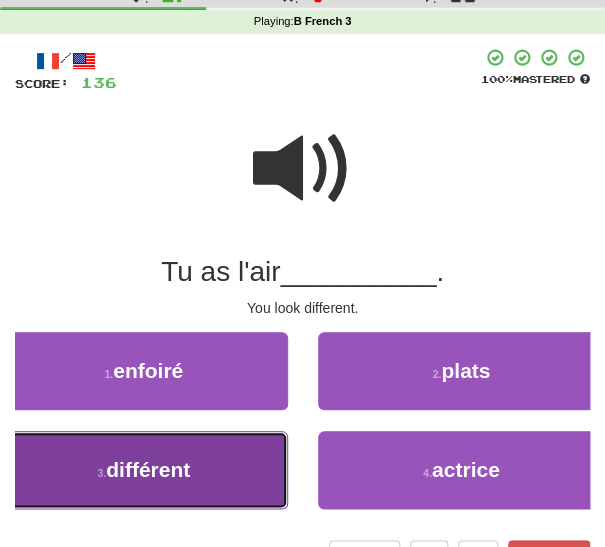 click on "3 .  différent" at bounding box center [144, 470] 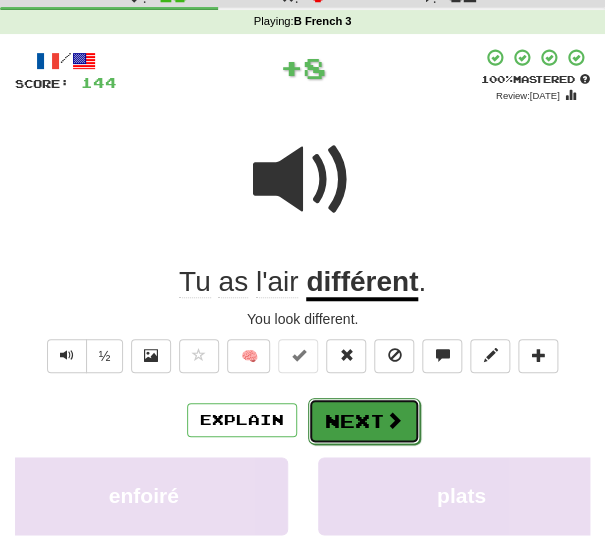 click on "Next" at bounding box center [364, 421] 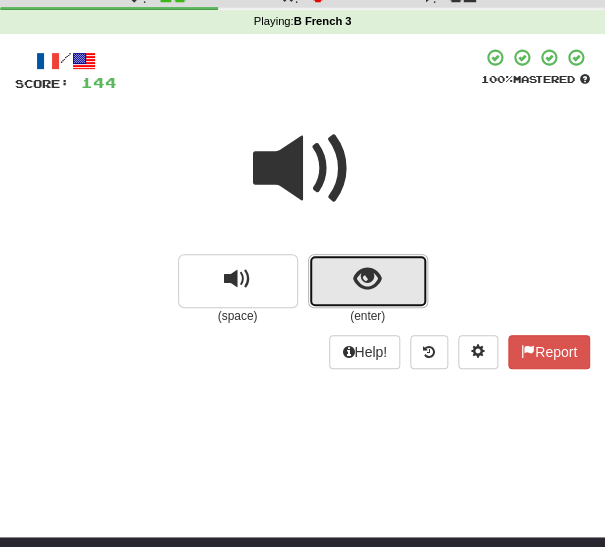 click at bounding box center (368, 281) 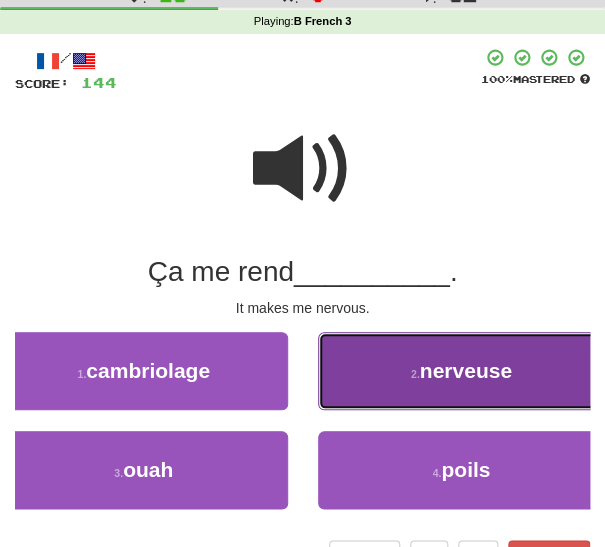 click on "nerveuse" at bounding box center (466, 370) 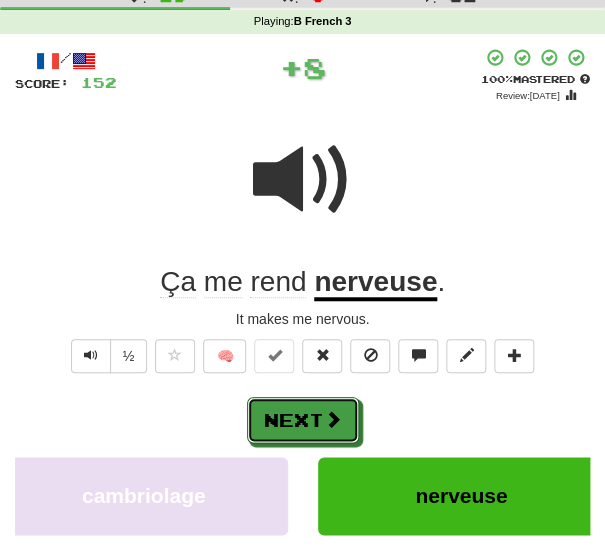 click on "Next" at bounding box center [303, 420] 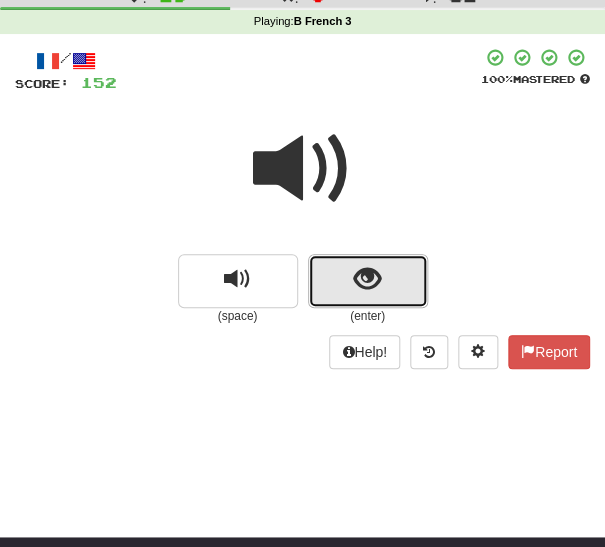 click at bounding box center [368, 281] 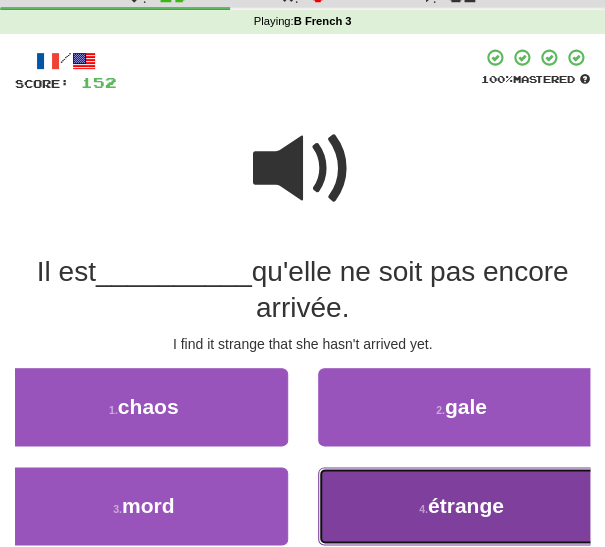 click on "4 .  étrange" at bounding box center [462, 506] 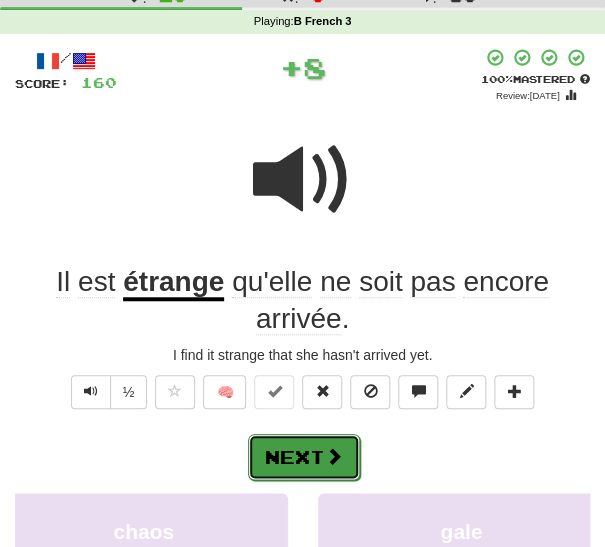 click on "Next" at bounding box center [304, 457] 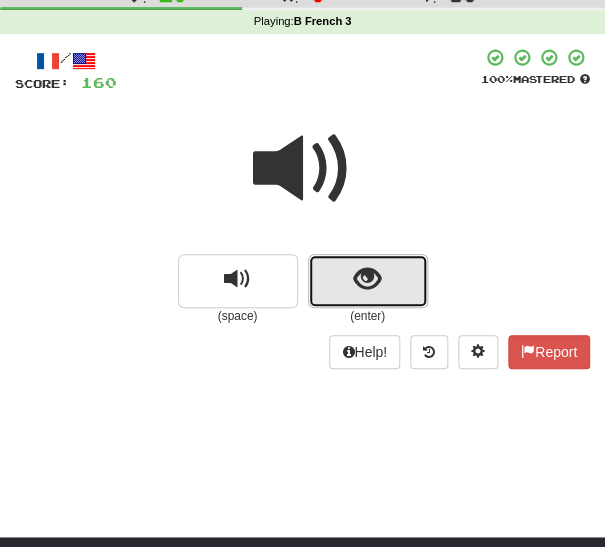 click at bounding box center (368, 281) 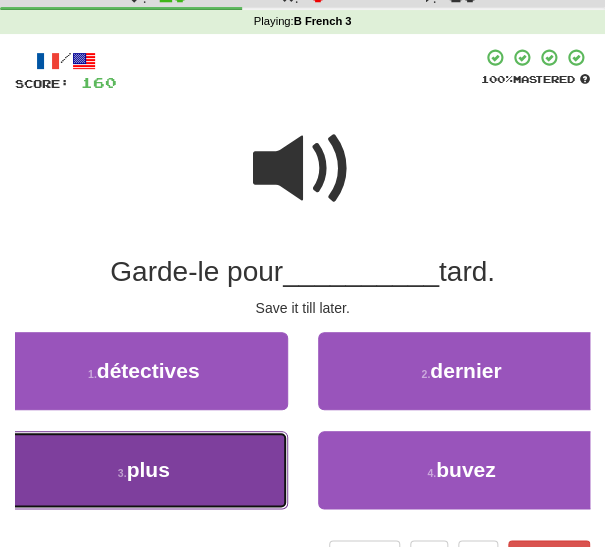 click on "3 .  plus" at bounding box center [144, 470] 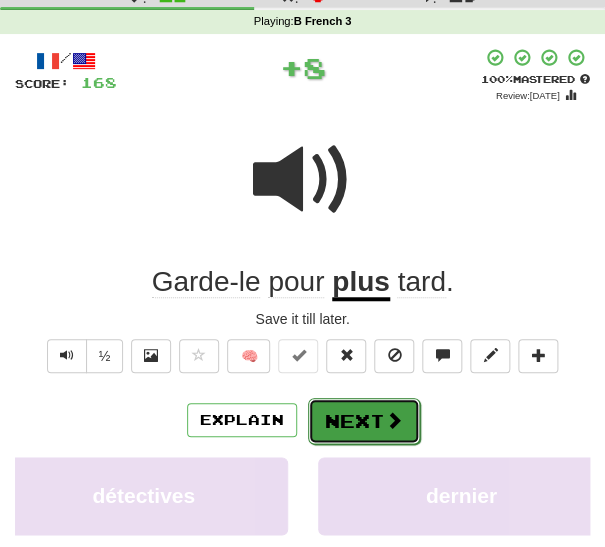 click on "Next" at bounding box center (364, 421) 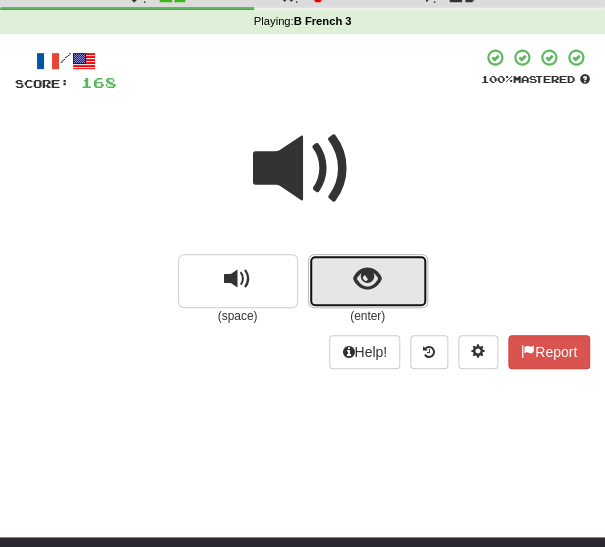 click at bounding box center [368, 281] 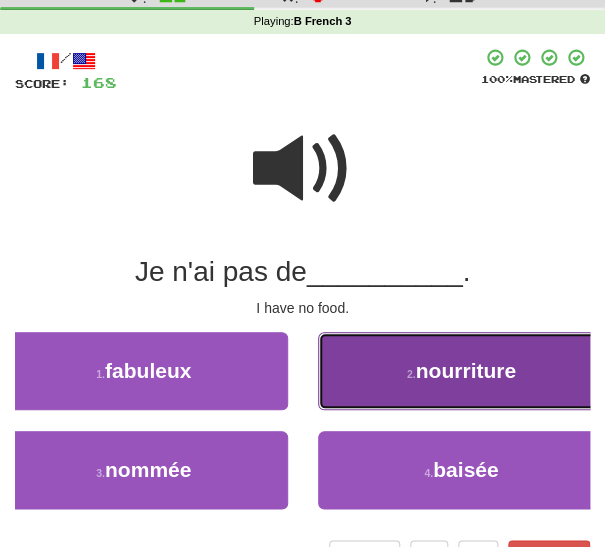 click on "2 .  nourriture" at bounding box center [462, 371] 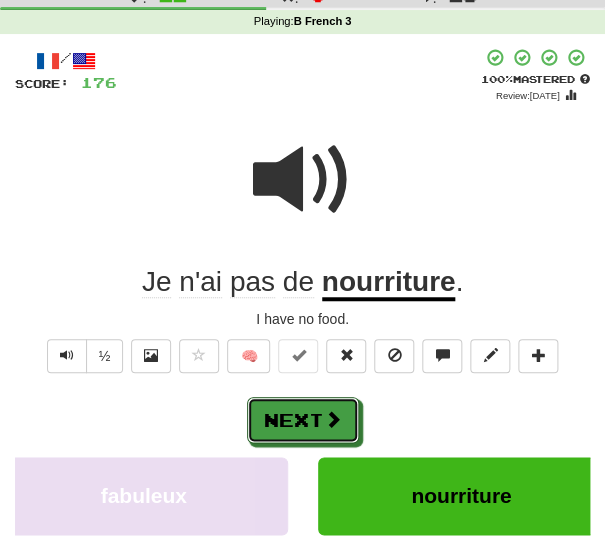 click on "Next" at bounding box center [303, 420] 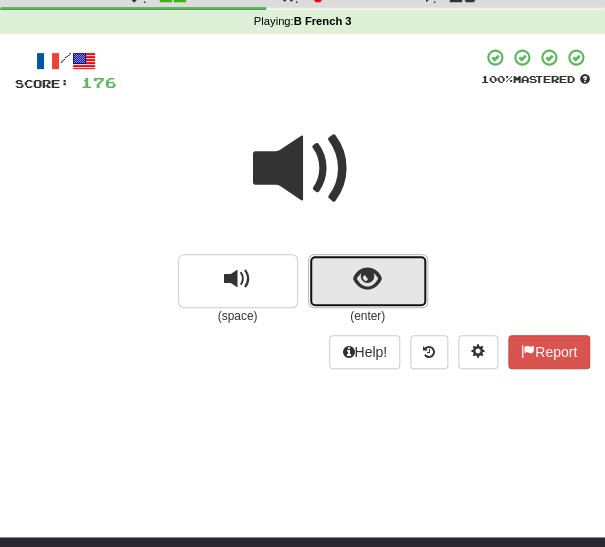 click at bounding box center (368, 281) 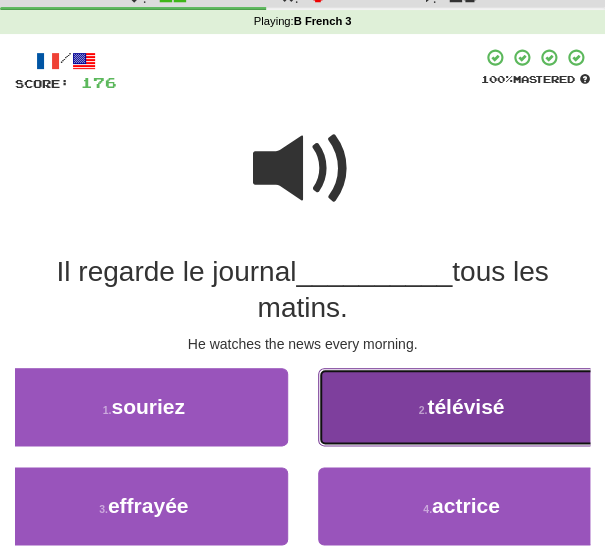 click on "2 .  télévisé" at bounding box center [462, 407] 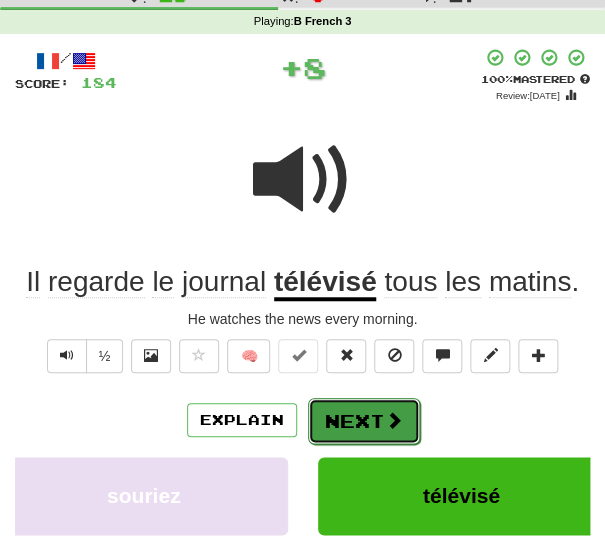 click on "Next" at bounding box center [364, 421] 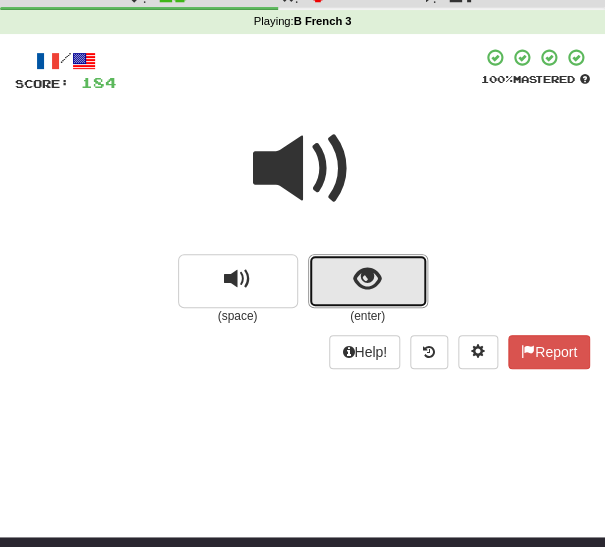 drag, startPoint x: 333, startPoint y: 287, endPoint x: 304, endPoint y: 320, distance: 43.931767 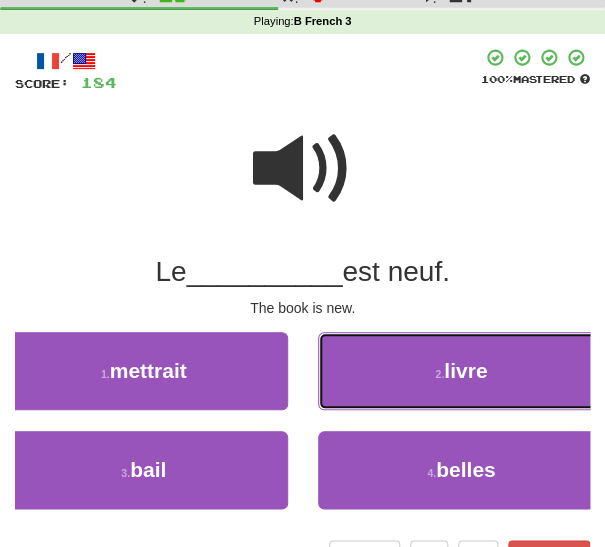 click on "2 .  livre" at bounding box center (462, 371) 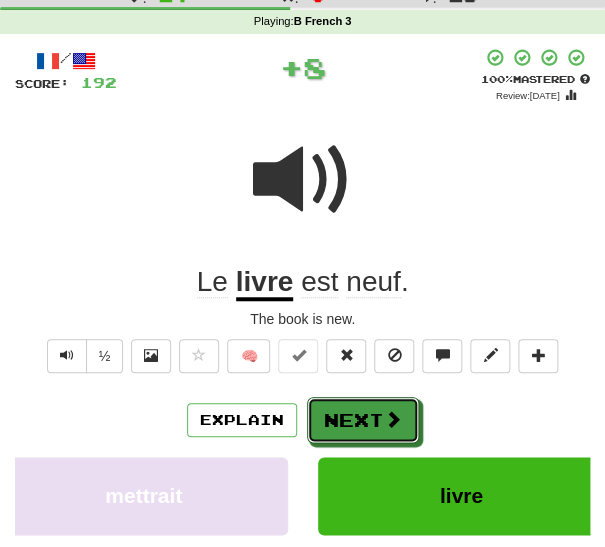click on "Next" at bounding box center [363, 420] 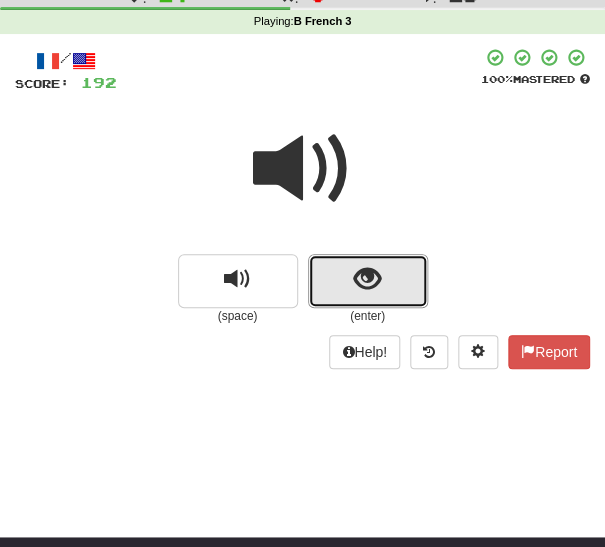 drag, startPoint x: 355, startPoint y: 280, endPoint x: 339, endPoint y: 293, distance: 20.615528 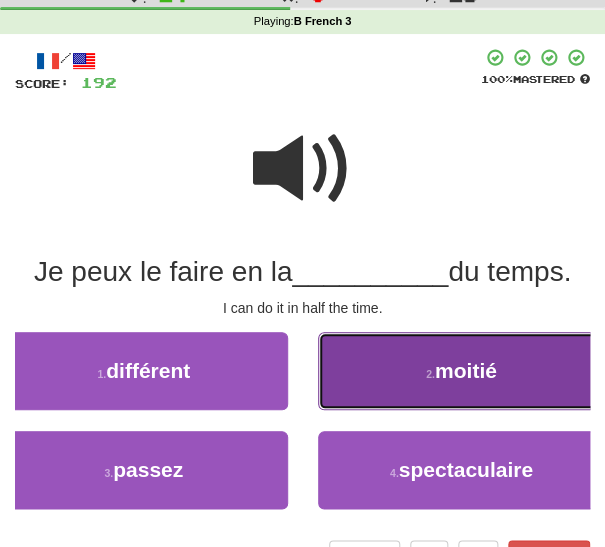 click on "moitié" at bounding box center (466, 370) 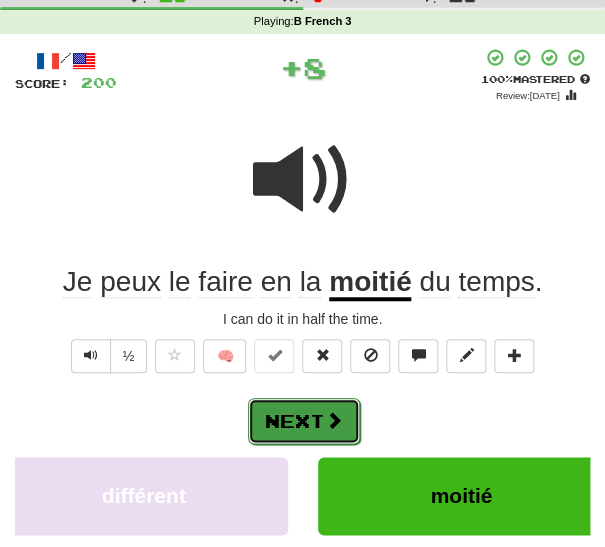 click on "Next" at bounding box center [304, 421] 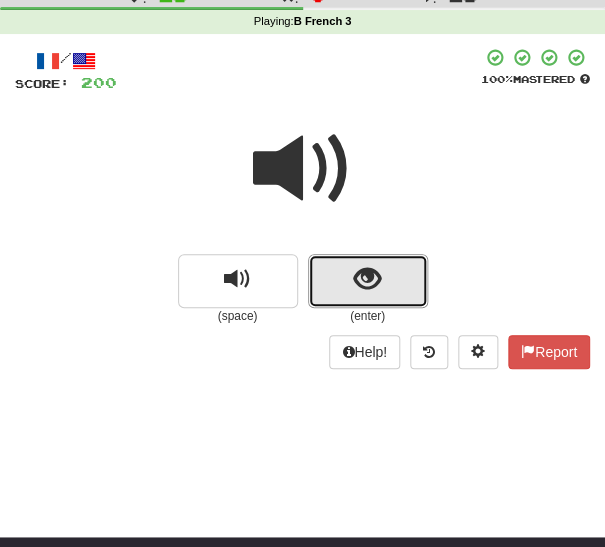 drag, startPoint x: 343, startPoint y: 283, endPoint x: 328, endPoint y: 294, distance: 18.601076 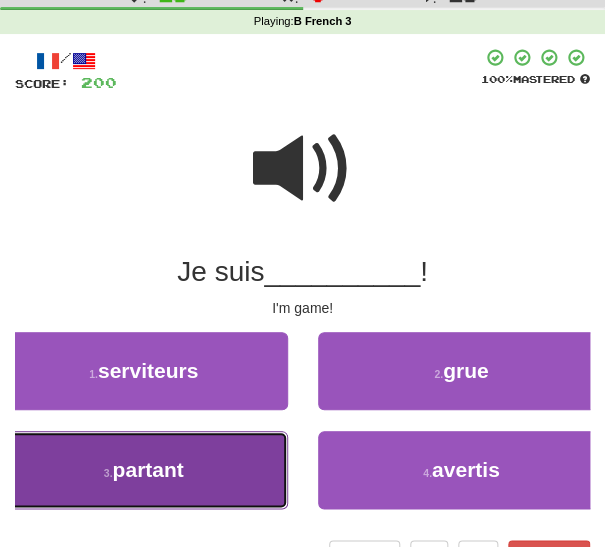 drag, startPoint x: 154, startPoint y: 469, endPoint x: 174, endPoint y: 460, distance: 21.931713 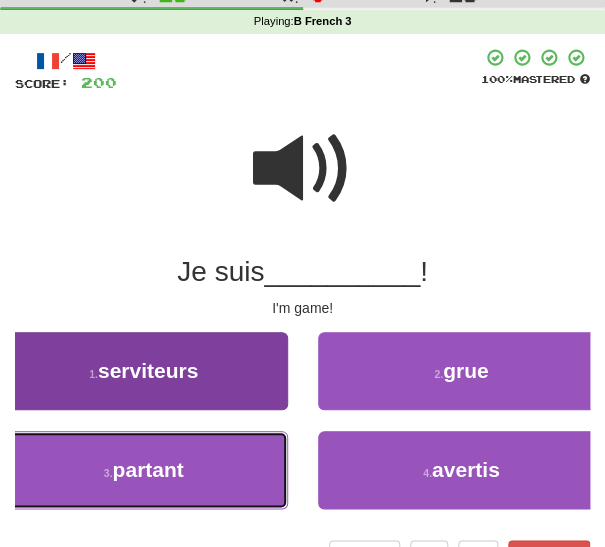 click on "partant" at bounding box center [148, 469] 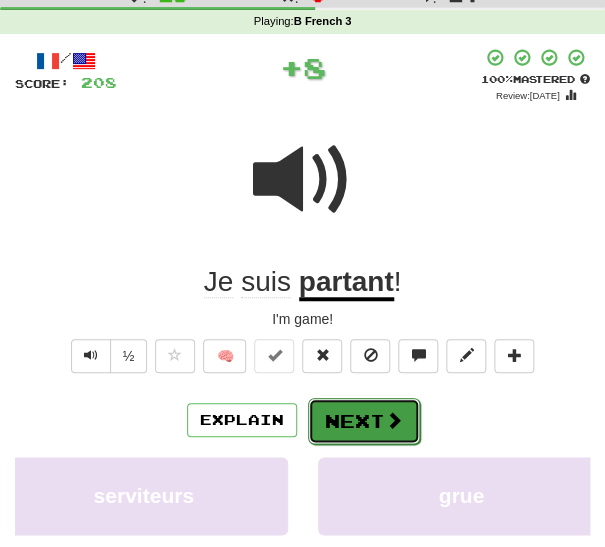 click on "Next" at bounding box center (364, 421) 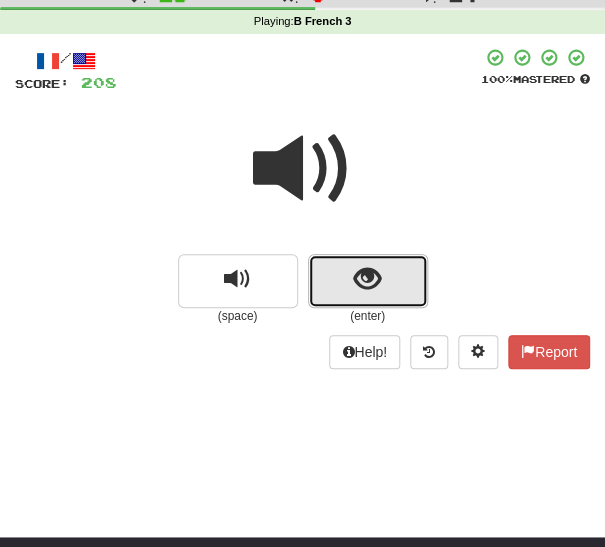 click at bounding box center (368, 281) 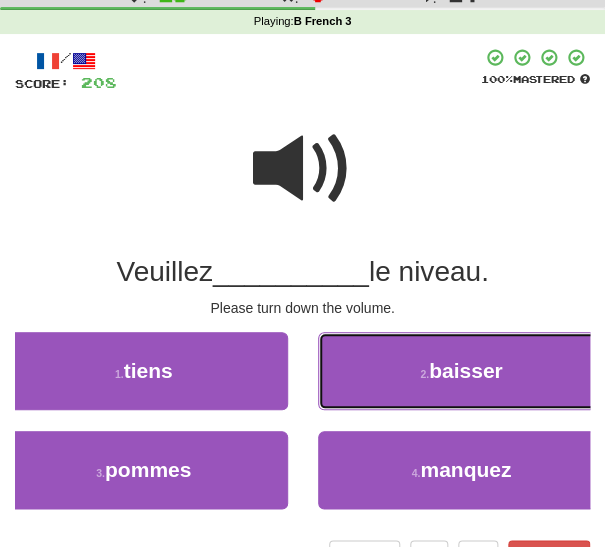 click on "2 .  baisser" at bounding box center (462, 371) 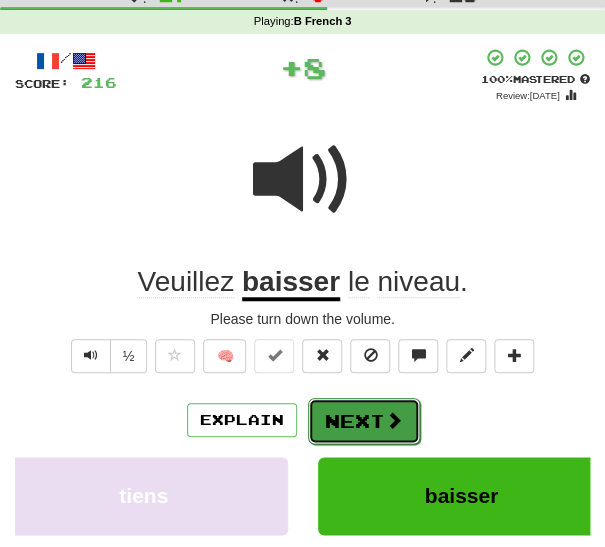 click on "Next" at bounding box center [364, 421] 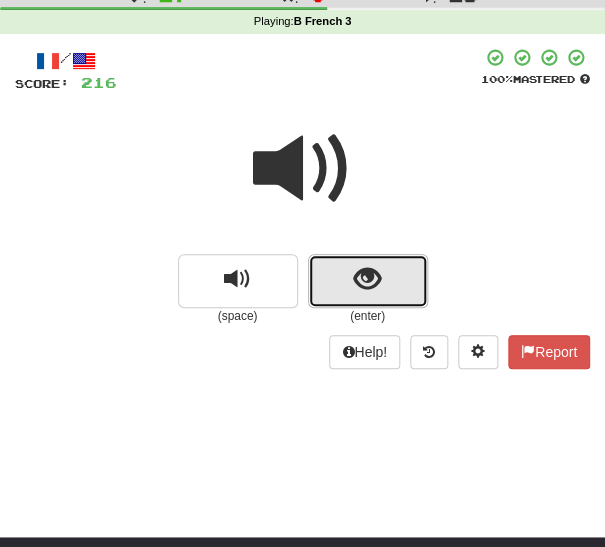 click at bounding box center (368, 281) 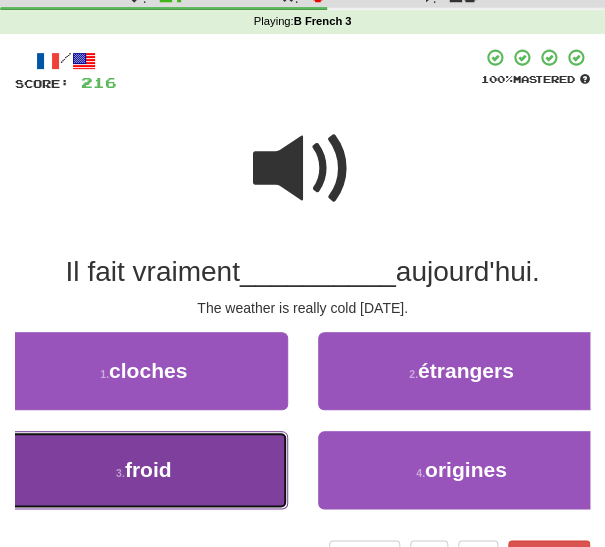 click on "3 .  froid" at bounding box center (144, 470) 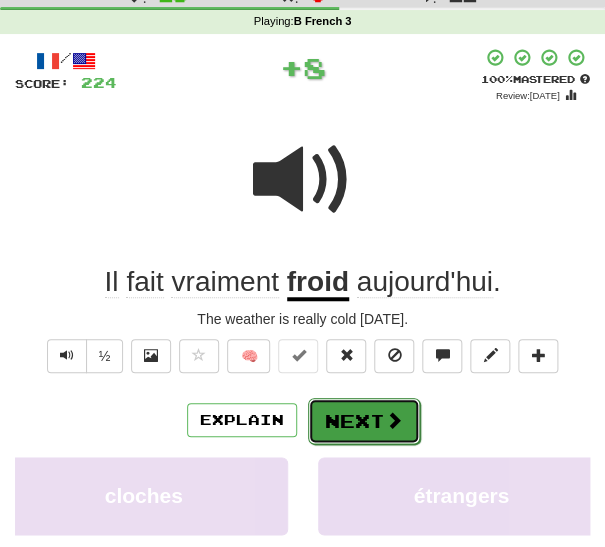 click on "Next" at bounding box center [364, 421] 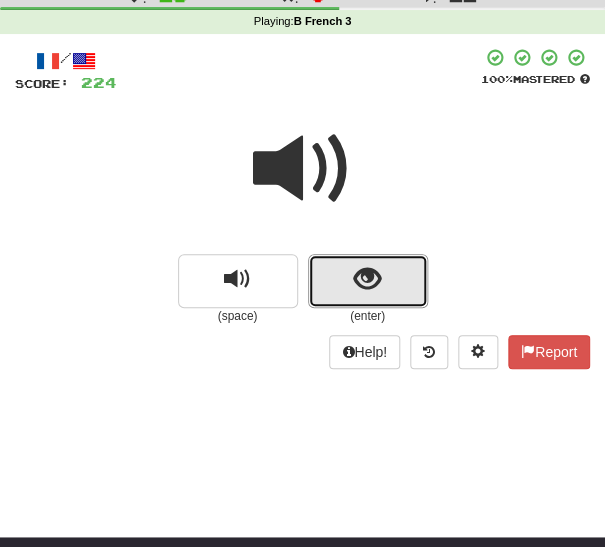 drag, startPoint x: 336, startPoint y: 286, endPoint x: 314, endPoint y: 296, distance: 24.166092 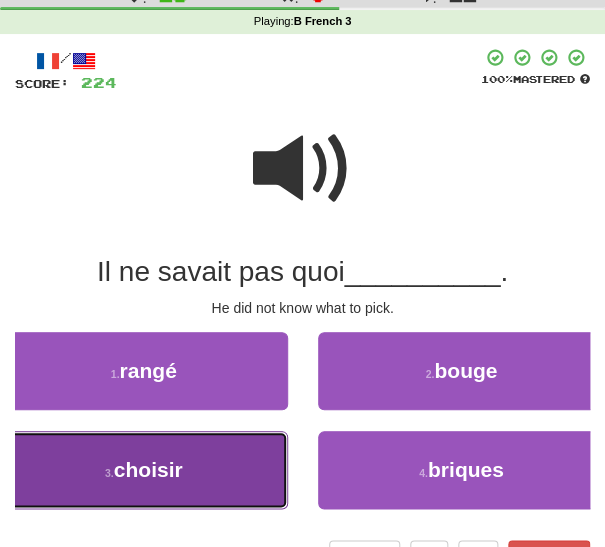 click on "3 .  choisir" at bounding box center (144, 470) 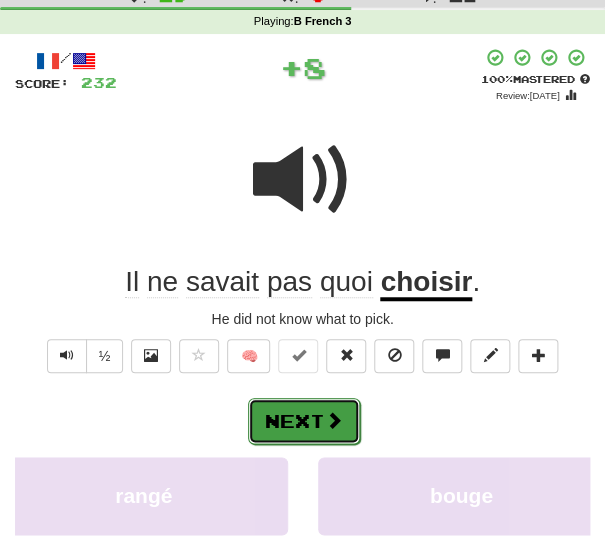 click on "Next" at bounding box center [304, 421] 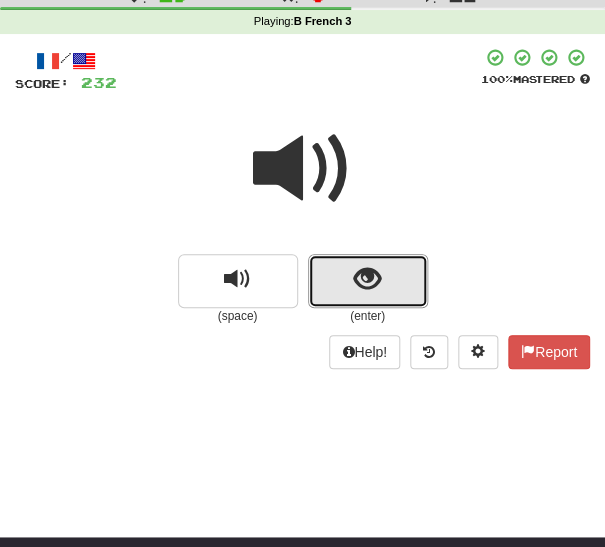 drag, startPoint x: 324, startPoint y: 284, endPoint x: 310, endPoint y: 296, distance: 18.439089 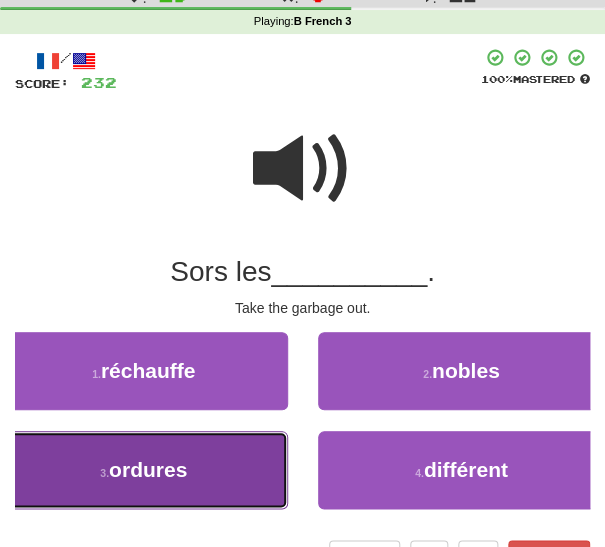 click on "3 .  ordures" at bounding box center (144, 470) 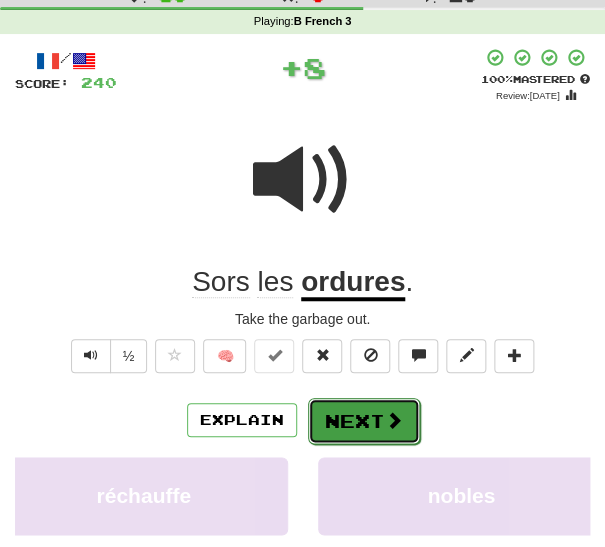 click on "Next" at bounding box center [364, 421] 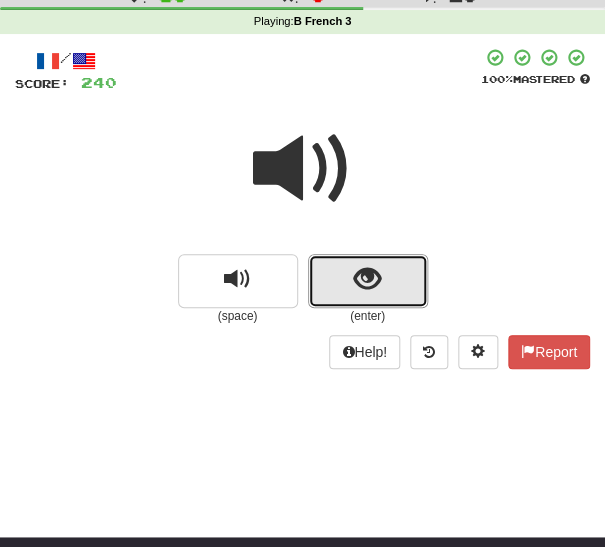 drag, startPoint x: 344, startPoint y: 286, endPoint x: 330, endPoint y: 295, distance: 16.643316 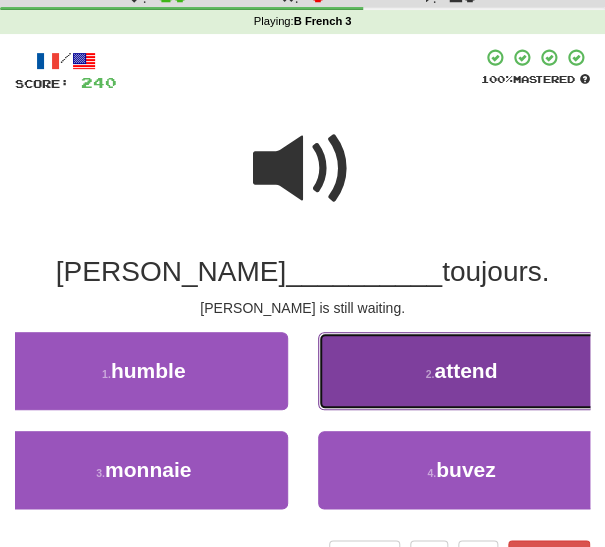 click on "attend" at bounding box center [465, 370] 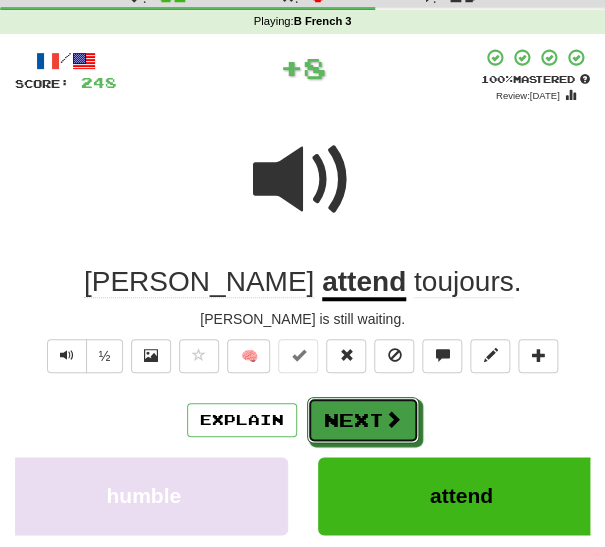 click on "Next" at bounding box center (363, 420) 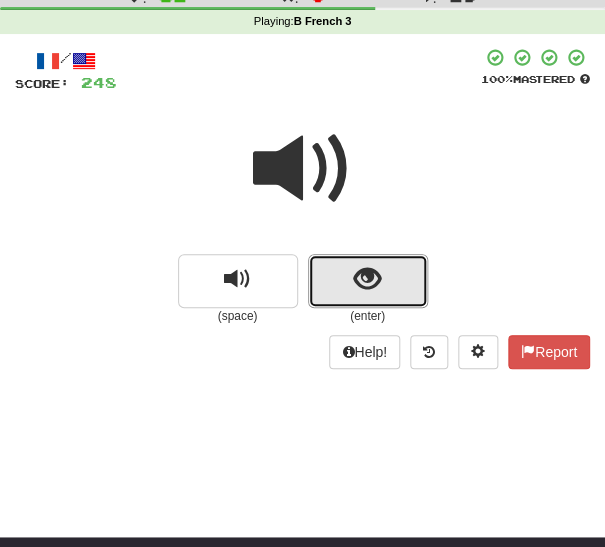 click at bounding box center (368, 281) 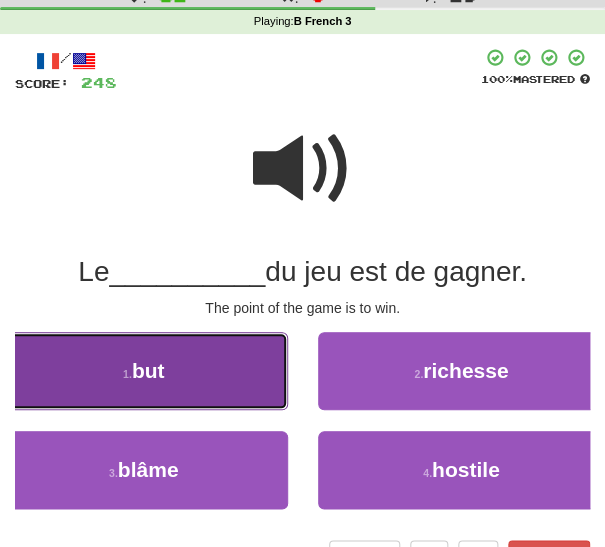 click on "1 .  but" at bounding box center [144, 371] 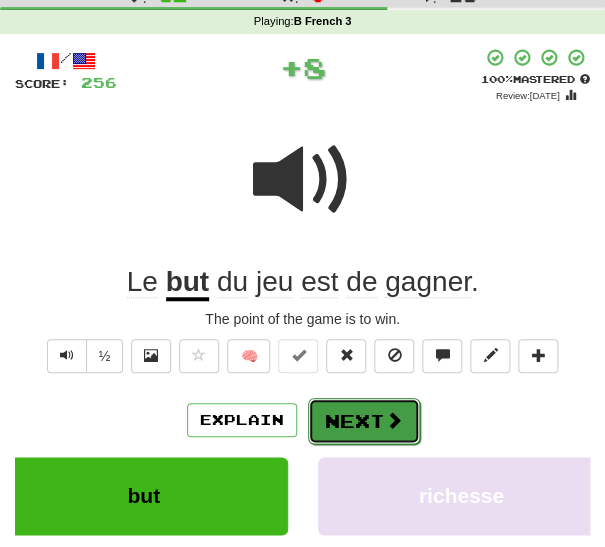 click on "Next" at bounding box center [364, 421] 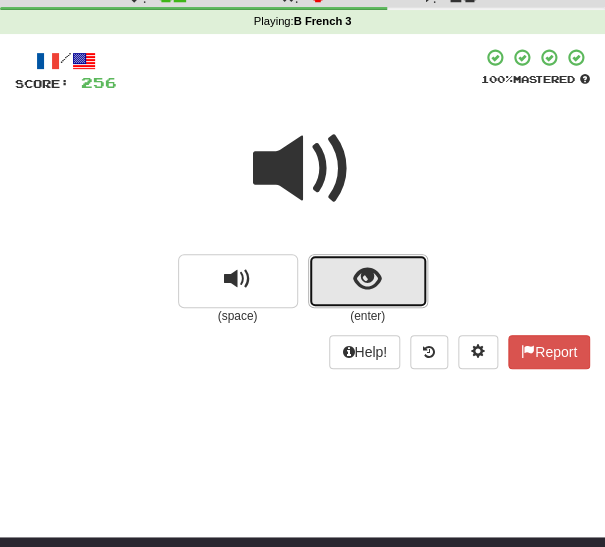 drag, startPoint x: 371, startPoint y: 290, endPoint x: 359, endPoint y: 297, distance: 13.892444 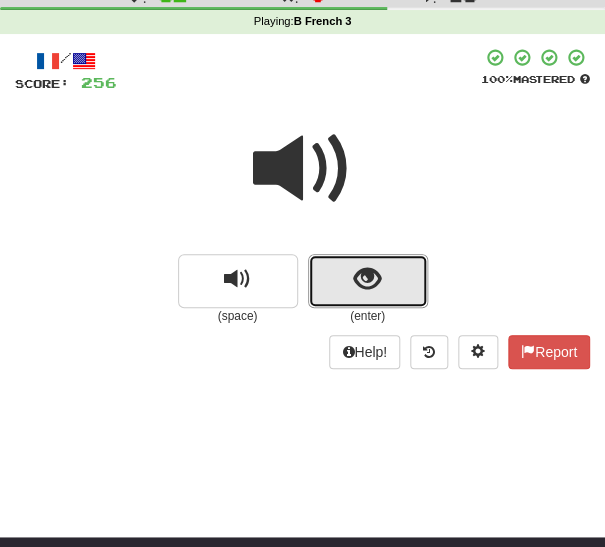 click at bounding box center (367, 279) 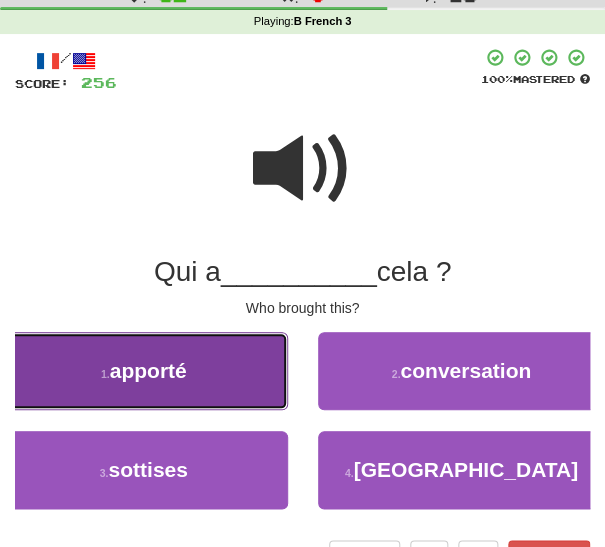 click on "1 .  apporté" at bounding box center (144, 371) 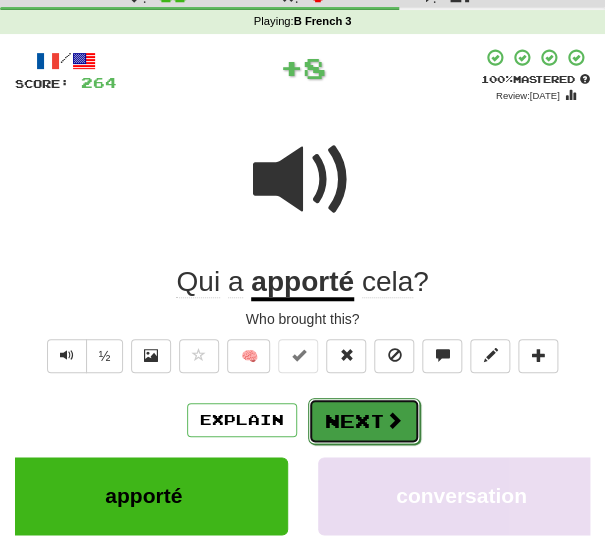 click on "Next" at bounding box center [364, 421] 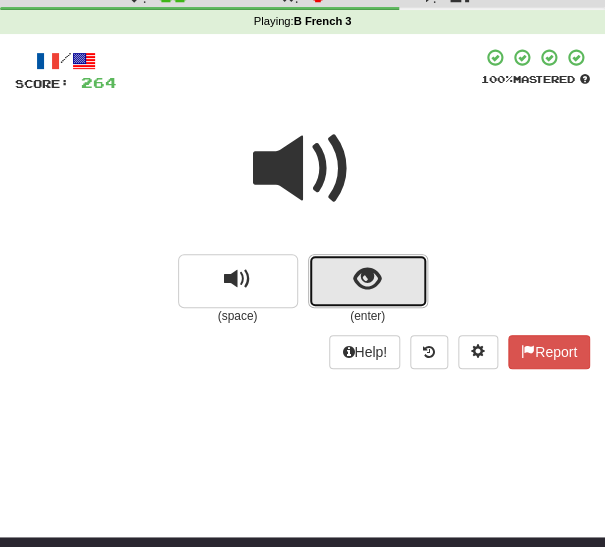click at bounding box center (368, 281) 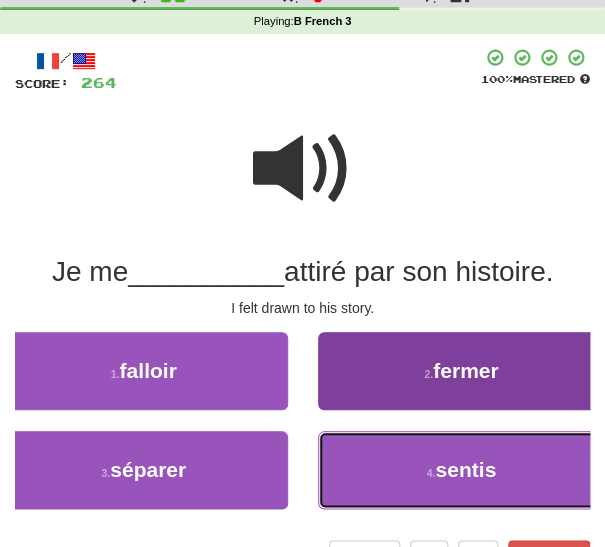 drag, startPoint x: 418, startPoint y: 473, endPoint x: 400, endPoint y: 473, distance: 18 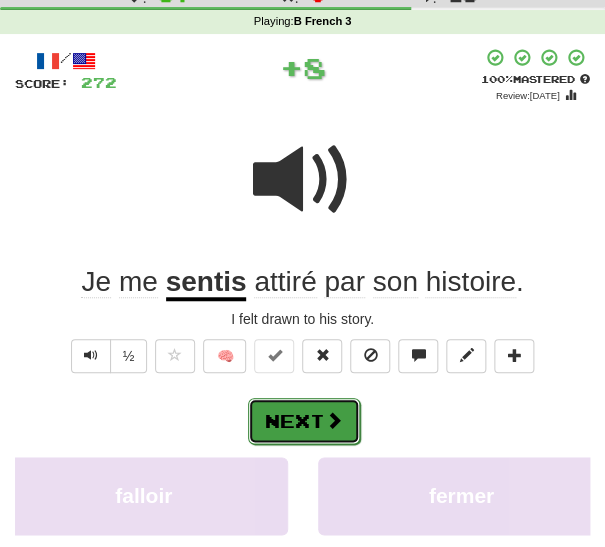 click on "Next" at bounding box center [304, 421] 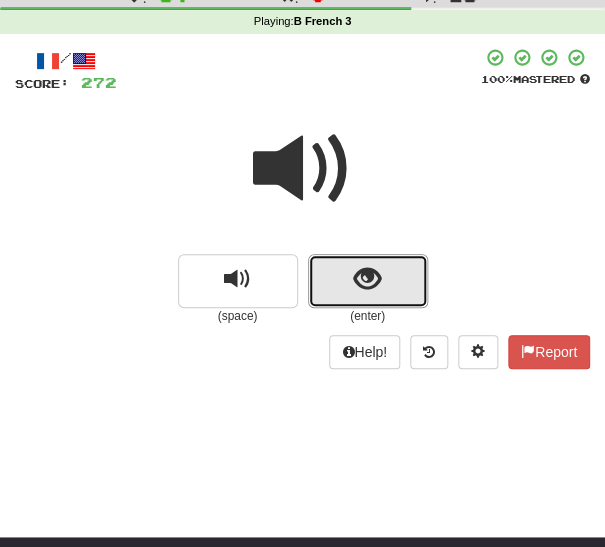 click at bounding box center (367, 279) 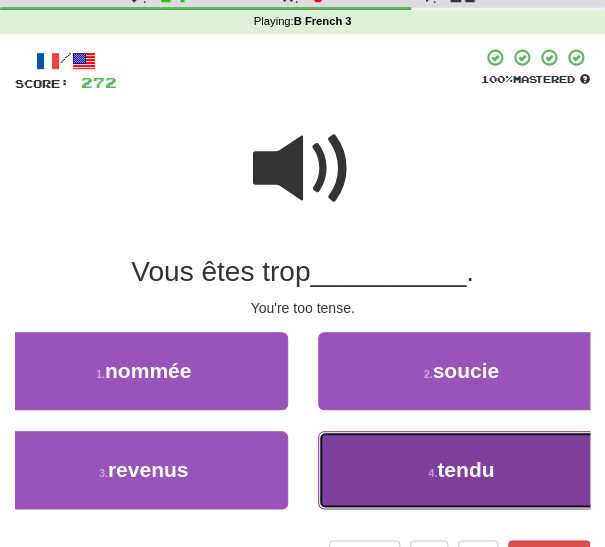click on "4 .  tendu" at bounding box center [462, 470] 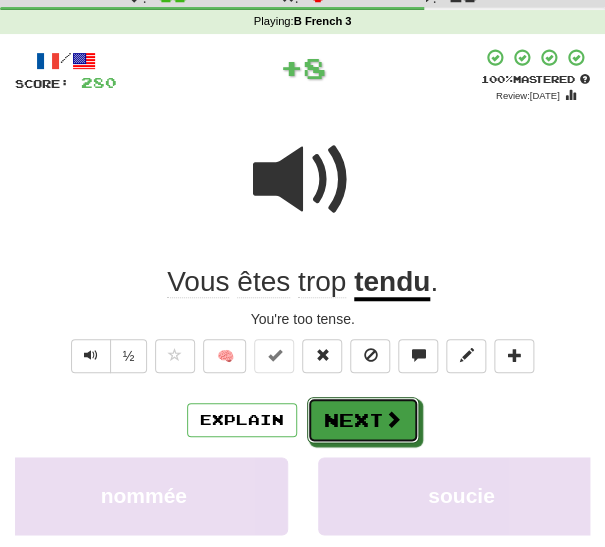 click on "Next" at bounding box center (363, 420) 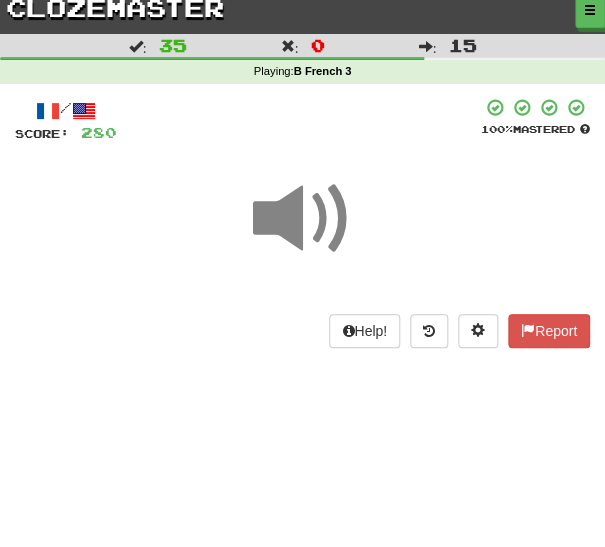 scroll, scrollTop: 39, scrollLeft: 0, axis: vertical 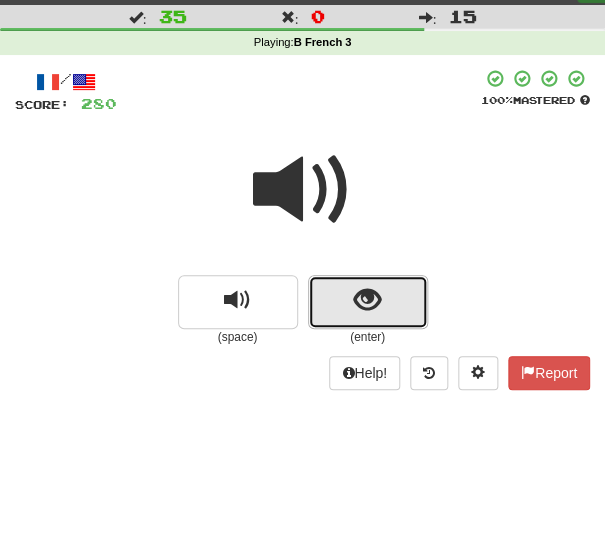 click at bounding box center [368, 302] 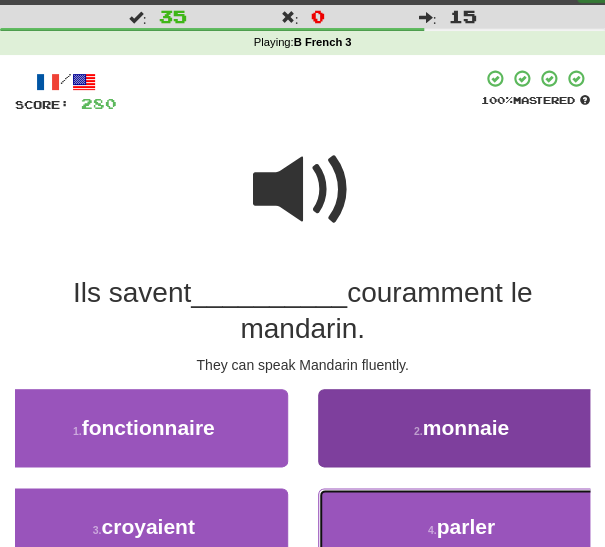 click on "4 .  parler" at bounding box center (462, 527) 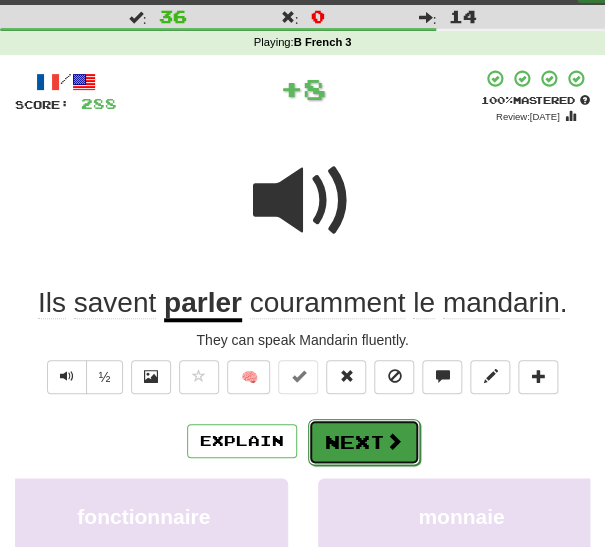 click on "Next" at bounding box center (364, 442) 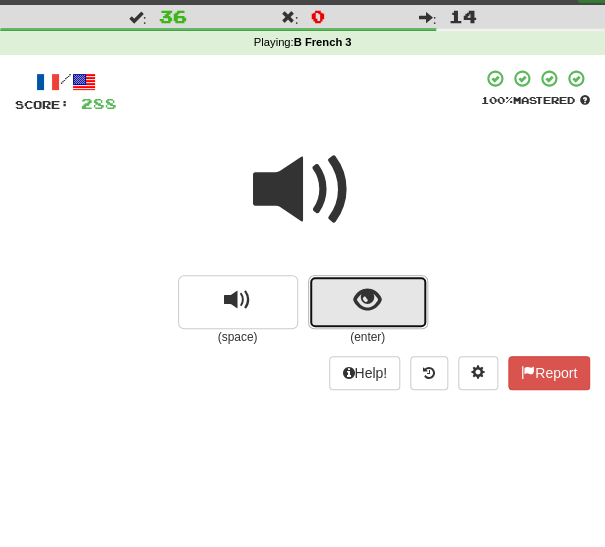 click at bounding box center (367, 300) 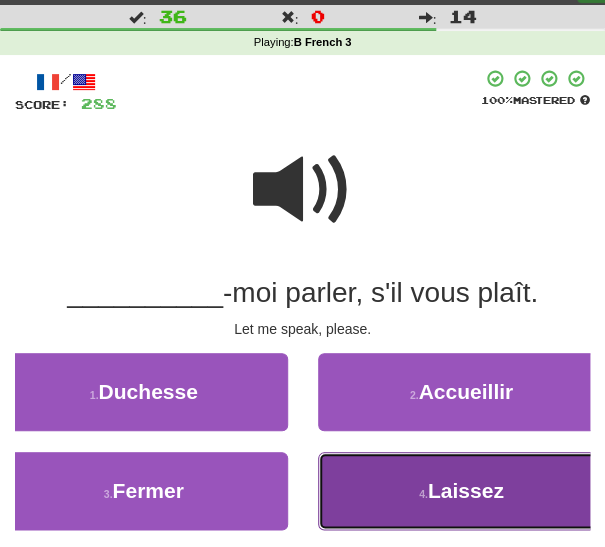 click on "4 .  Laissez" at bounding box center (462, 491) 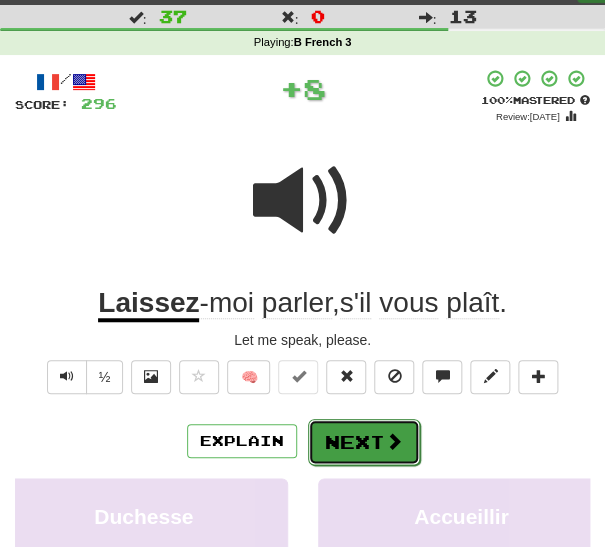 click on "Next" at bounding box center (364, 442) 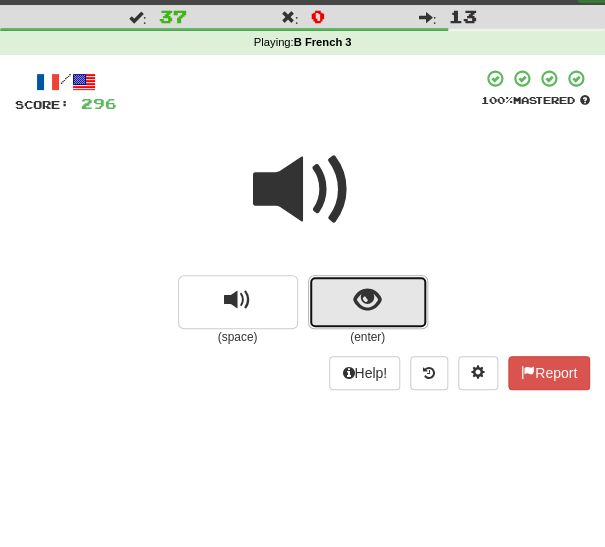 click at bounding box center [368, 302] 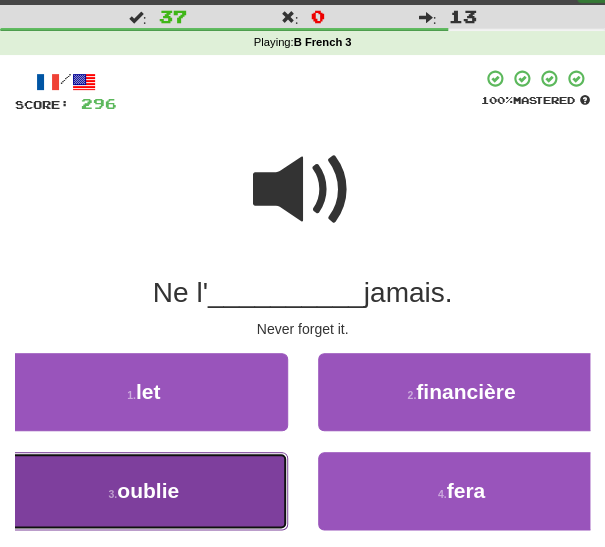click on "oublie" at bounding box center (148, 490) 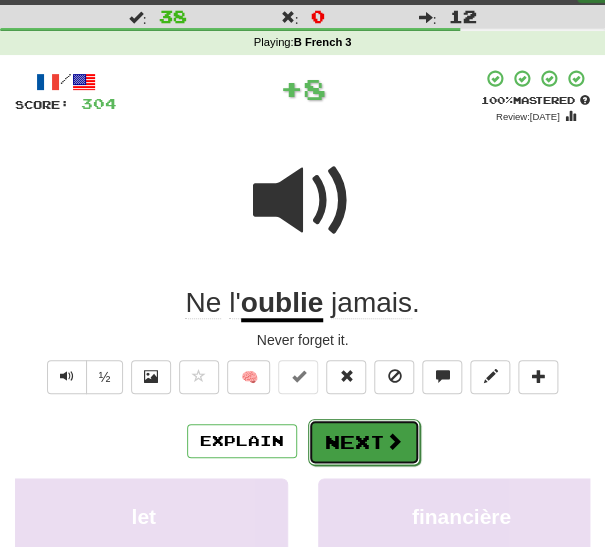 click on "Next" at bounding box center (364, 442) 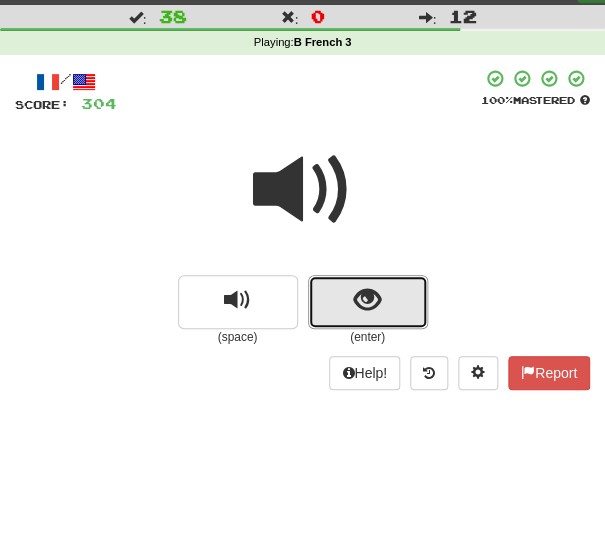 drag, startPoint x: 335, startPoint y: 300, endPoint x: 317, endPoint y: 315, distance: 23.43075 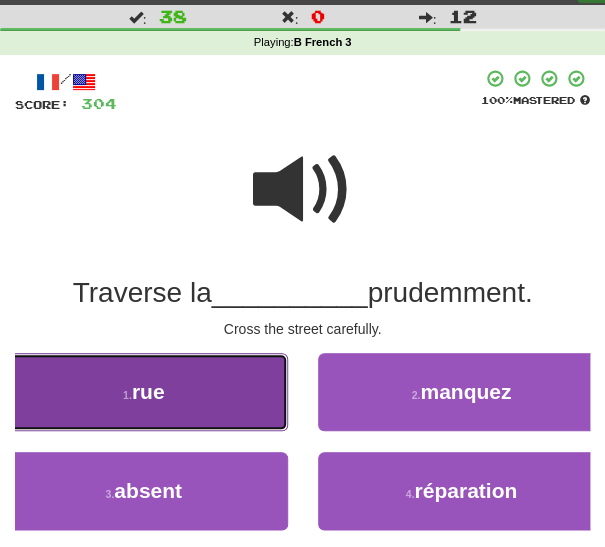 click on "1 .  rue" at bounding box center (144, 392) 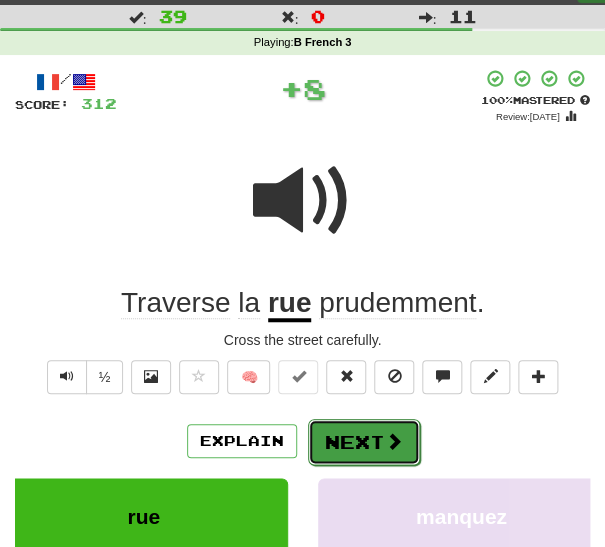 click on "Next" at bounding box center [364, 442] 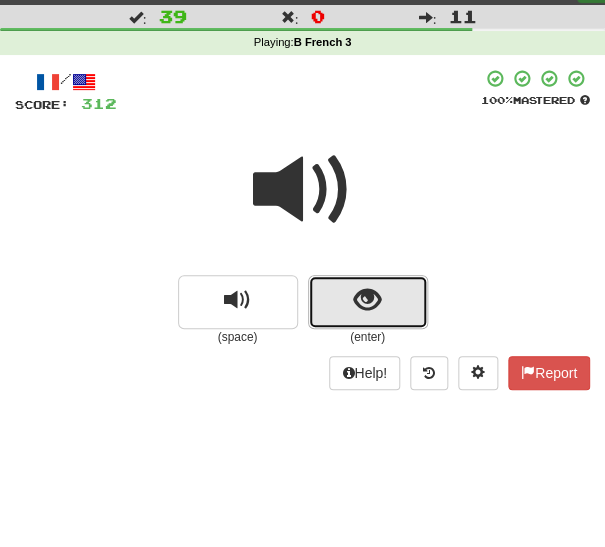 click at bounding box center (367, 300) 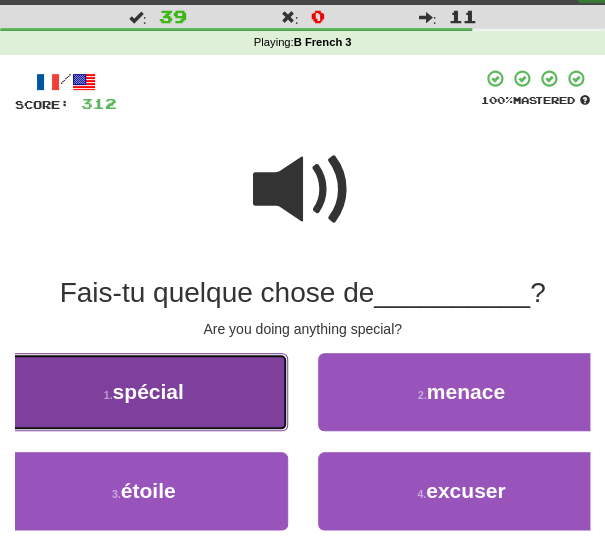 click on "1 .  spécial" at bounding box center [144, 392] 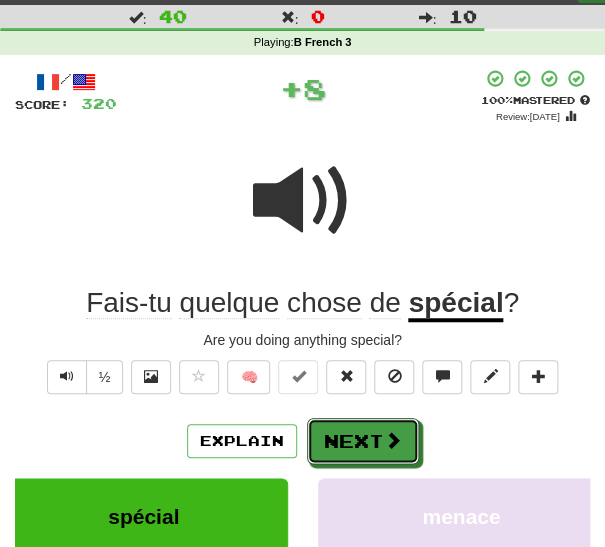 click on "Next" at bounding box center (363, 441) 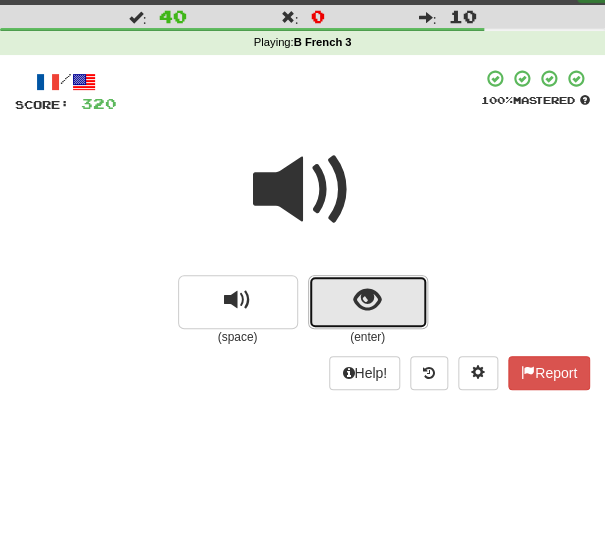 click at bounding box center [368, 302] 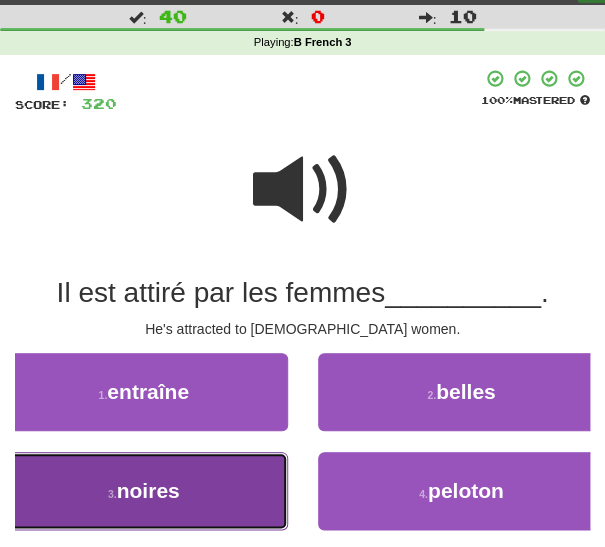 click on "noires" at bounding box center [148, 490] 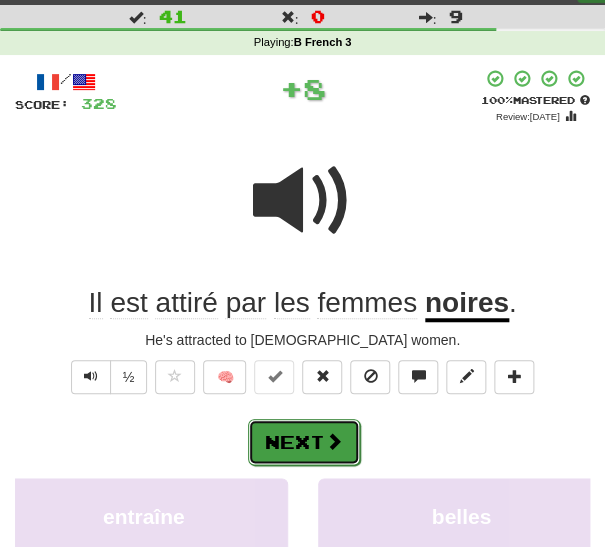 click on "Next" at bounding box center (304, 442) 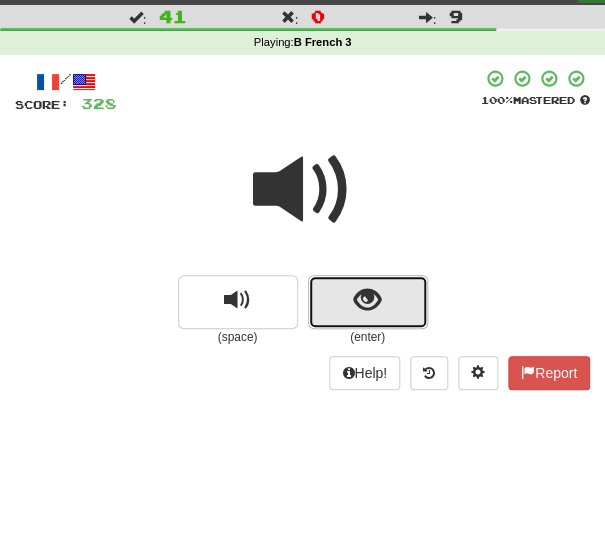 click at bounding box center (368, 302) 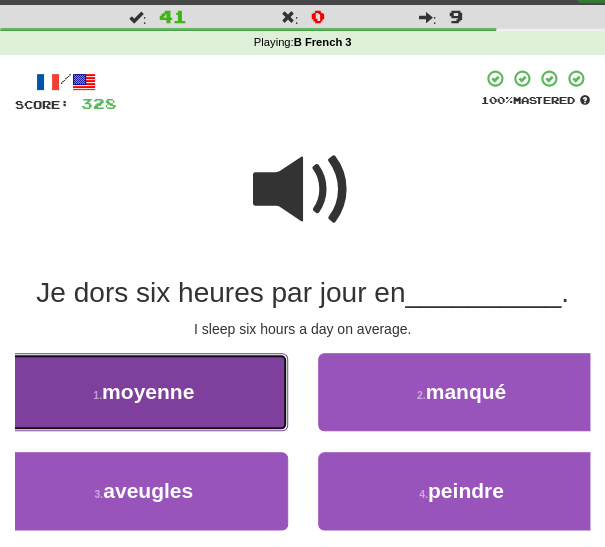 click on "moyenne" at bounding box center (148, 391) 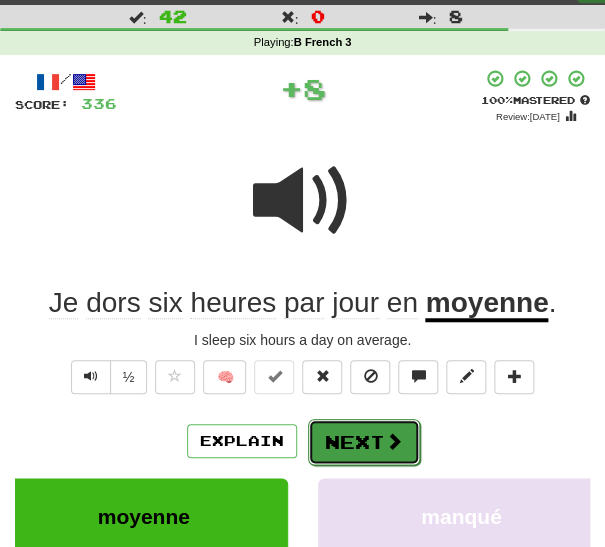 click on "Next" at bounding box center [364, 442] 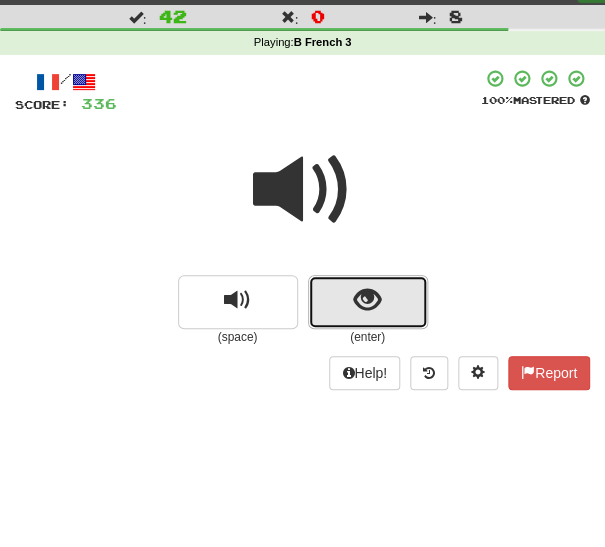 click at bounding box center [368, 302] 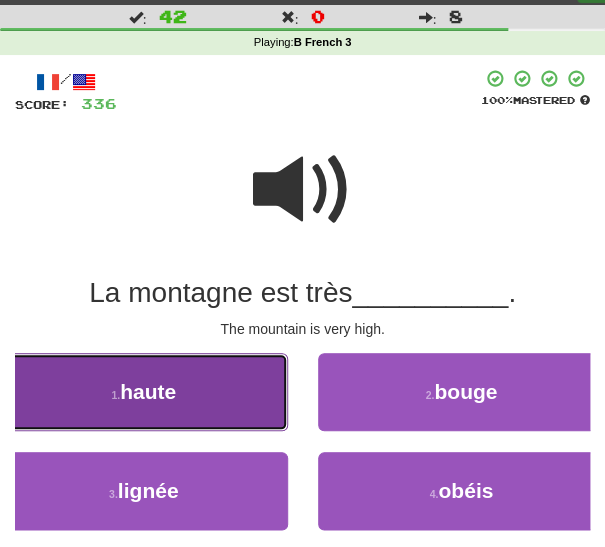 click on "1 .  haute" at bounding box center [144, 392] 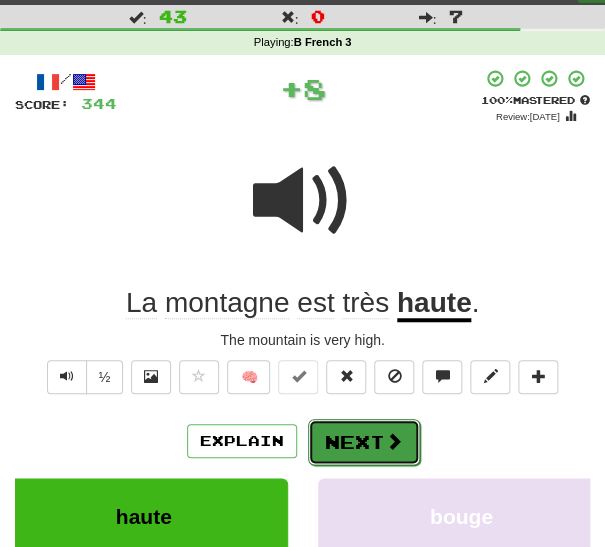 click on "Next" at bounding box center (364, 442) 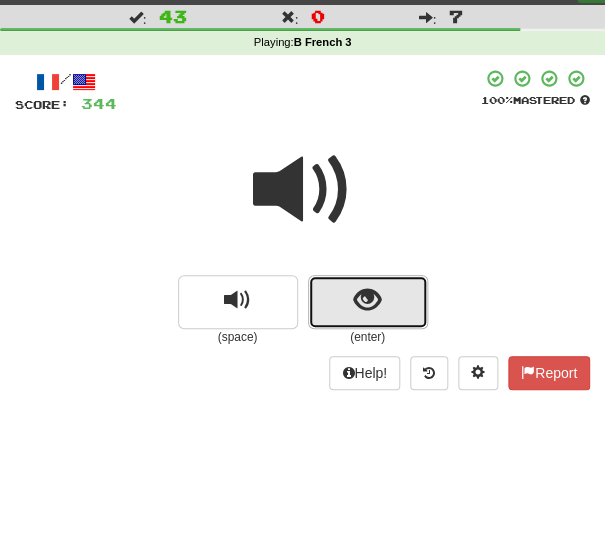 click at bounding box center [368, 302] 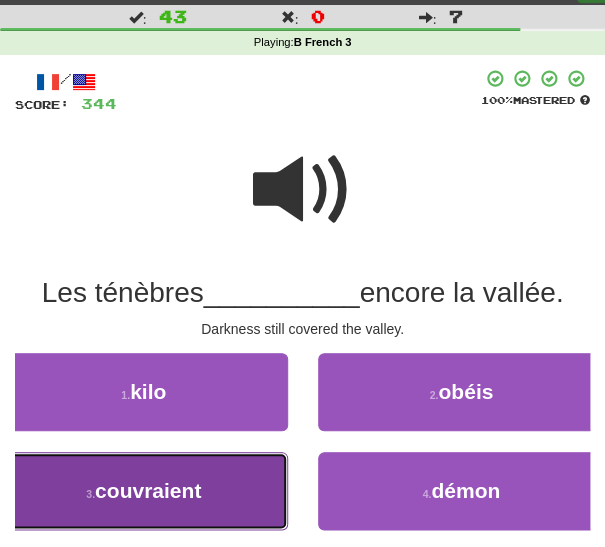 click on "couvraient" at bounding box center [148, 490] 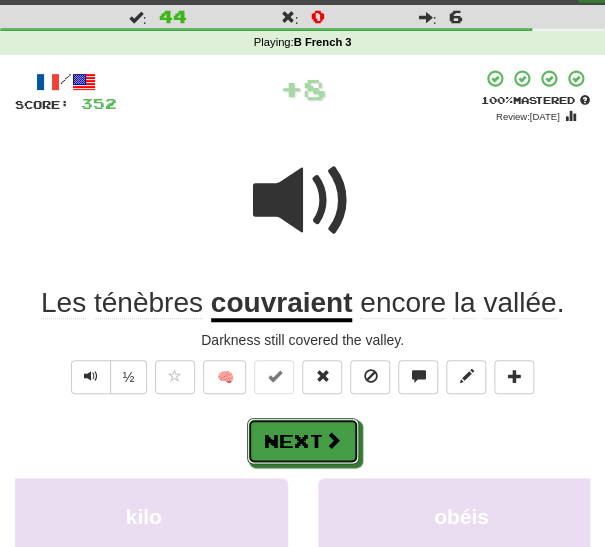 click on "Next" at bounding box center (303, 441) 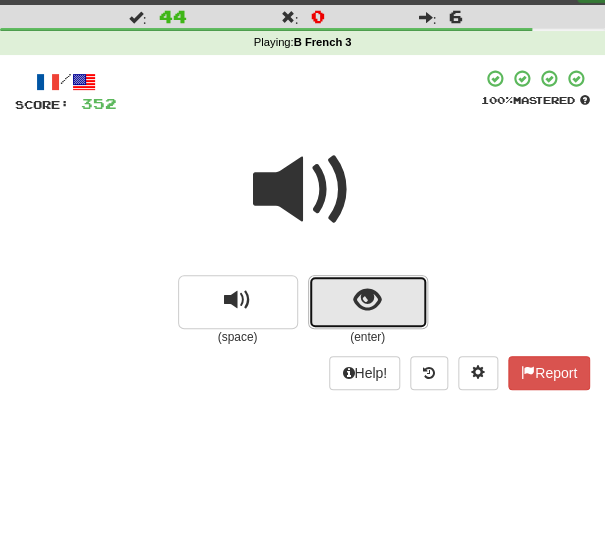 click at bounding box center [368, 302] 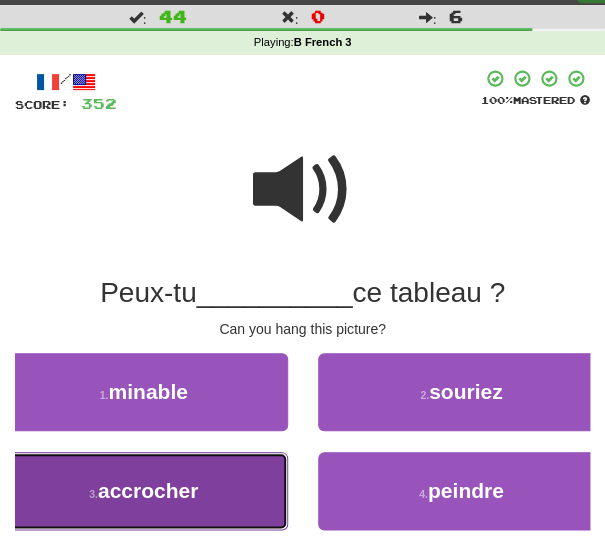 click on "accrocher" at bounding box center [148, 490] 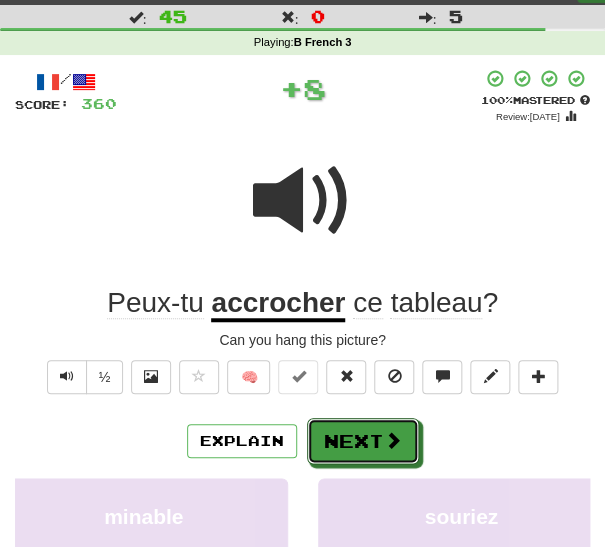 click on "Next" at bounding box center [363, 441] 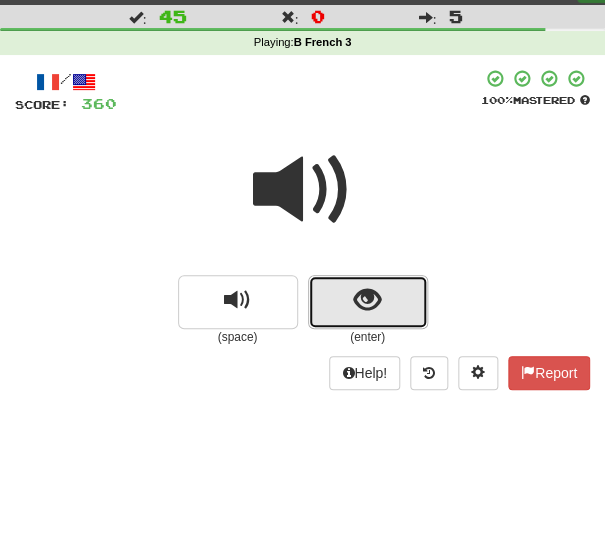click at bounding box center [367, 300] 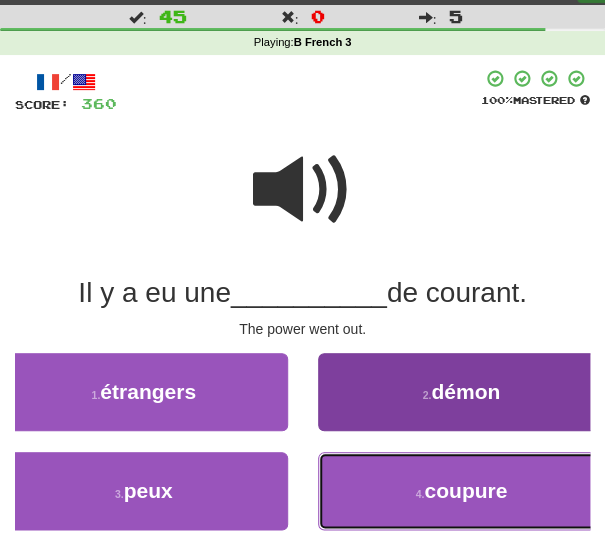 click on "coupure" at bounding box center [465, 490] 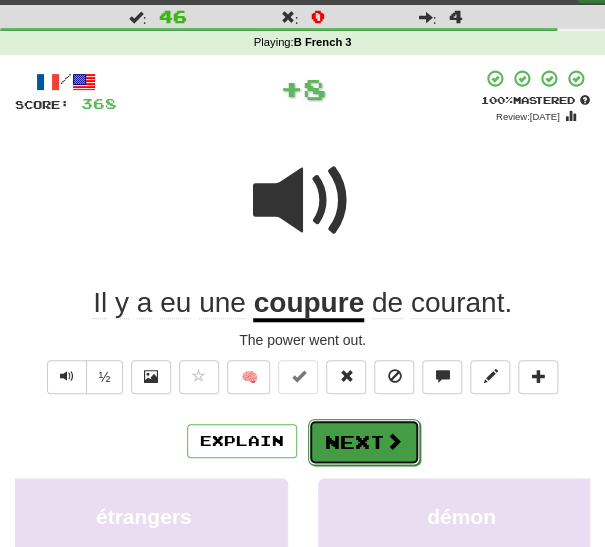 click on "Next" at bounding box center [364, 442] 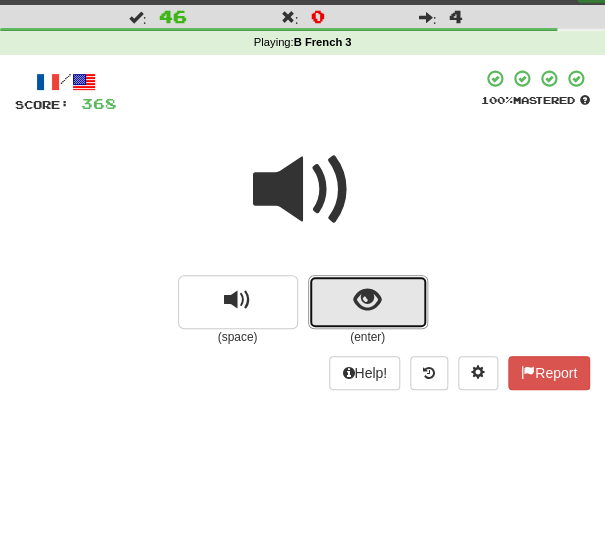 drag, startPoint x: 341, startPoint y: 304, endPoint x: 315, endPoint y: 314, distance: 27.856777 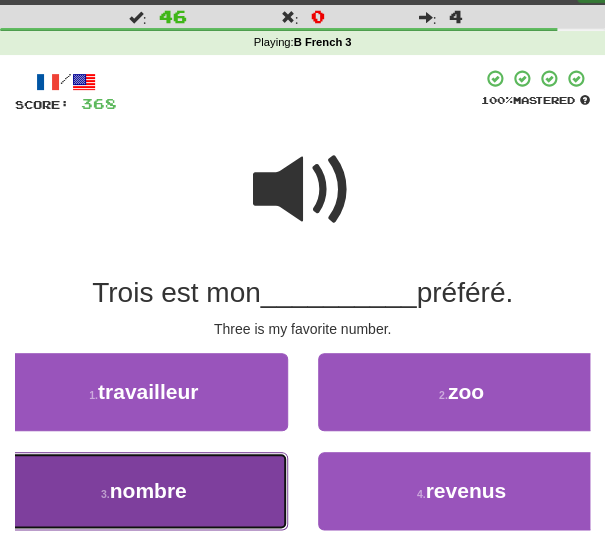click on "nombre" at bounding box center [148, 490] 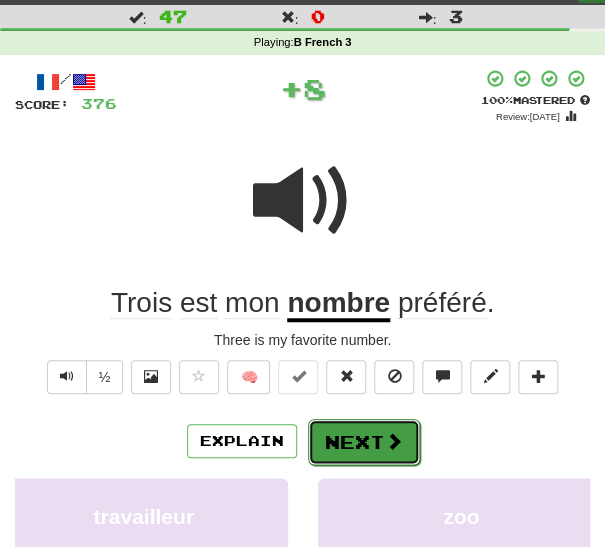click on "Next" at bounding box center [364, 442] 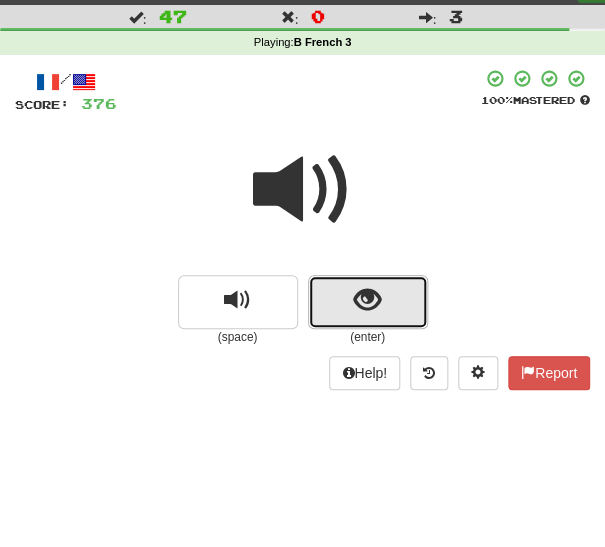 click at bounding box center [368, 302] 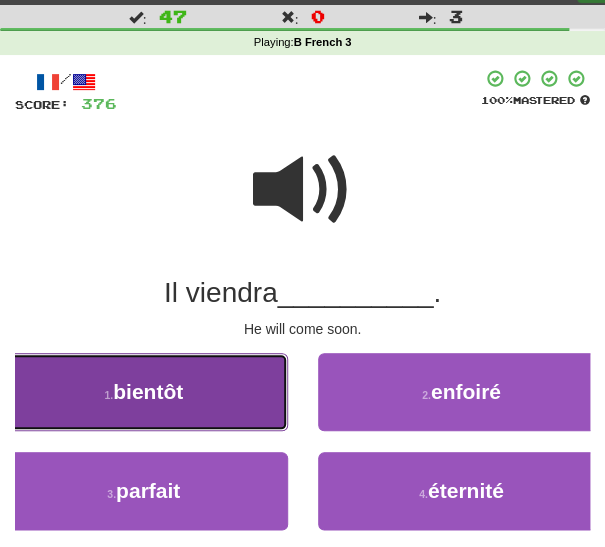 click on "1 .  bientôt" at bounding box center [144, 392] 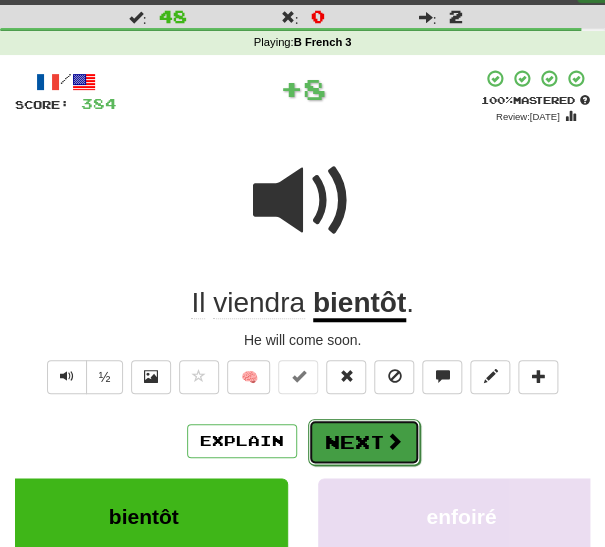 click on "Next" at bounding box center (364, 442) 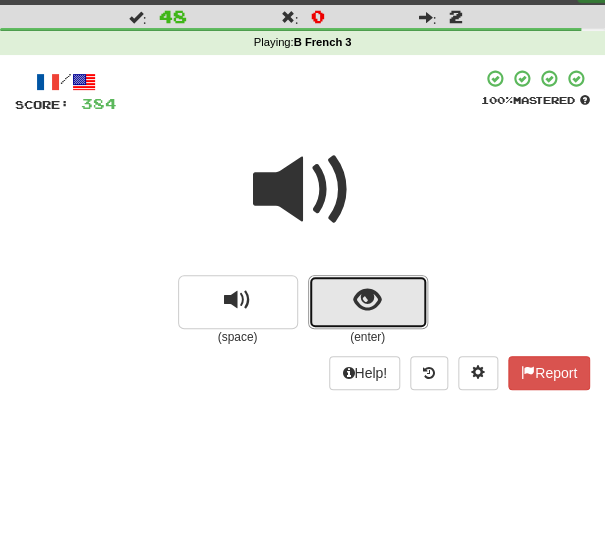 drag, startPoint x: 326, startPoint y: 311, endPoint x: 292, endPoint y: 350, distance: 51.739735 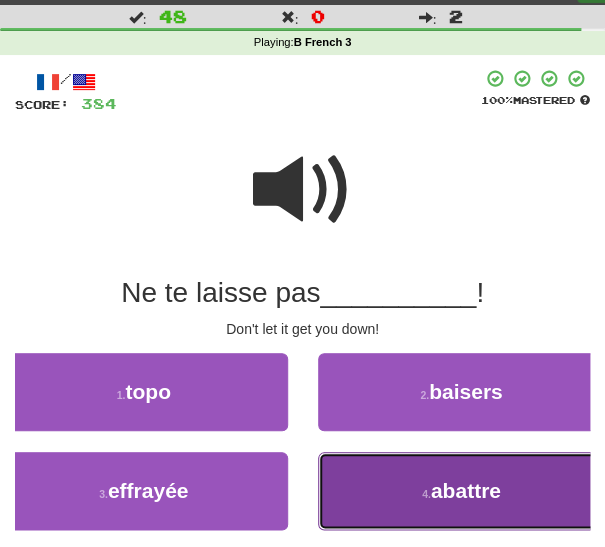 click on "4 .  abattre" at bounding box center [462, 491] 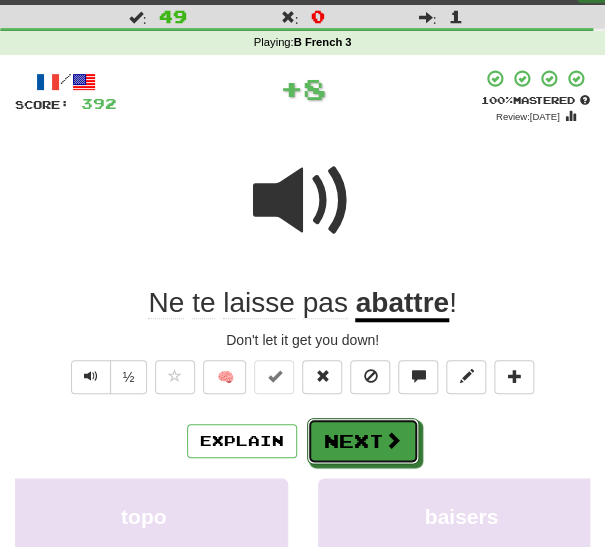 drag, startPoint x: 323, startPoint y: 450, endPoint x: 327, endPoint y: 436, distance: 14.56022 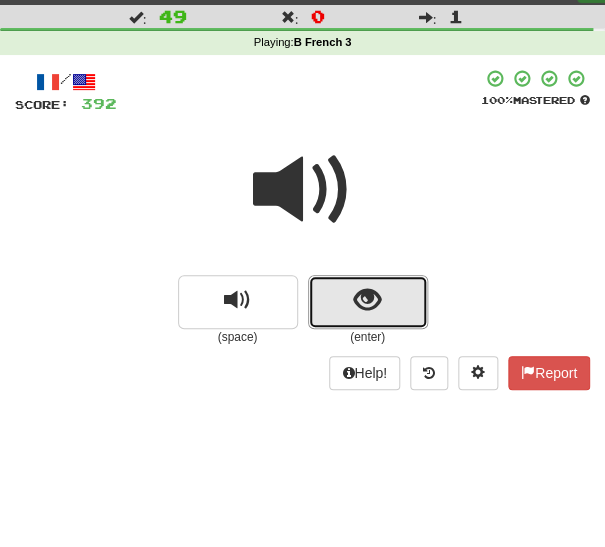 drag, startPoint x: 339, startPoint y: 304, endPoint x: 289, endPoint y: 348, distance: 66.6033 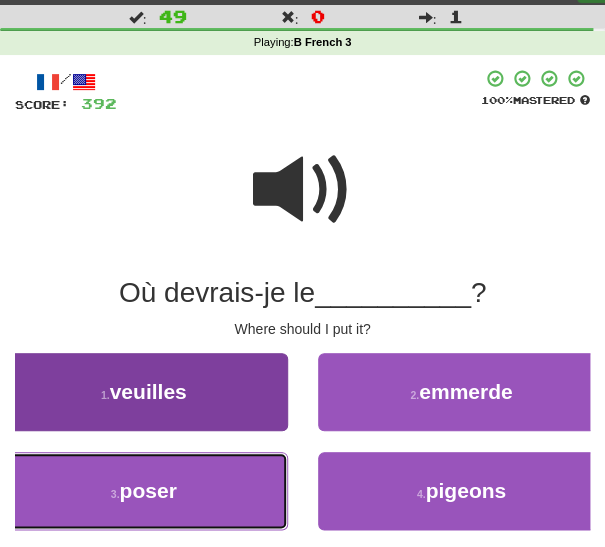 click on "3 .  poser" at bounding box center [144, 491] 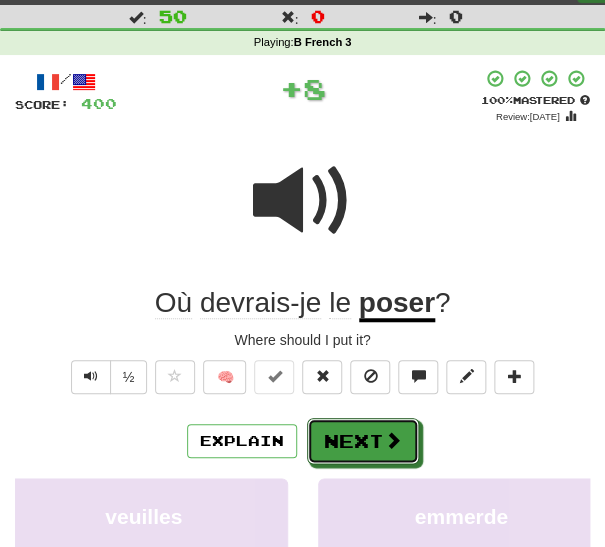 drag, startPoint x: 340, startPoint y: 449, endPoint x: 368, endPoint y: 381, distance: 73.53911 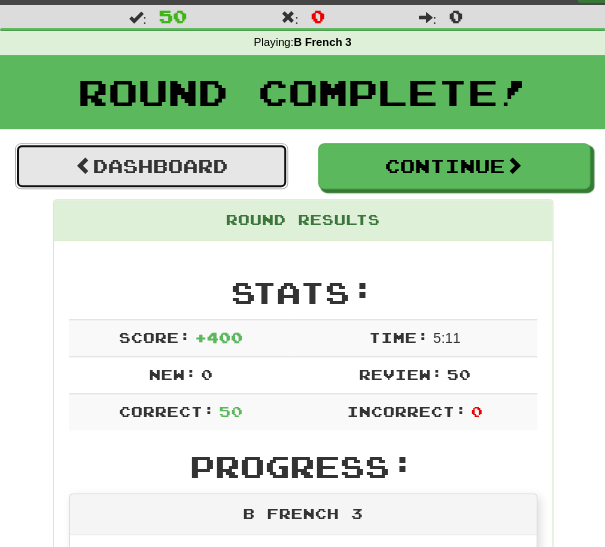 click on "Dashboard" at bounding box center [151, 166] 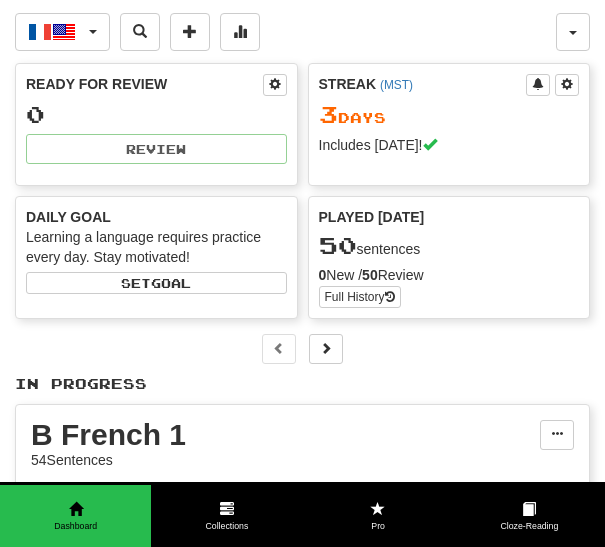 scroll, scrollTop: 0, scrollLeft: 0, axis: both 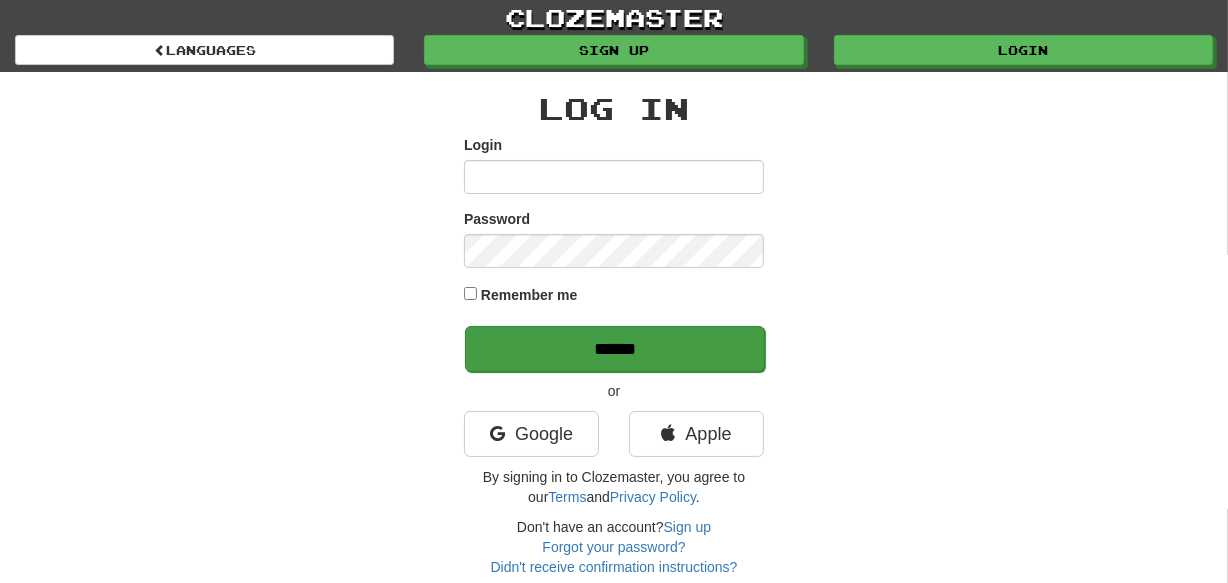 type on "********" 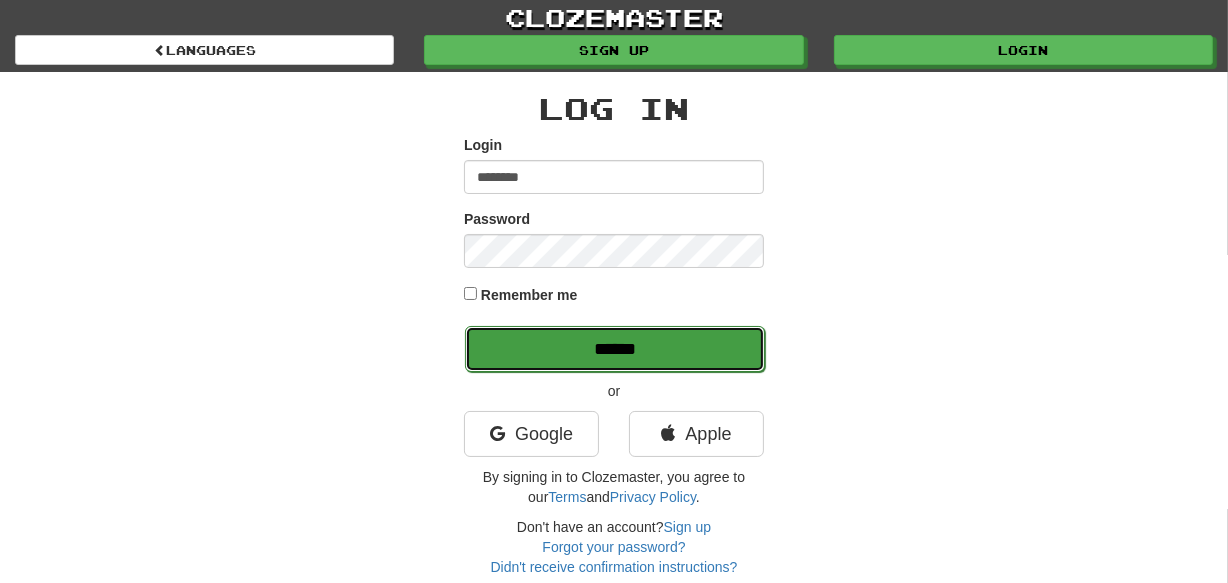 click on "******" at bounding box center (615, 349) 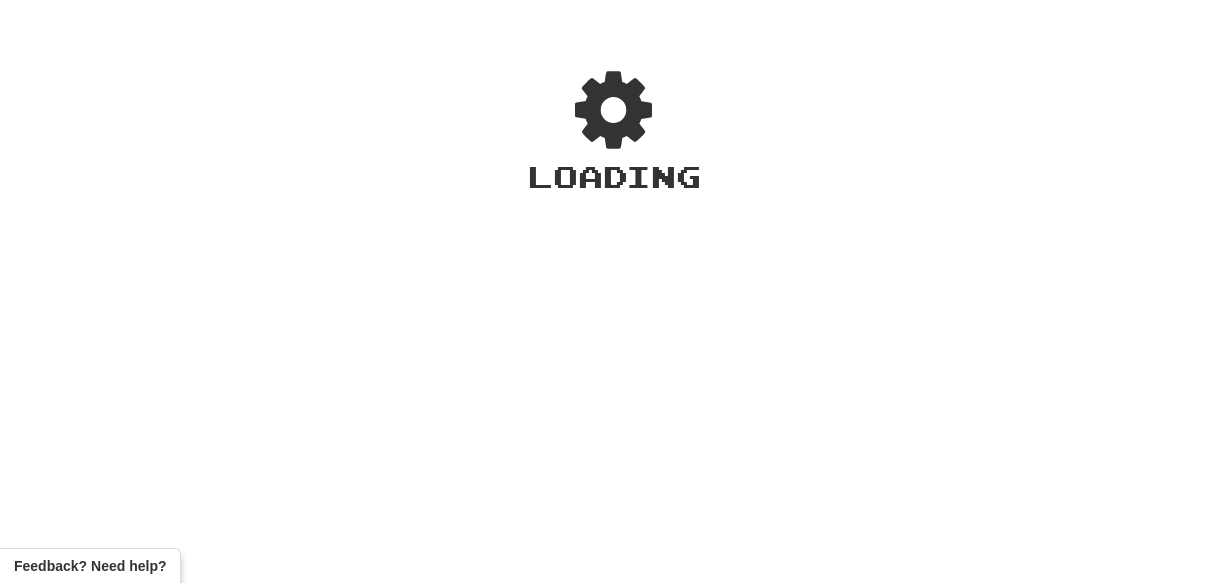 scroll, scrollTop: 0, scrollLeft: 0, axis: both 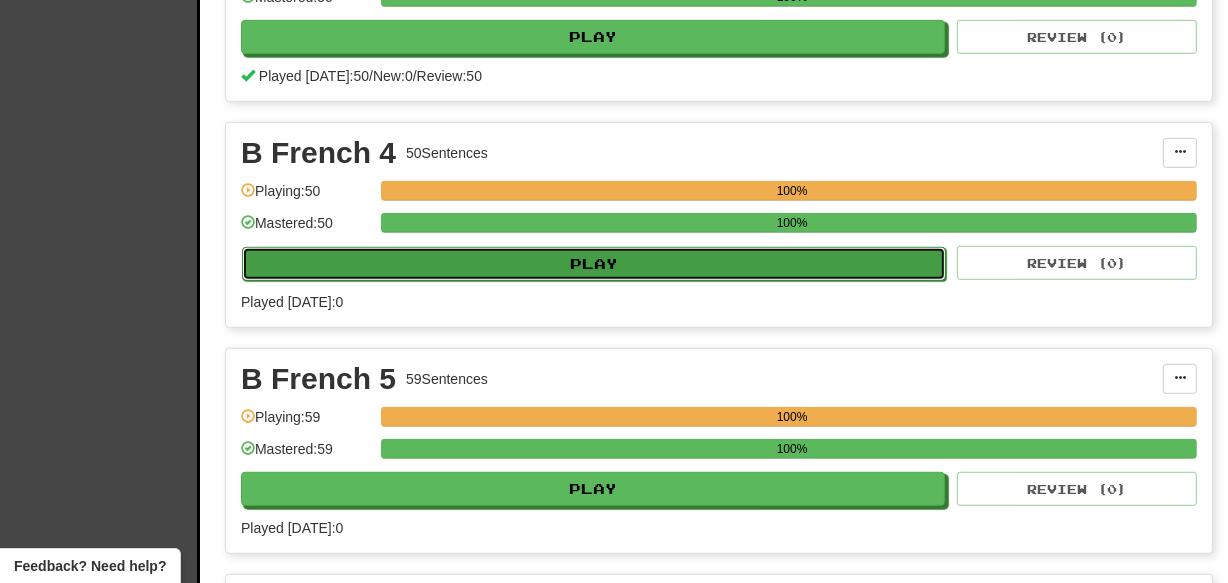 click on "Play" at bounding box center (594, 264) 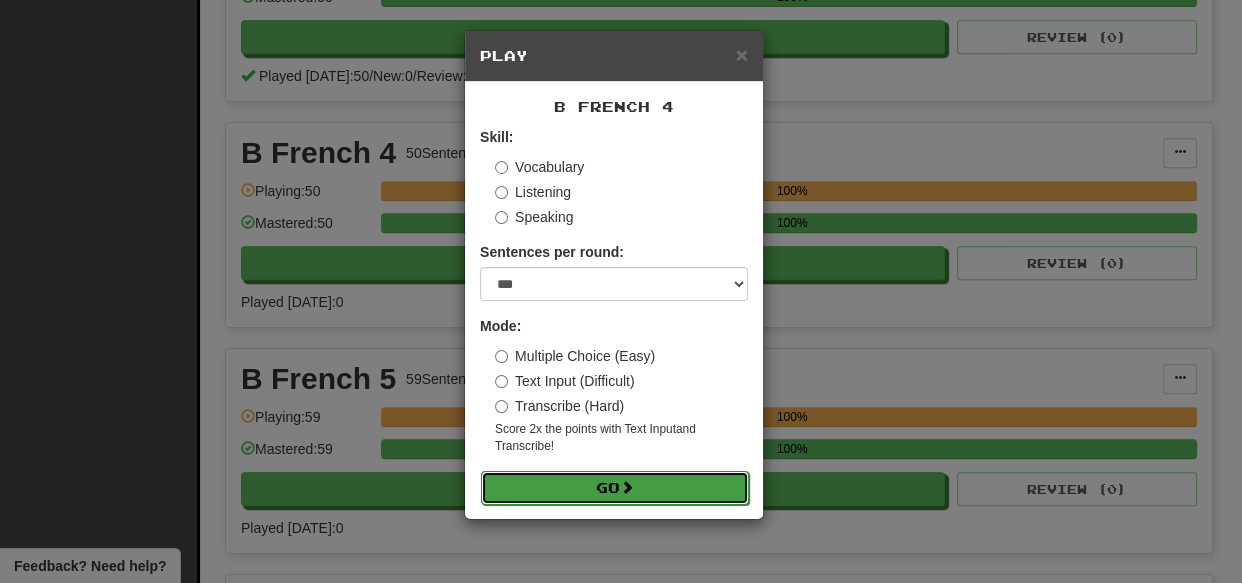 click on "Go" at bounding box center (615, 488) 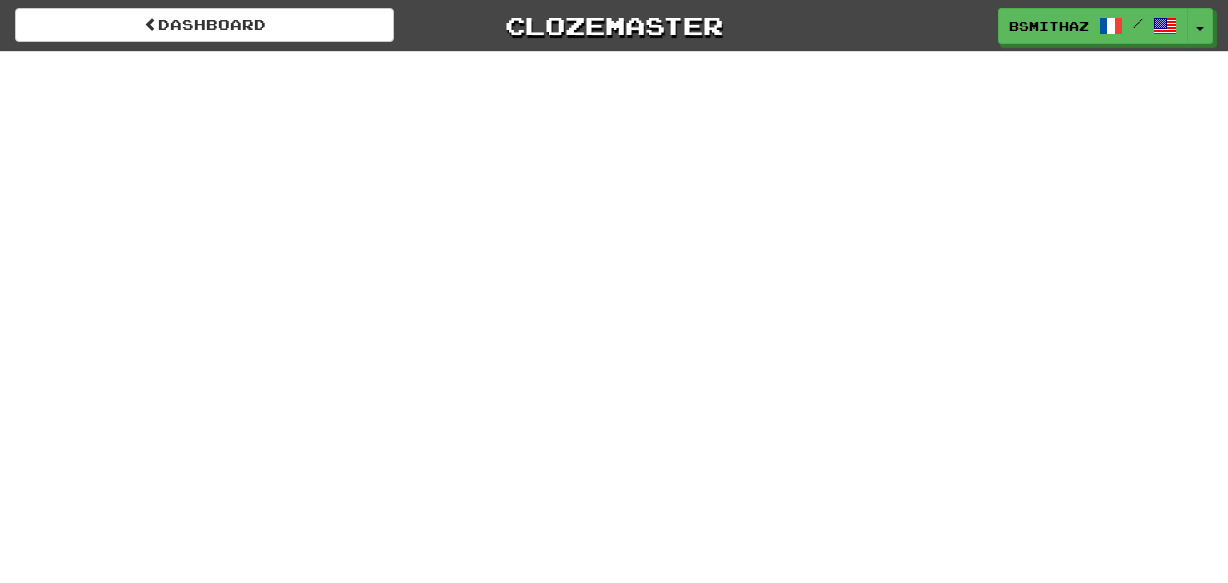 scroll, scrollTop: 0, scrollLeft: 0, axis: both 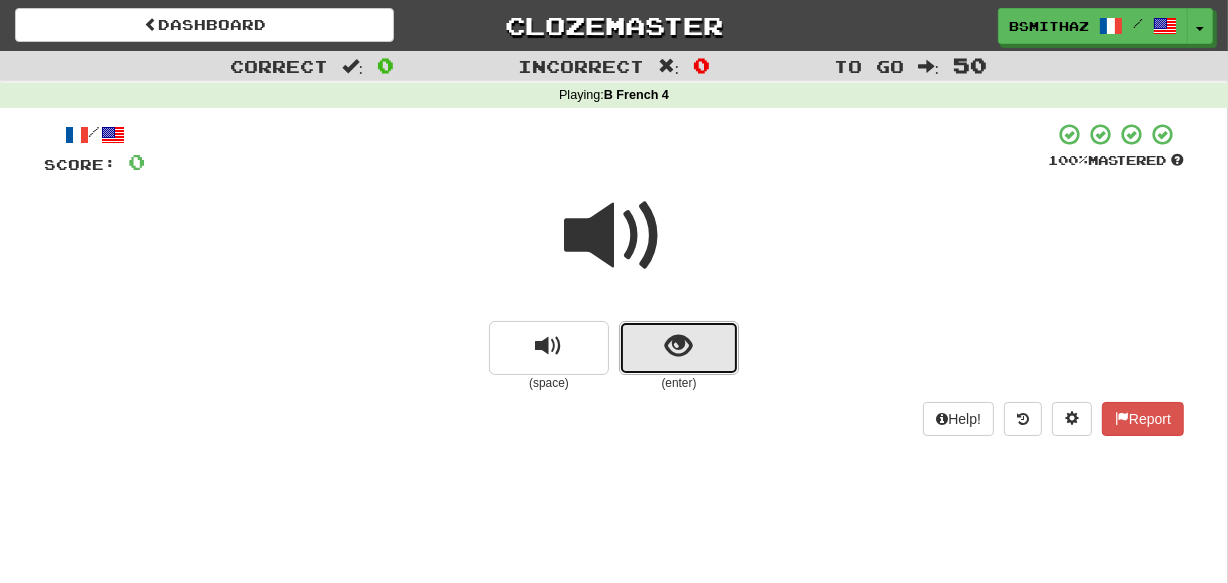 click at bounding box center (679, 348) 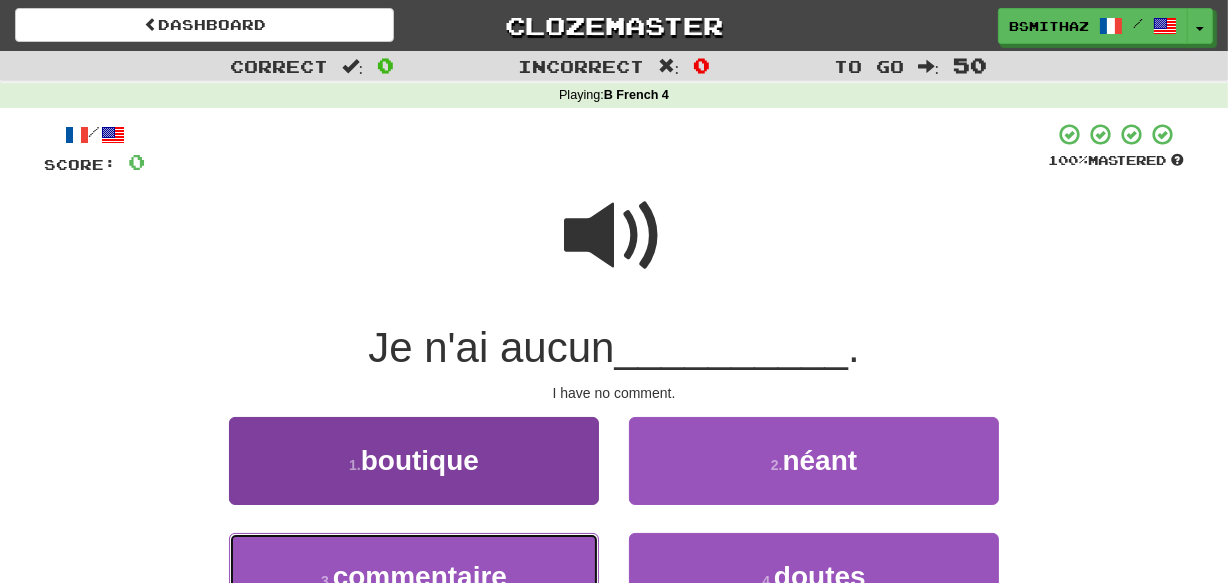 click on "3 .  commentaire" at bounding box center [414, 576] 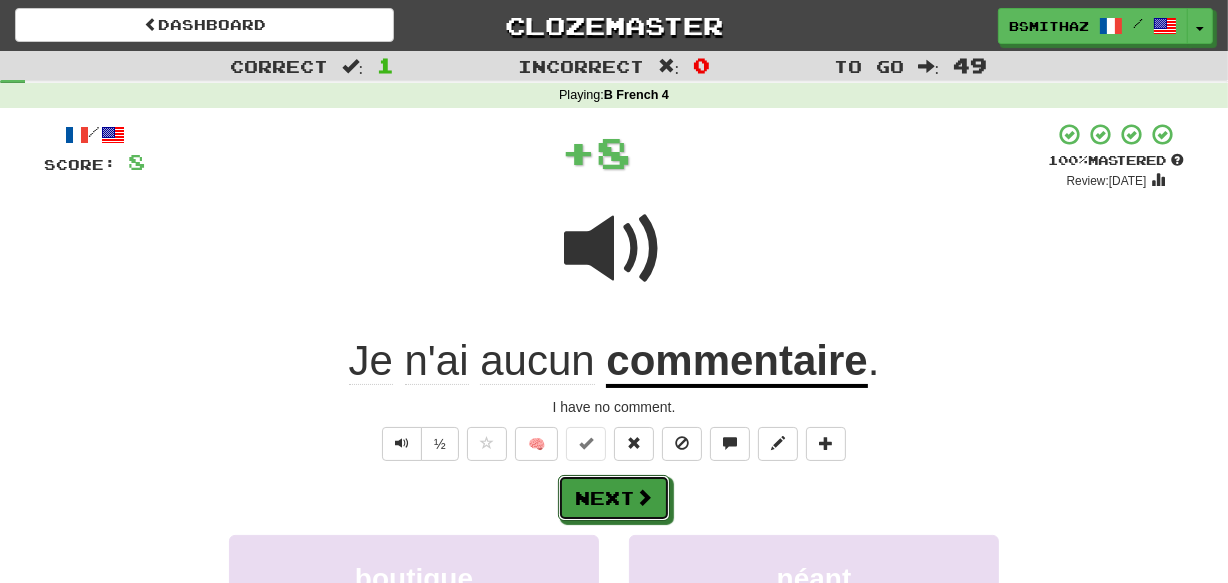 drag, startPoint x: 621, startPoint y: 500, endPoint x: 764, endPoint y: 436, distance: 156.66844 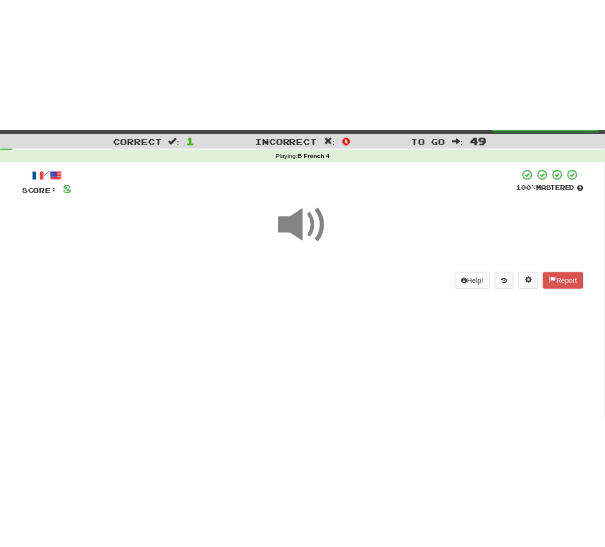 scroll, scrollTop: 36, scrollLeft: 0, axis: vertical 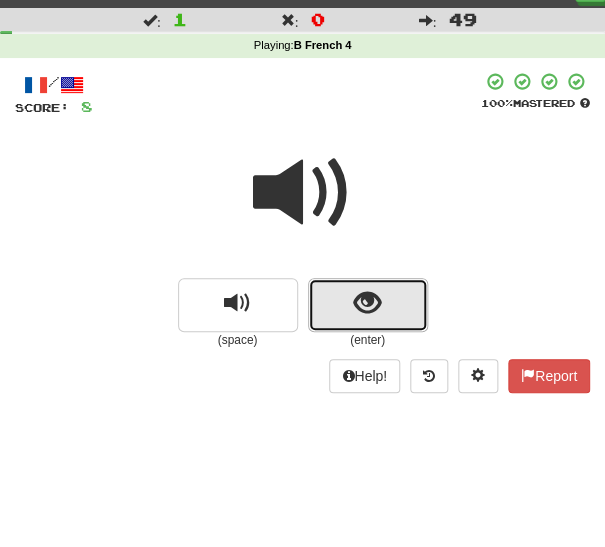click at bounding box center [367, 303] 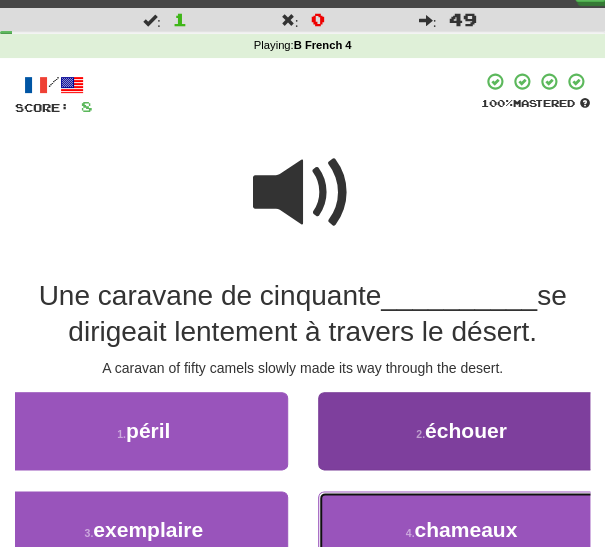 drag, startPoint x: 402, startPoint y: 521, endPoint x: 378, endPoint y: 520, distance: 24.020824 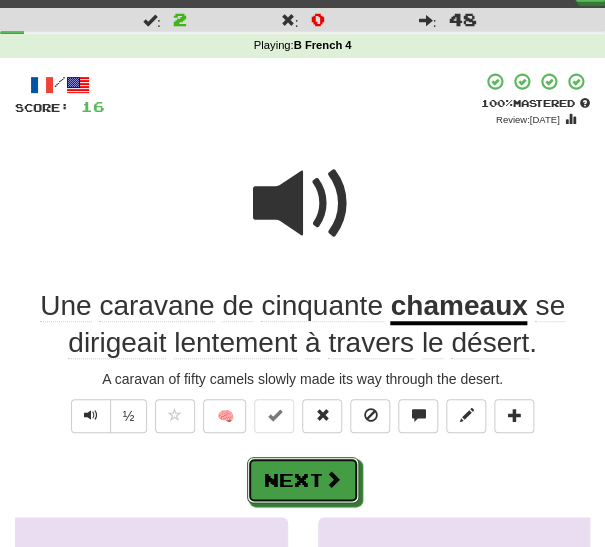 drag, startPoint x: 319, startPoint y: 476, endPoint x: 322, endPoint y: 448, distance: 28.160255 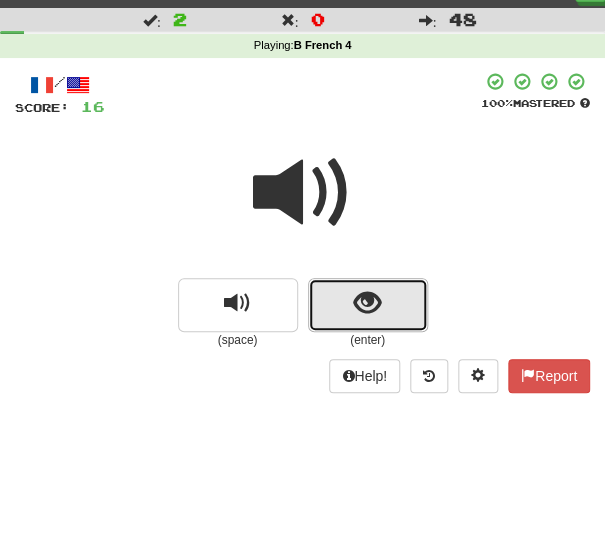 click at bounding box center [367, 303] 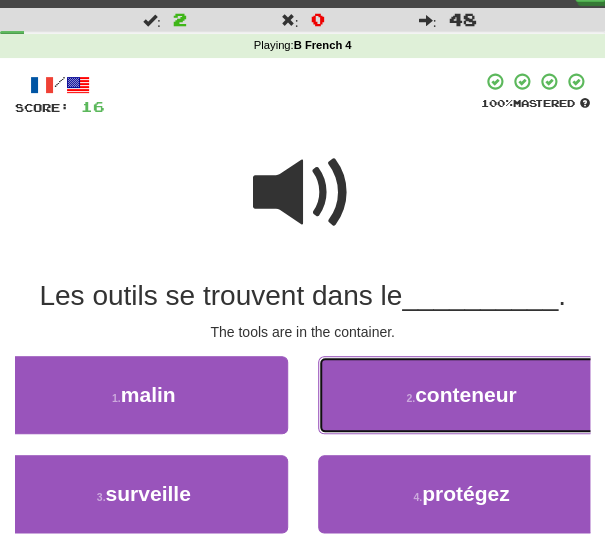 click on "2 .  conteneur" at bounding box center [462, 395] 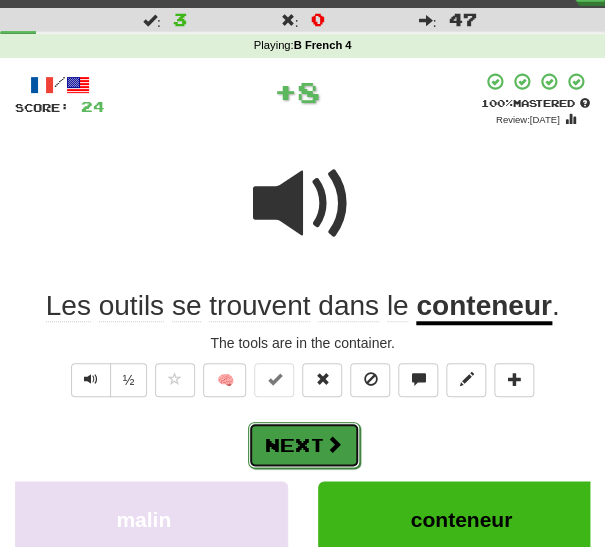 click on "Next" at bounding box center [304, 445] 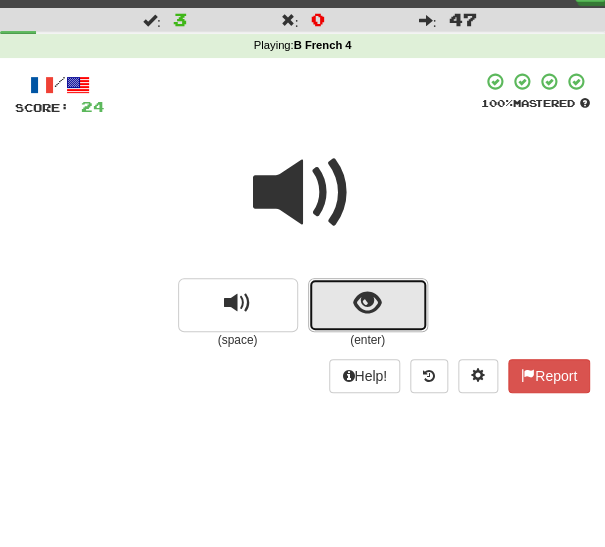 click at bounding box center [368, 305] 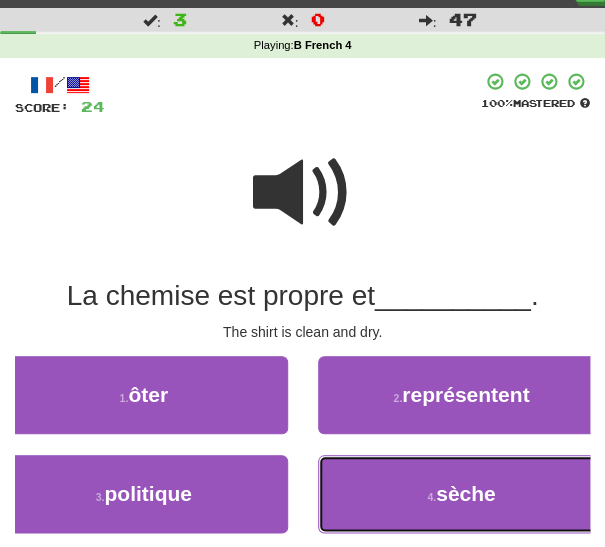 drag, startPoint x: 388, startPoint y: 482, endPoint x: 379, endPoint y: 477, distance: 10.29563 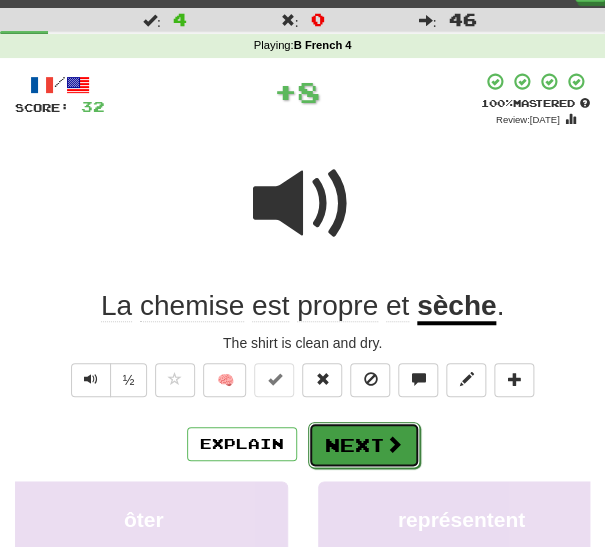 click on "Next" at bounding box center [364, 445] 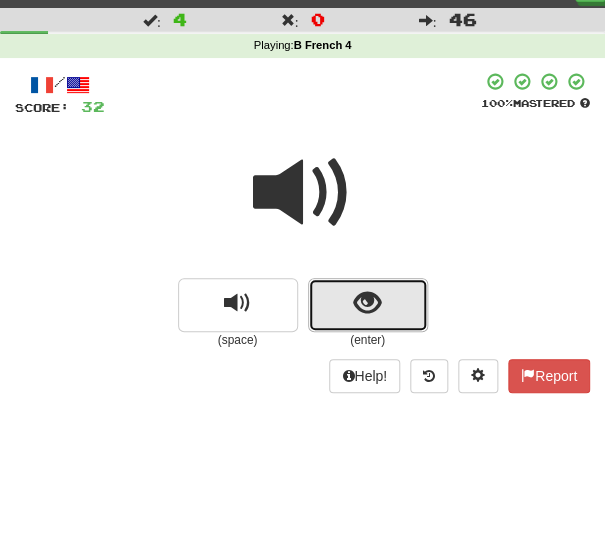 click at bounding box center [368, 305] 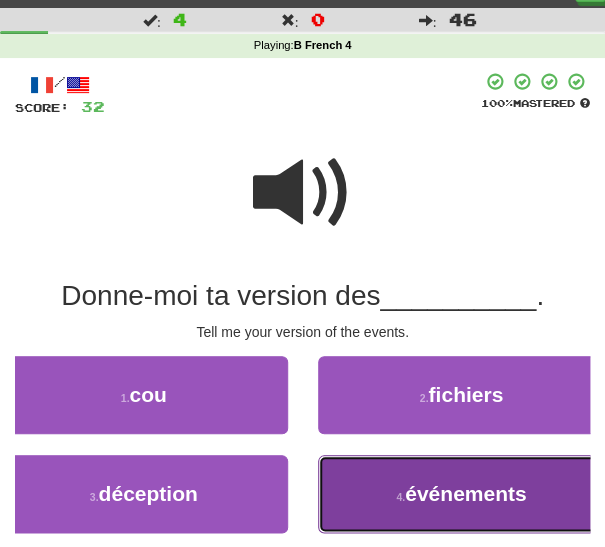 click on "4 .  événements" at bounding box center [462, 494] 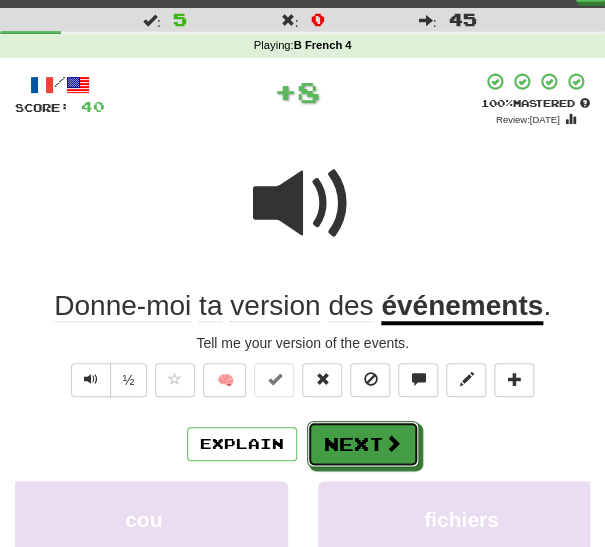 click on "Next" at bounding box center (363, 444) 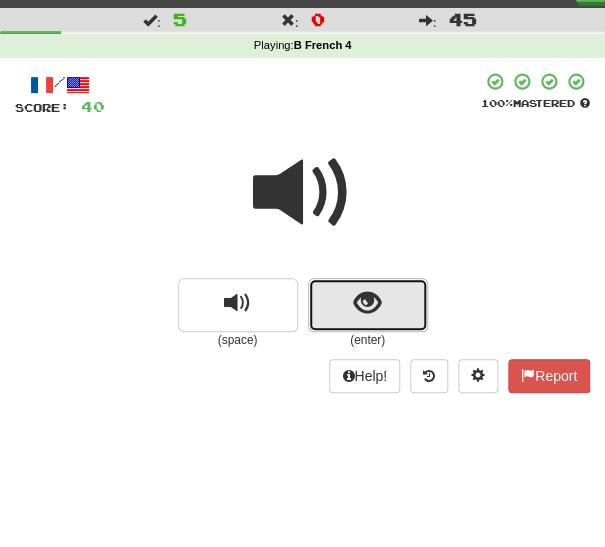 click at bounding box center [367, 303] 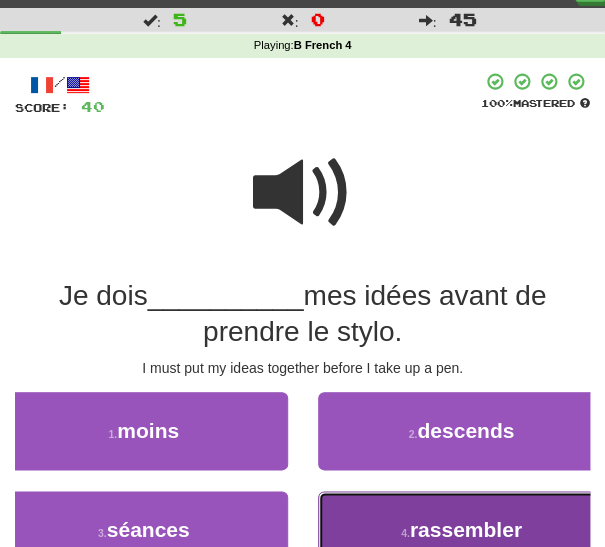 click on "4 .  rassembler" at bounding box center (462, 530) 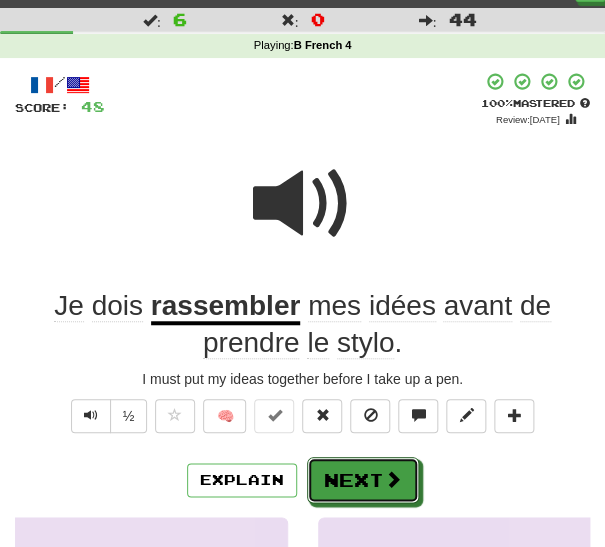 click on "Next" at bounding box center (363, 480) 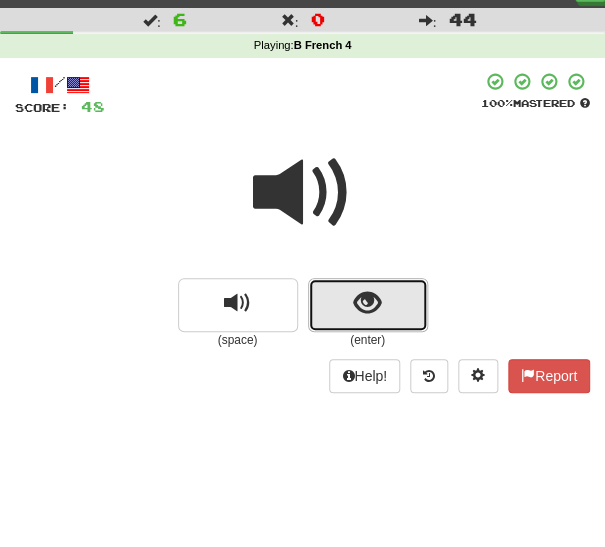 click at bounding box center [367, 303] 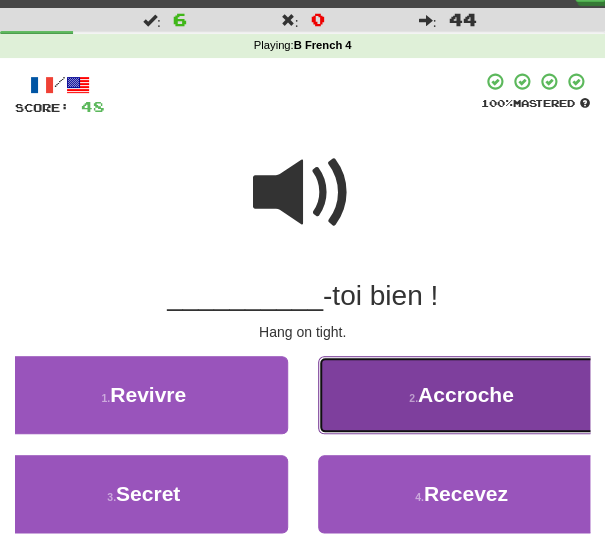 click on "2 .  Accroche" at bounding box center (462, 395) 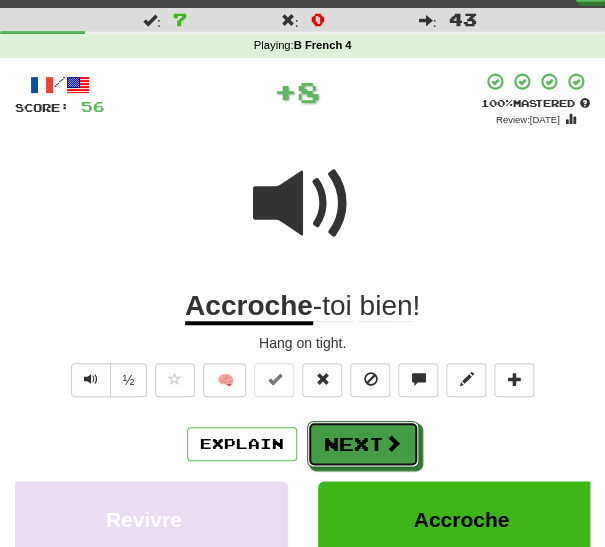 click on "Next" at bounding box center (363, 444) 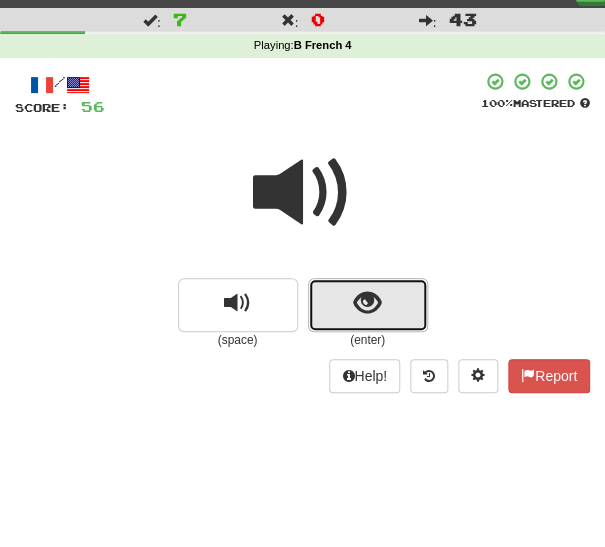click at bounding box center [368, 305] 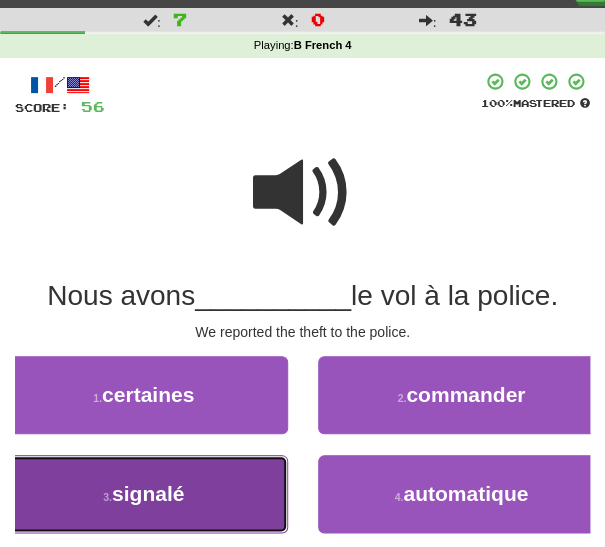 click on "3 .  signalé" at bounding box center [144, 494] 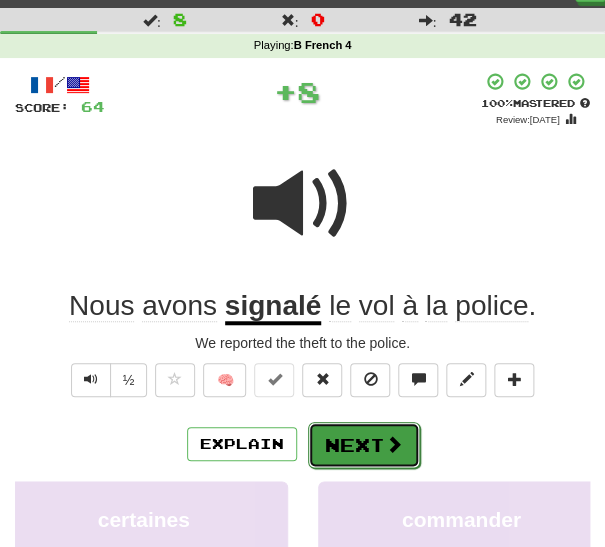click on "Next" at bounding box center [364, 445] 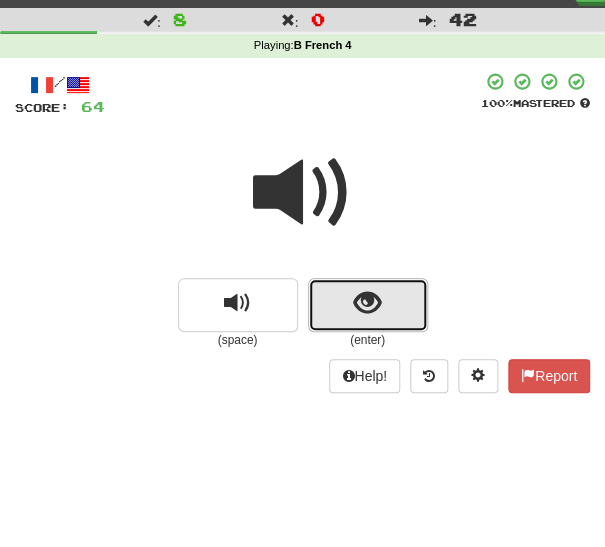 click at bounding box center (368, 305) 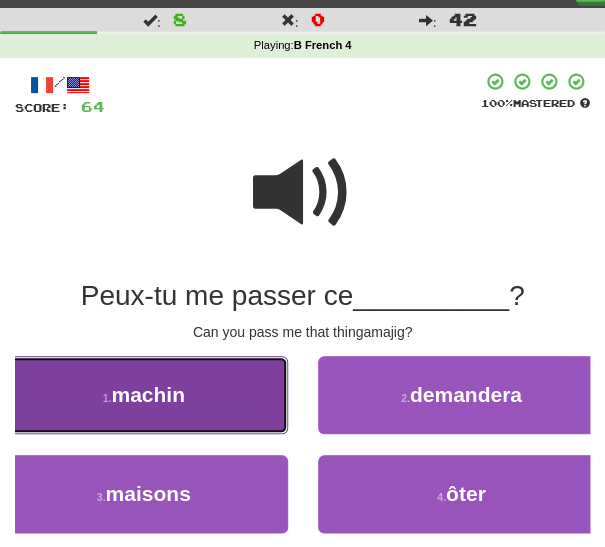 click on "1 .  machin" at bounding box center [144, 395] 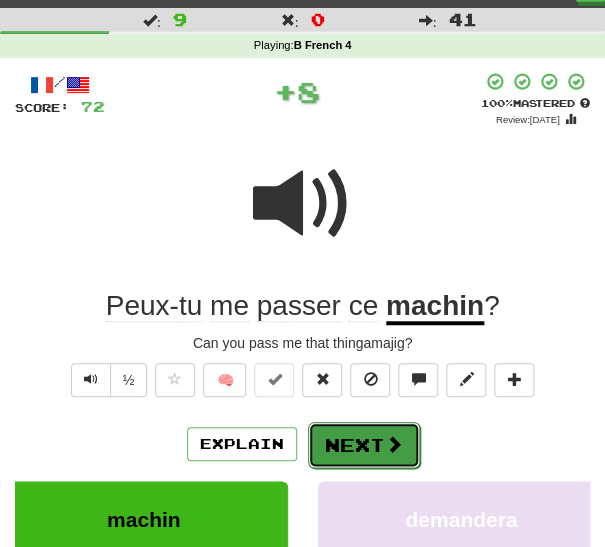click on "Next" at bounding box center [364, 445] 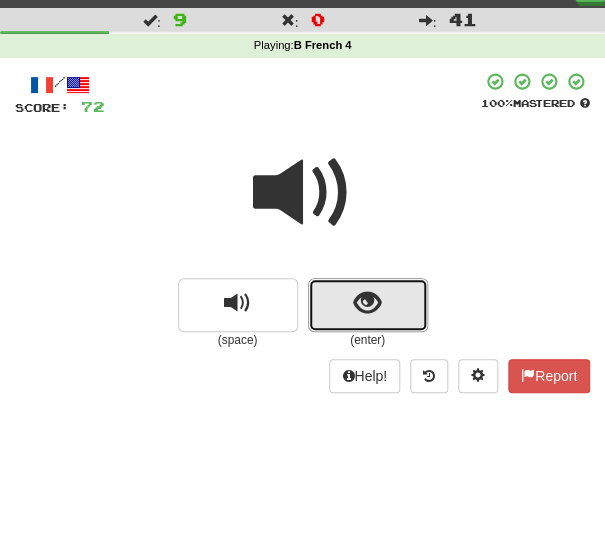 click at bounding box center [368, 305] 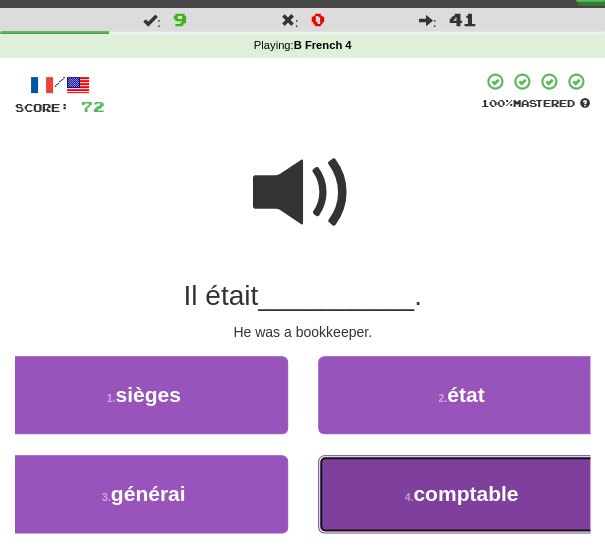 click on "4 .  comptable" at bounding box center (462, 494) 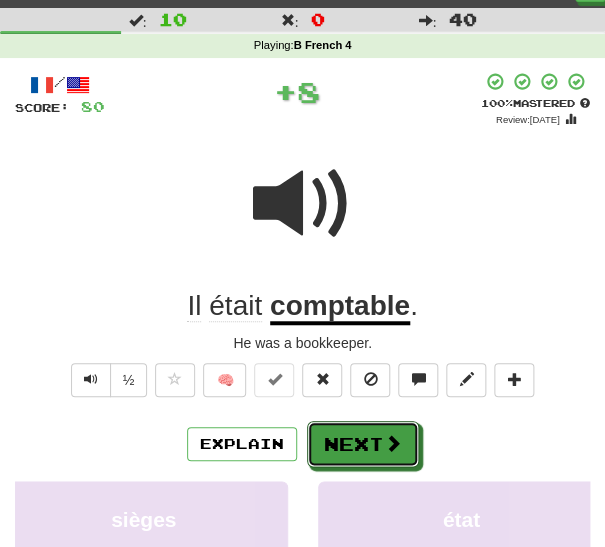 click on "Next" at bounding box center [363, 444] 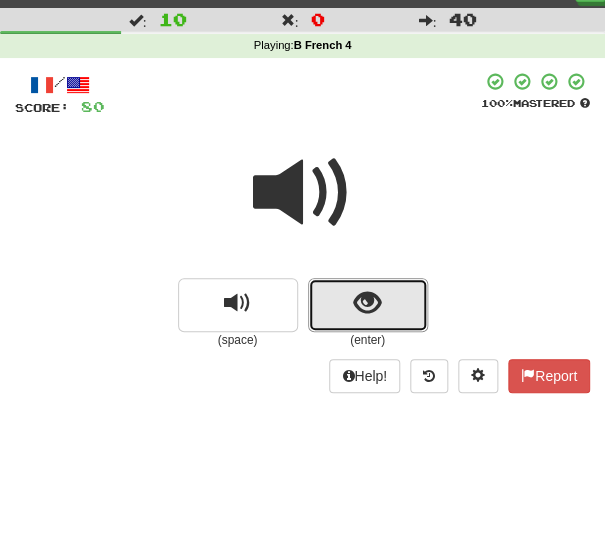 drag, startPoint x: 347, startPoint y: 306, endPoint x: 328, endPoint y: 320, distance: 23.600847 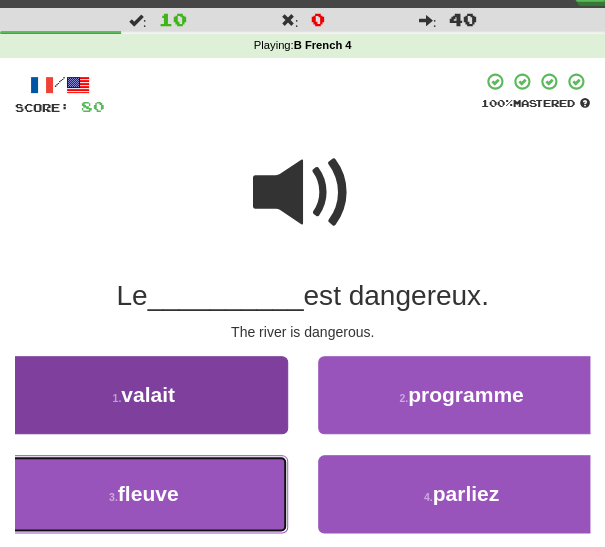 click on "3 .  fleuve" at bounding box center (144, 494) 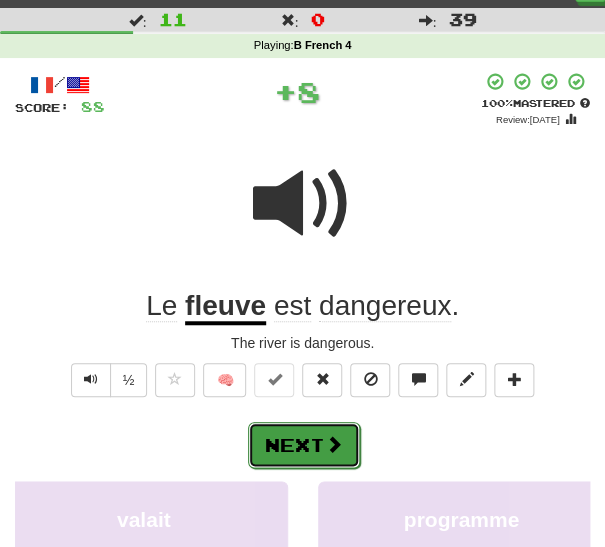 click on "Next" at bounding box center [304, 445] 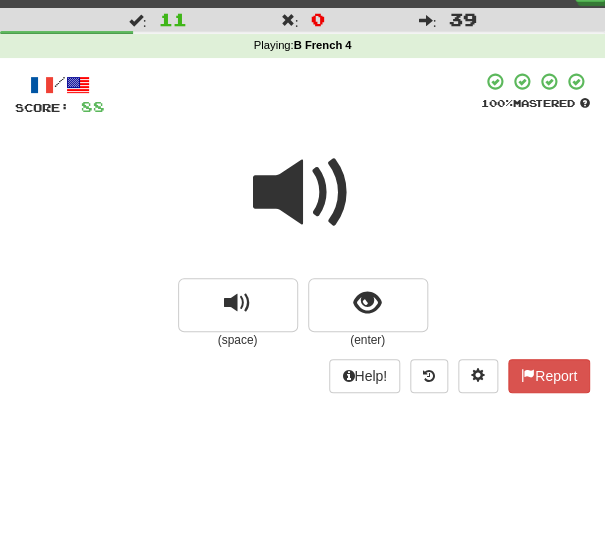 click at bounding box center [303, 193] 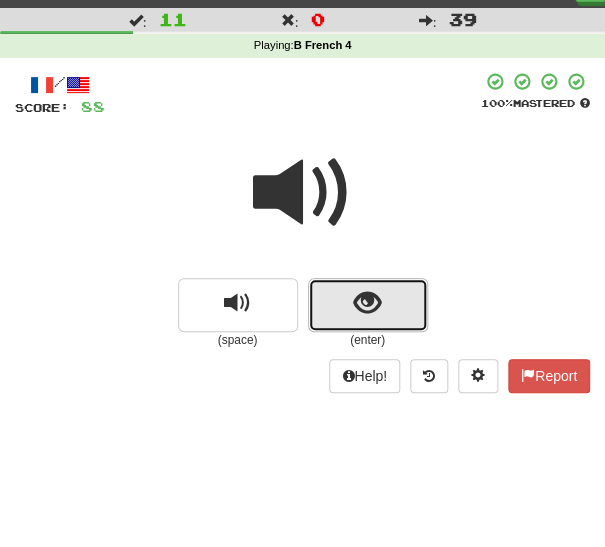 click at bounding box center [368, 305] 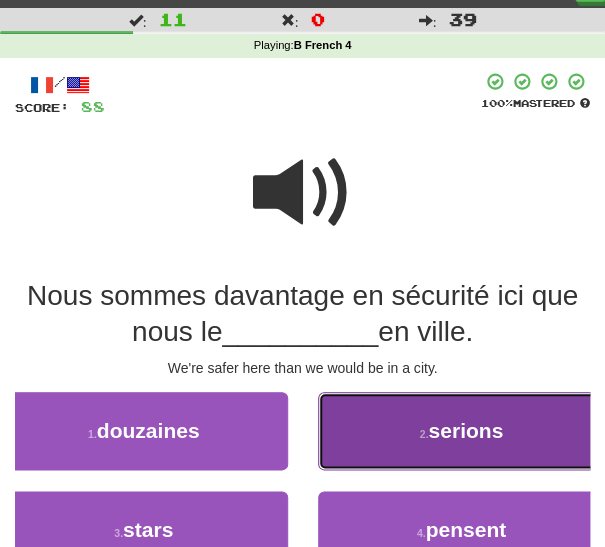 click on "2 ." at bounding box center [424, 434] 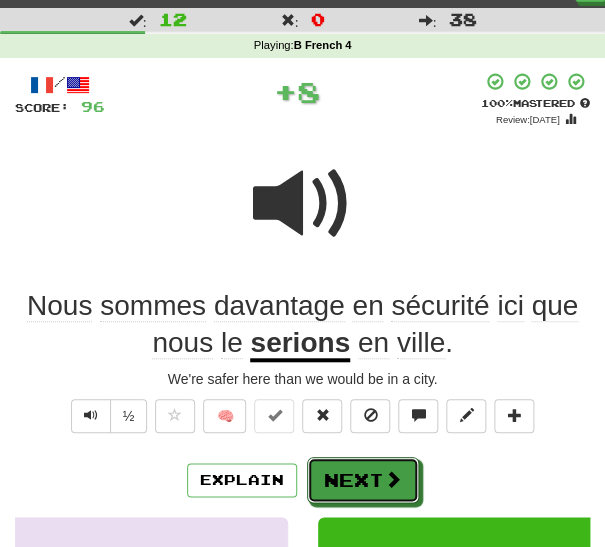 click on "Next" at bounding box center [363, 480] 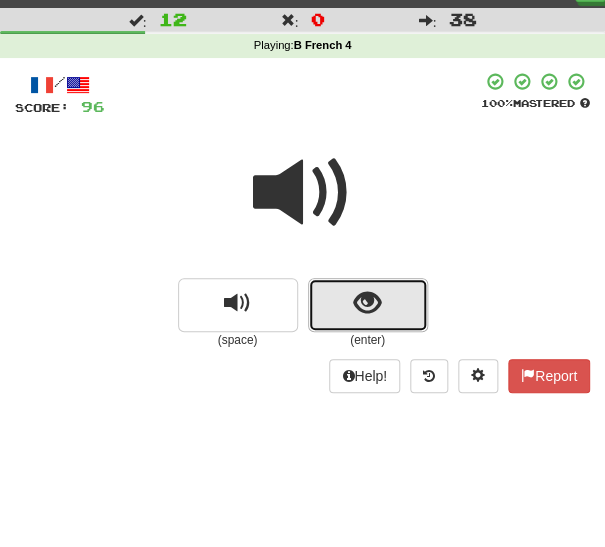 click at bounding box center (368, 305) 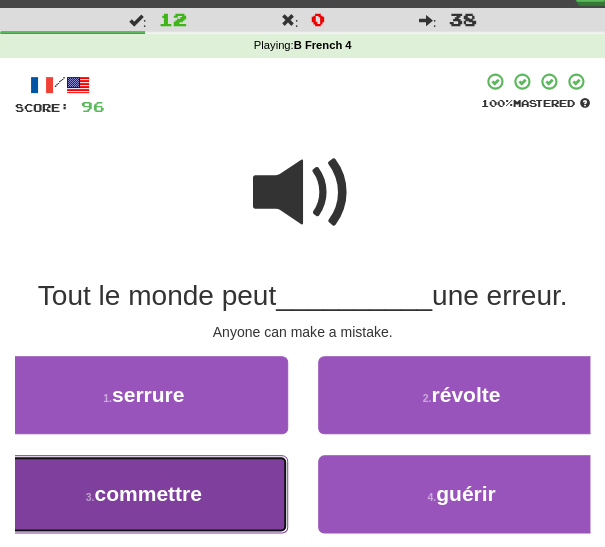 click on "3 .  commettre" at bounding box center [144, 494] 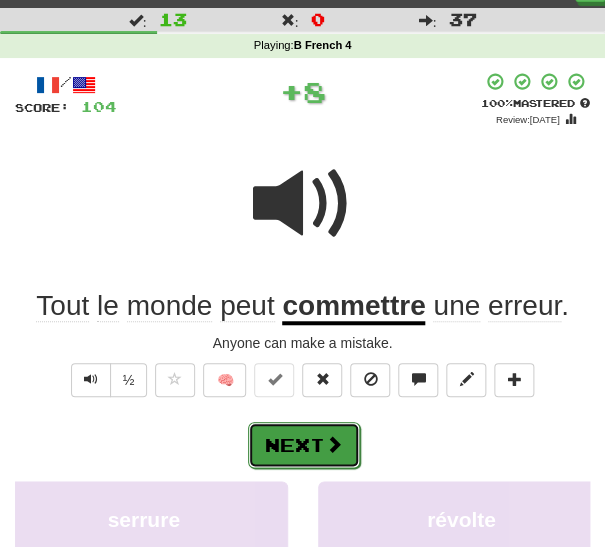 click on "Next" at bounding box center [304, 445] 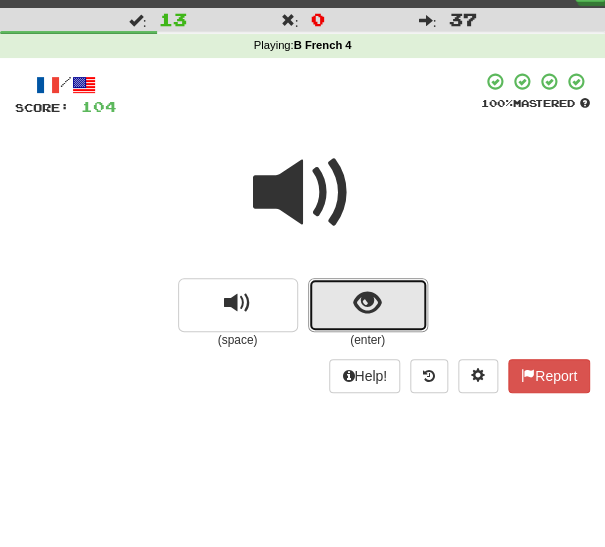drag, startPoint x: 334, startPoint y: 304, endPoint x: 311, endPoint y: 320, distance: 28.01785 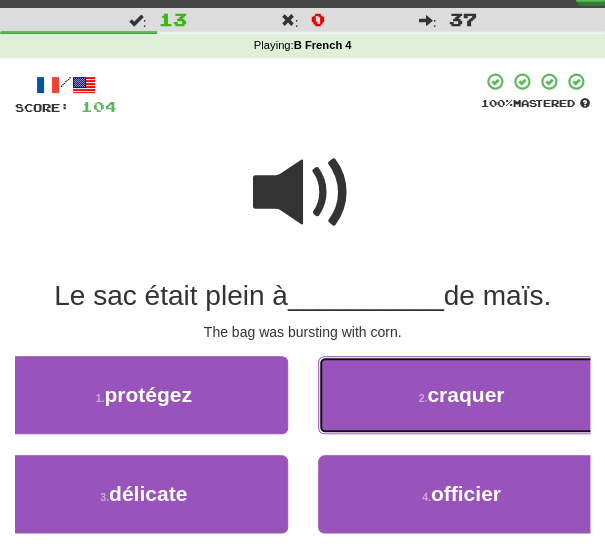drag, startPoint x: 380, startPoint y: 401, endPoint x: 358, endPoint y: 412, distance: 24.596748 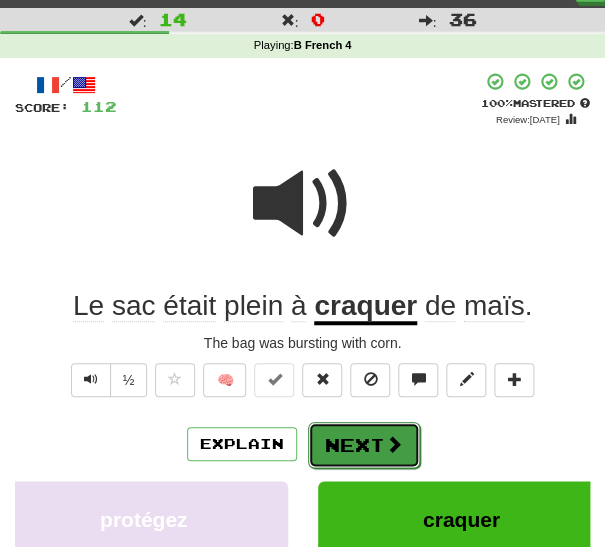 click at bounding box center (394, 444) 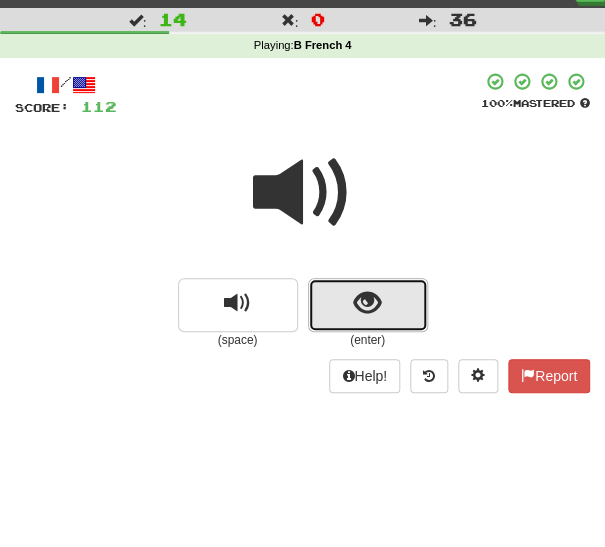 click at bounding box center (368, 305) 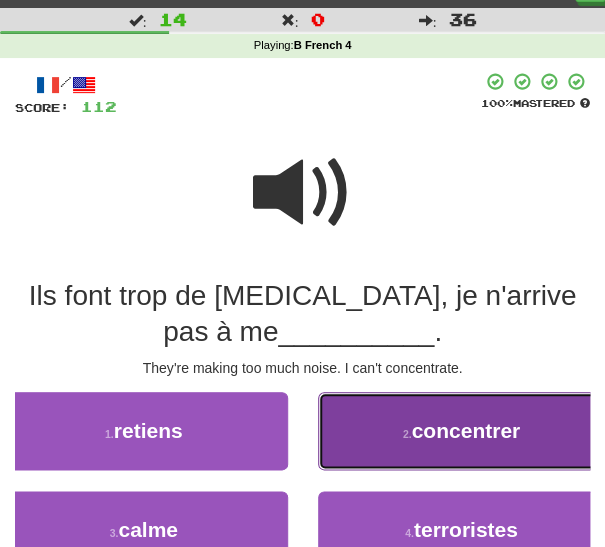 click on "2 .  concentrer" at bounding box center (462, 431) 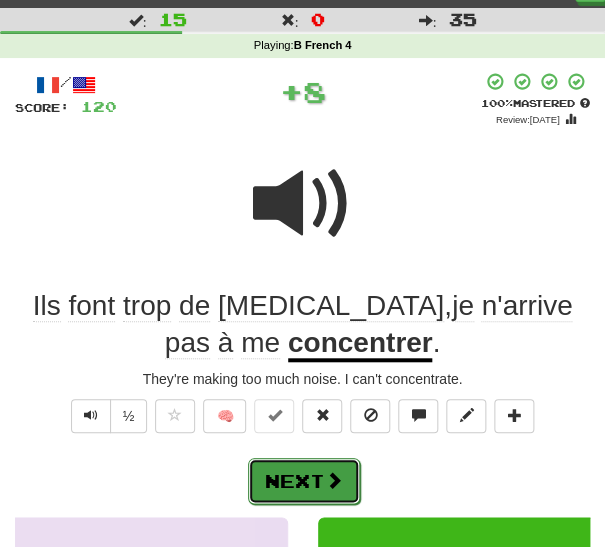 click on "Next" at bounding box center (304, 481) 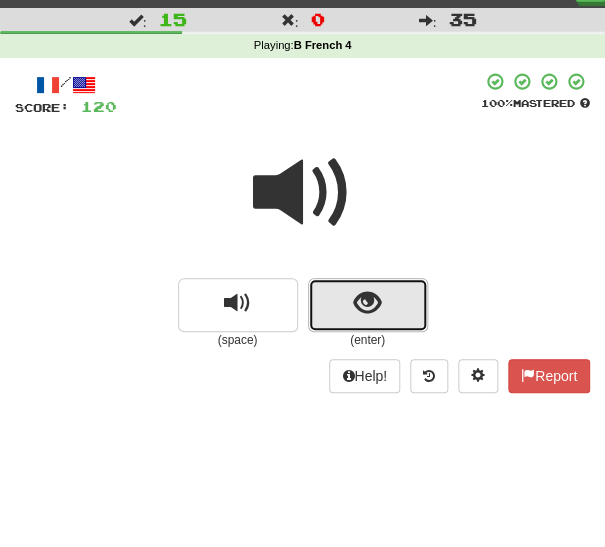 click at bounding box center (367, 303) 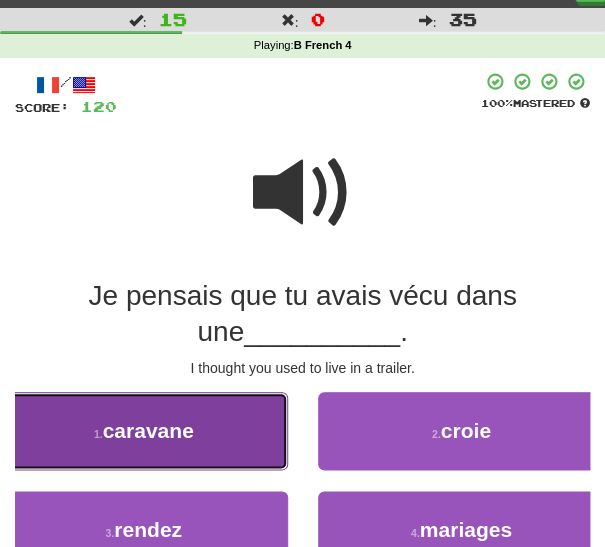 click on "caravane" at bounding box center (148, 430) 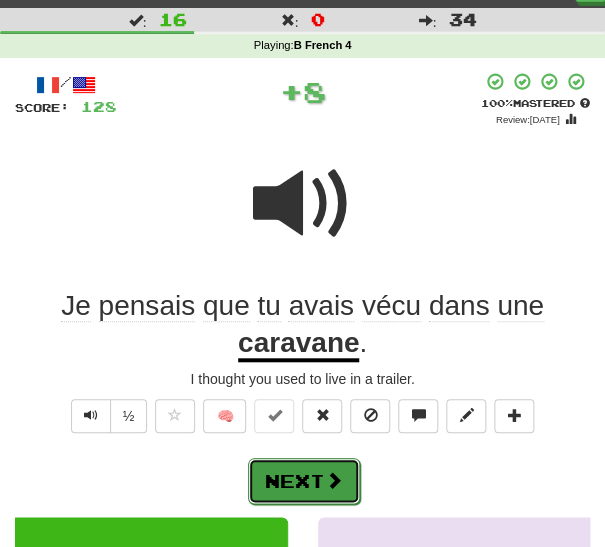 click on "Next" at bounding box center [304, 481] 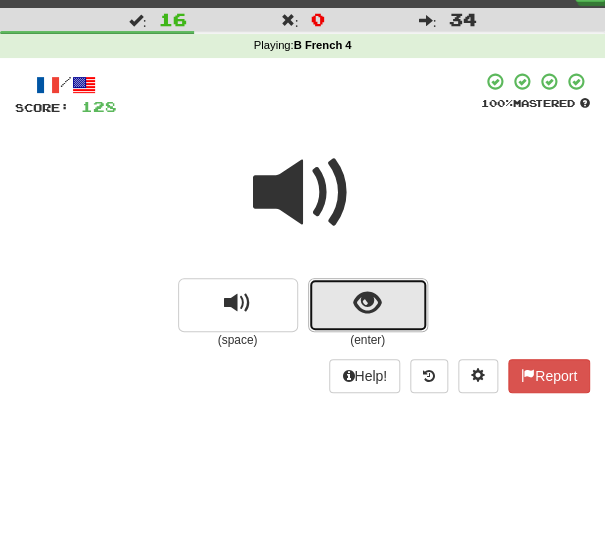 click at bounding box center [368, 305] 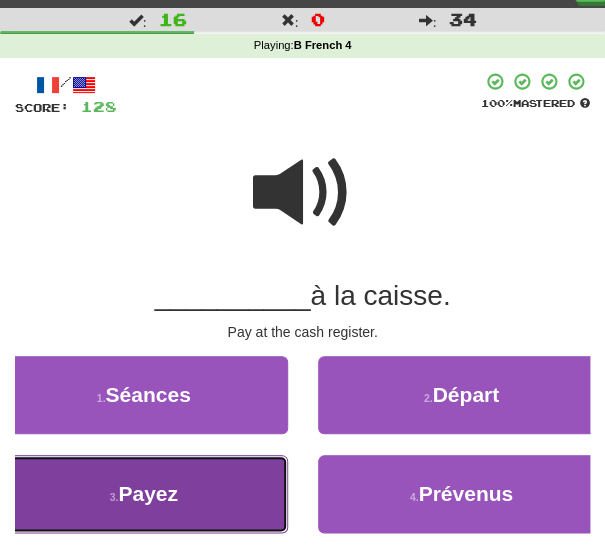 click on "3 .  Payez" at bounding box center [144, 494] 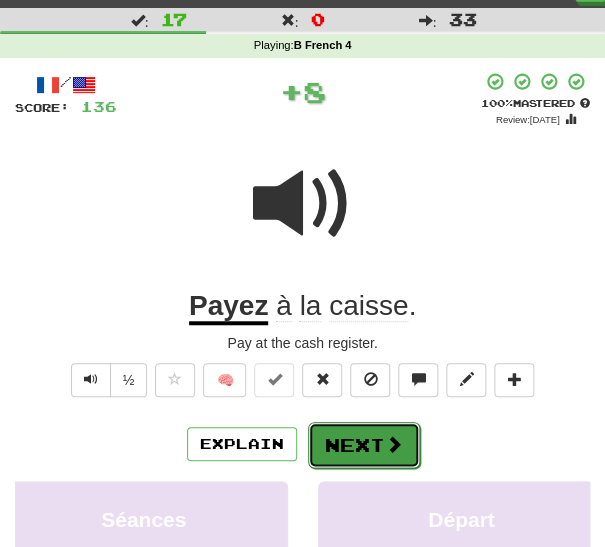 click on "Next" at bounding box center (364, 445) 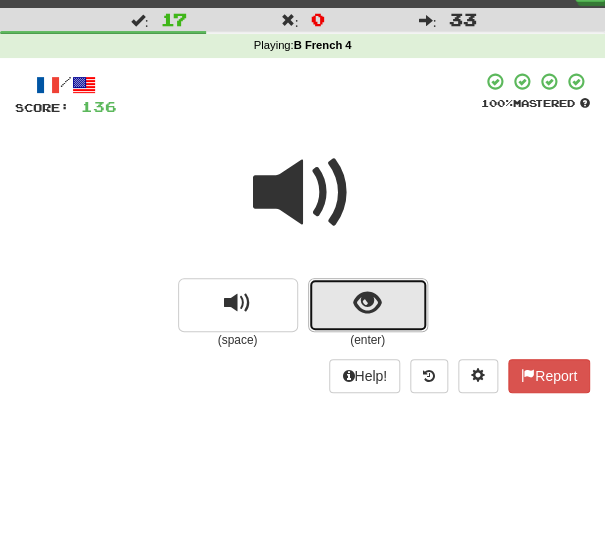 click at bounding box center (368, 305) 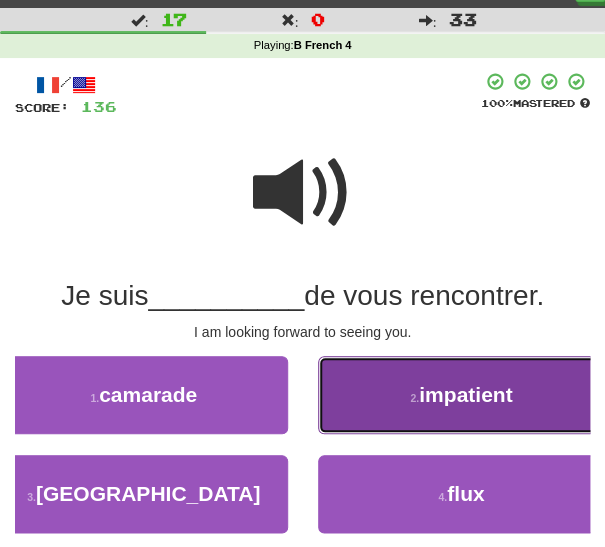 click on "2 .  impatient" at bounding box center [462, 395] 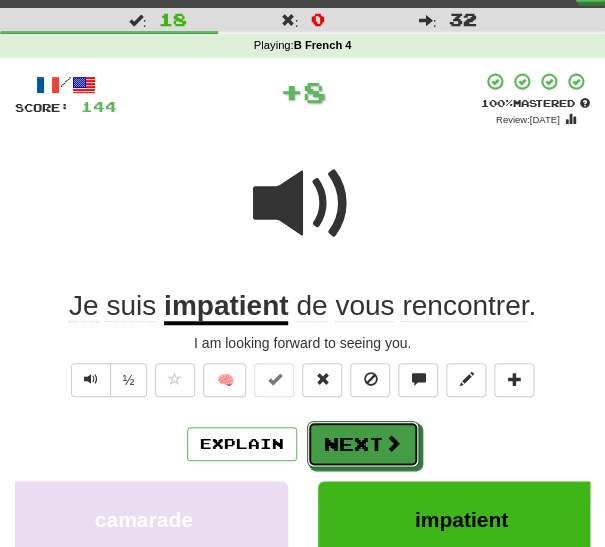 click on "Next" at bounding box center [363, 444] 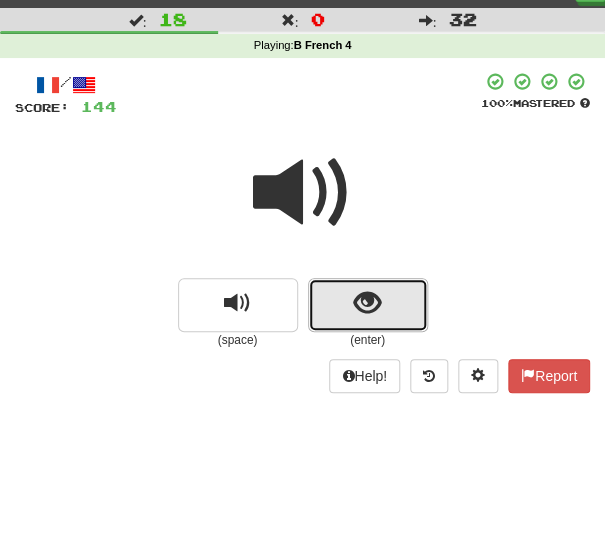 click at bounding box center (368, 305) 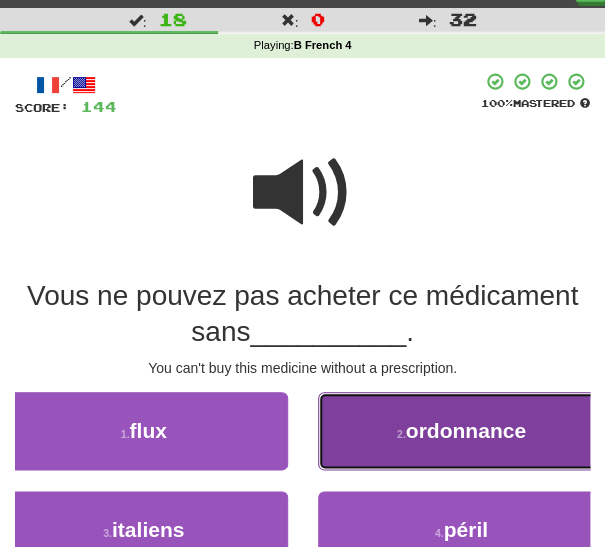 click on "2 .  ordonnance" at bounding box center (462, 431) 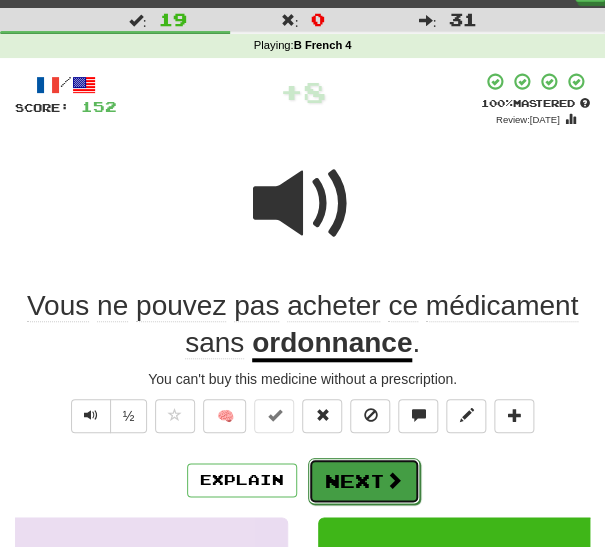 click on "Next" at bounding box center [364, 481] 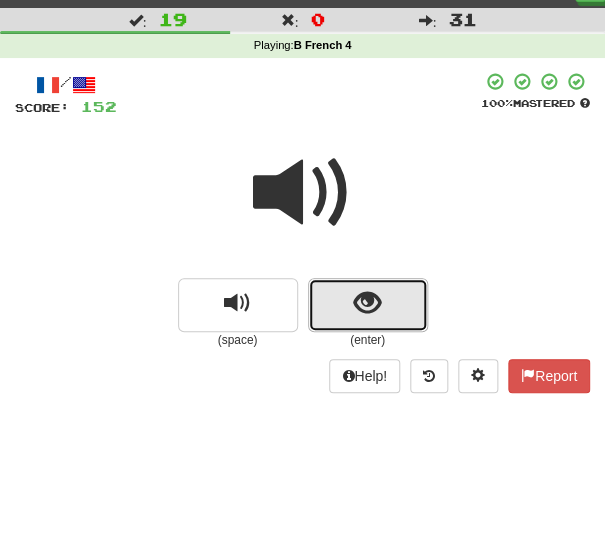 click at bounding box center [367, 303] 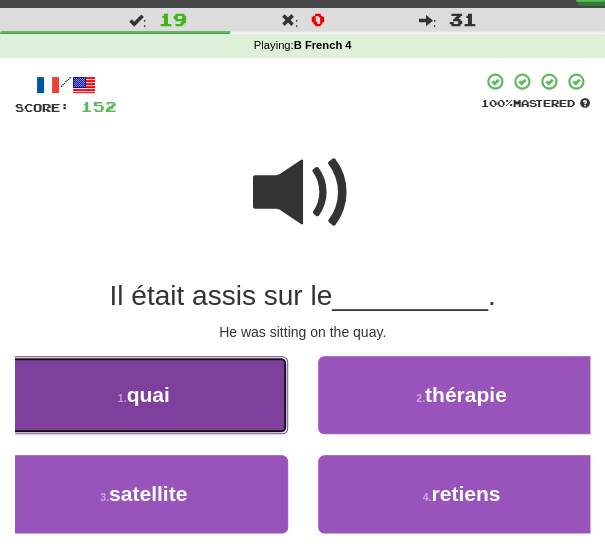 click on "1 .  quai" at bounding box center (144, 395) 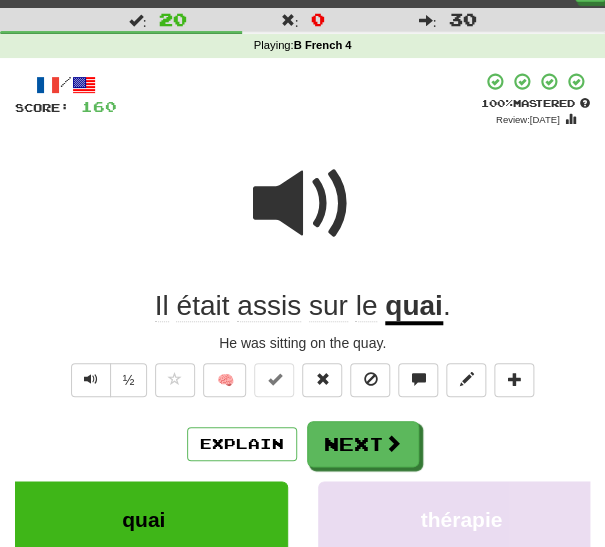 click on "quai" at bounding box center [414, 307] 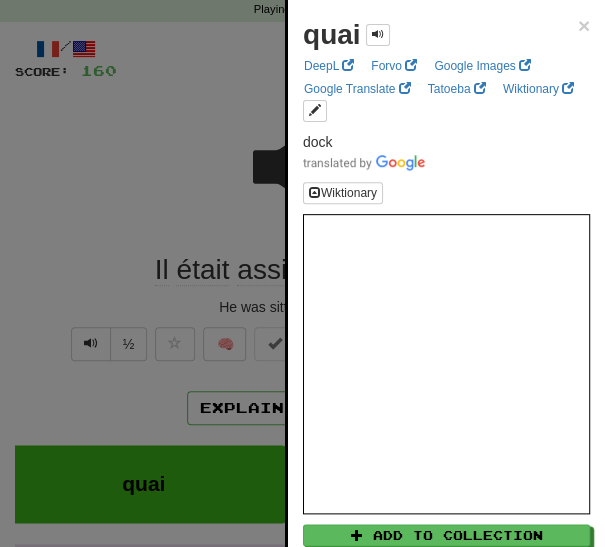 scroll, scrollTop: 77, scrollLeft: 0, axis: vertical 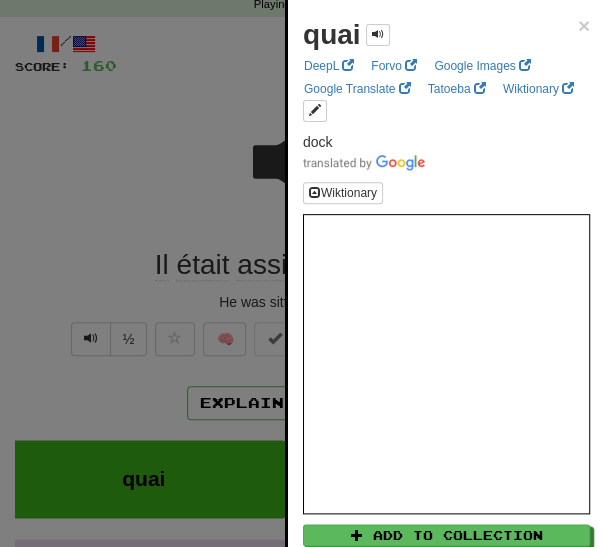 click at bounding box center (302, 273) 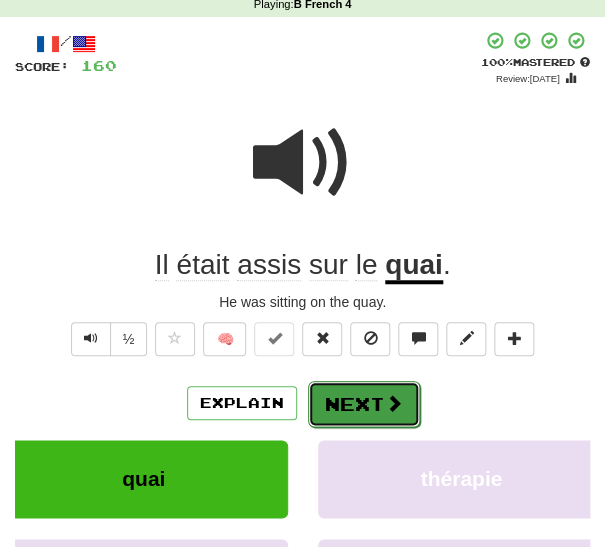click on "Next" at bounding box center [364, 404] 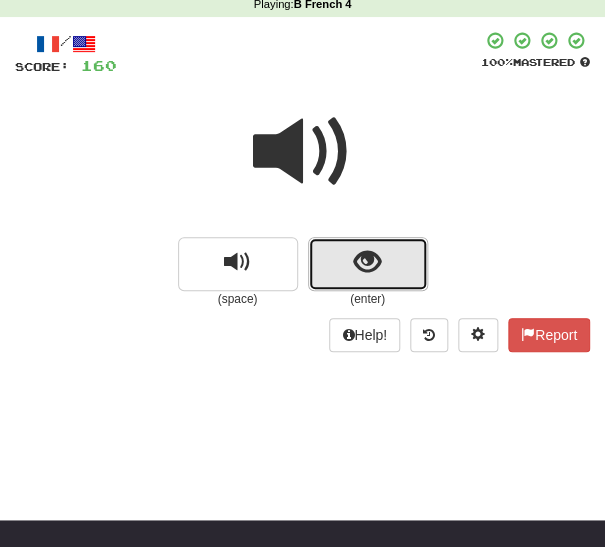 click at bounding box center [368, 264] 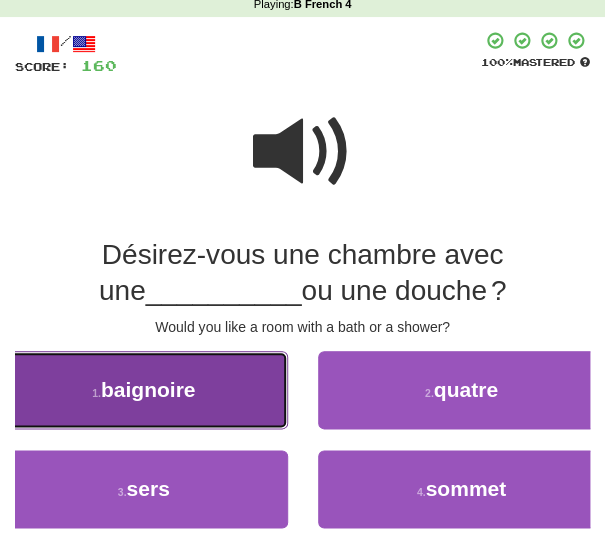 click on "1 .  baignoire" at bounding box center [144, 390] 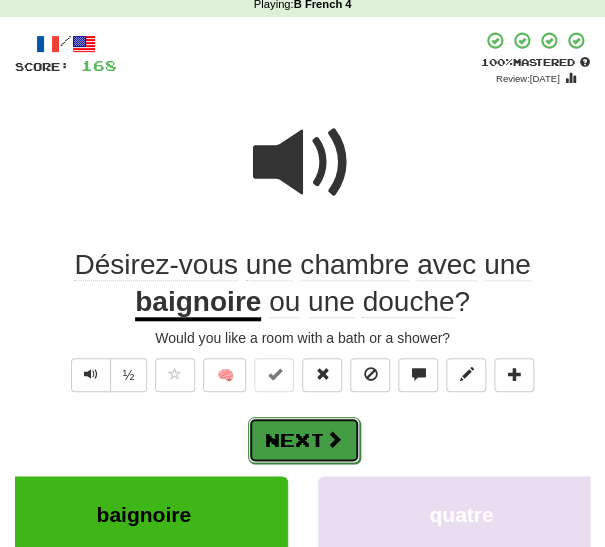 click on "Next" at bounding box center [304, 440] 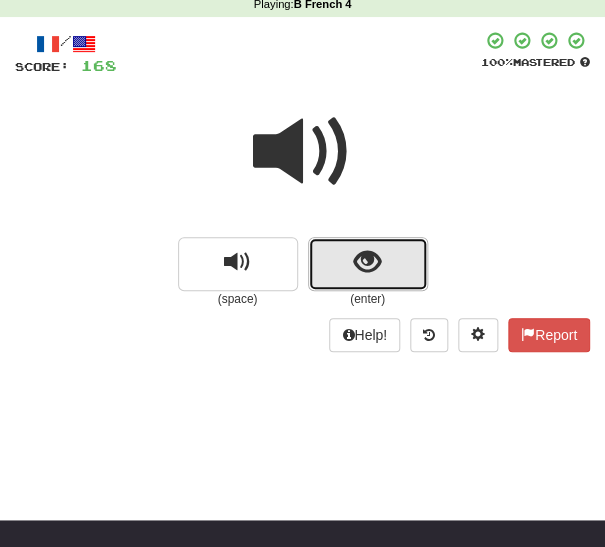click at bounding box center [367, 262] 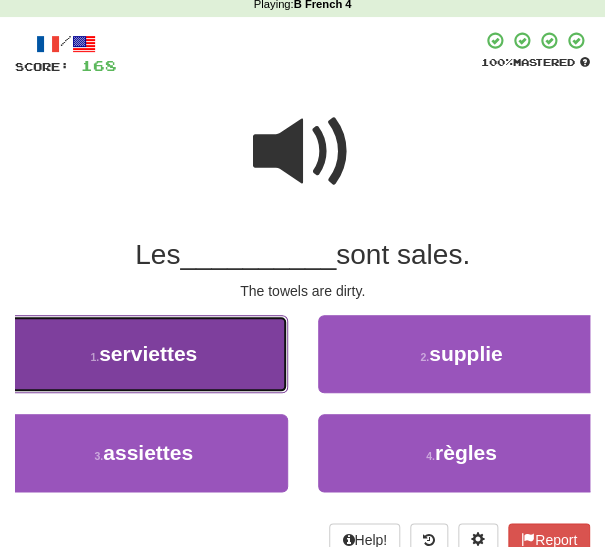 click on "1 .  serviettes" at bounding box center [144, 354] 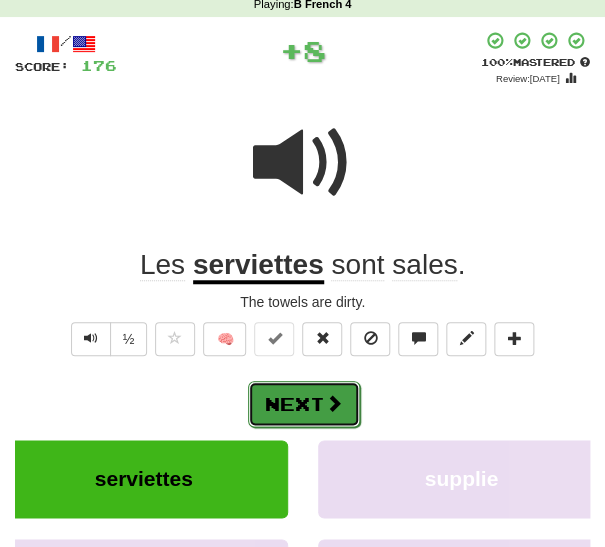 click on "Next" at bounding box center [304, 404] 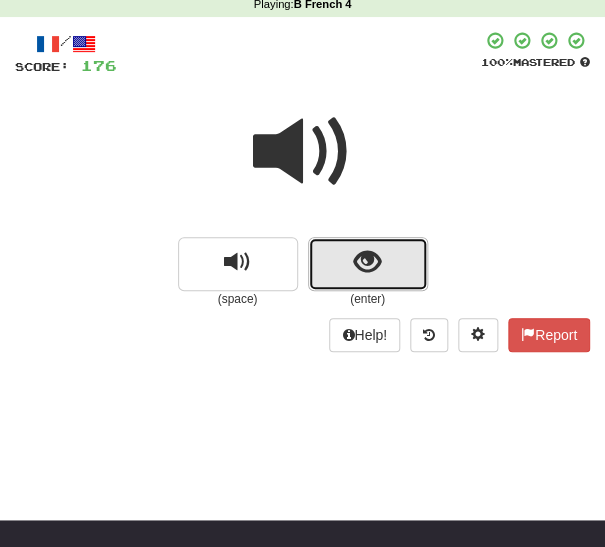 click at bounding box center (367, 262) 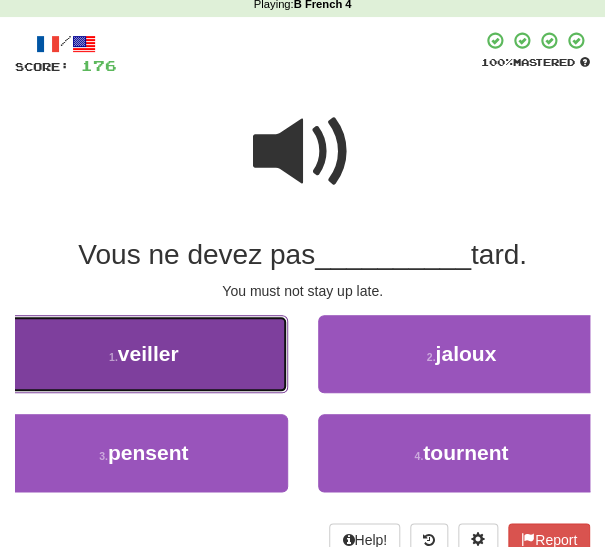 click on "veiller" at bounding box center [148, 353] 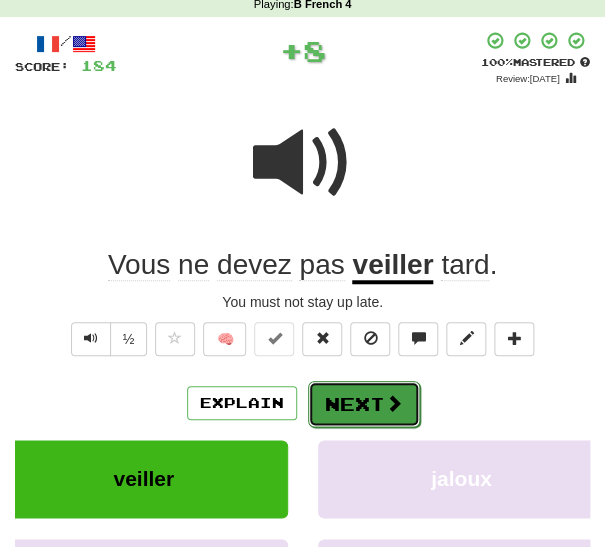 click on "Next" at bounding box center [364, 404] 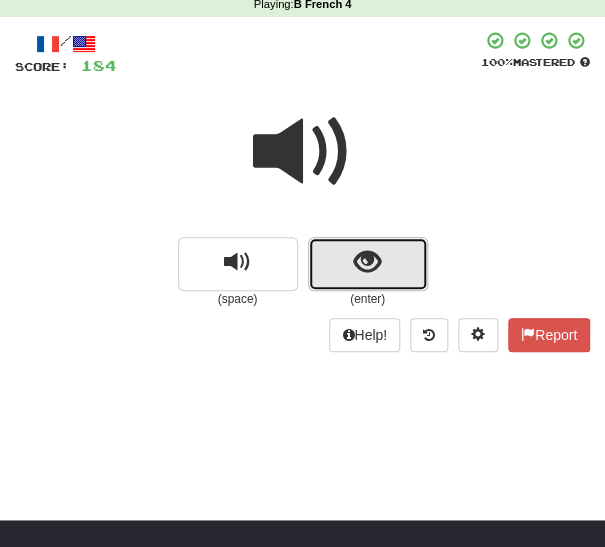 click at bounding box center (368, 264) 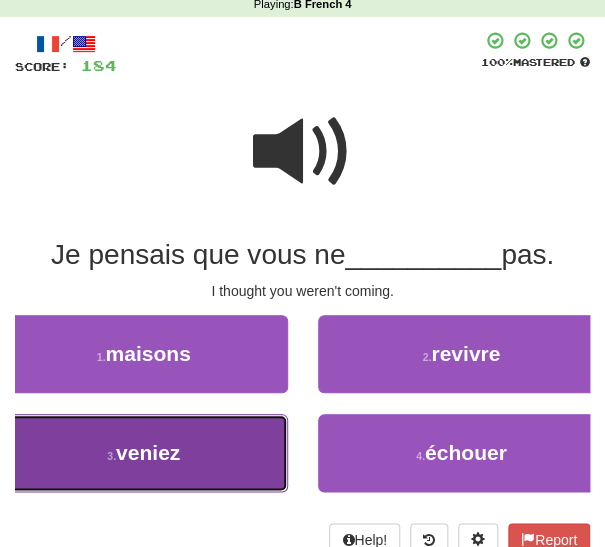 click on "veniez" at bounding box center (148, 452) 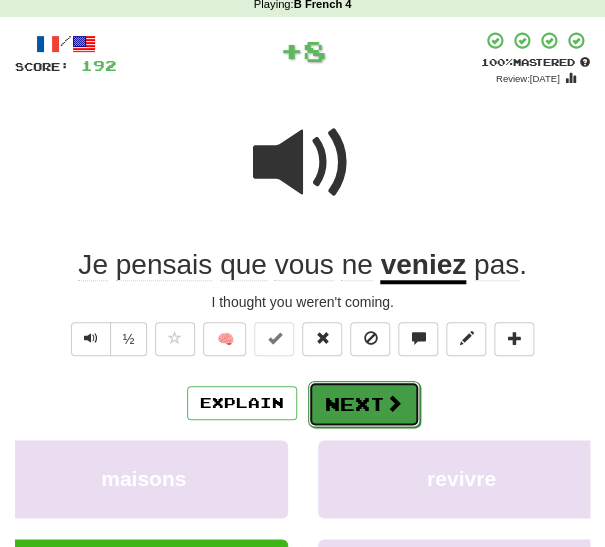 click on "Next" at bounding box center [364, 404] 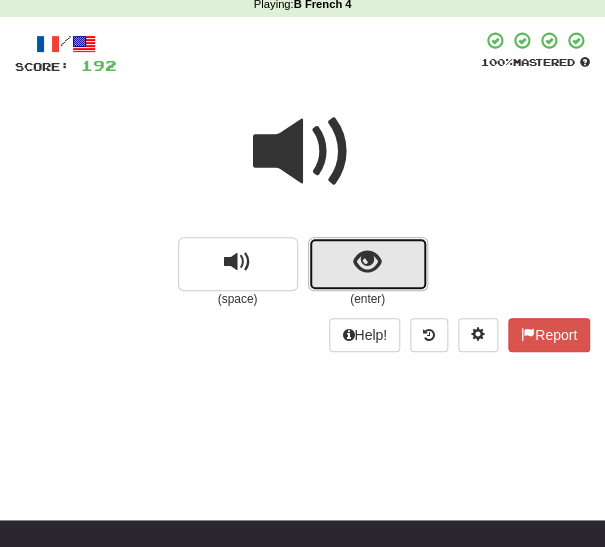 click at bounding box center [368, 264] 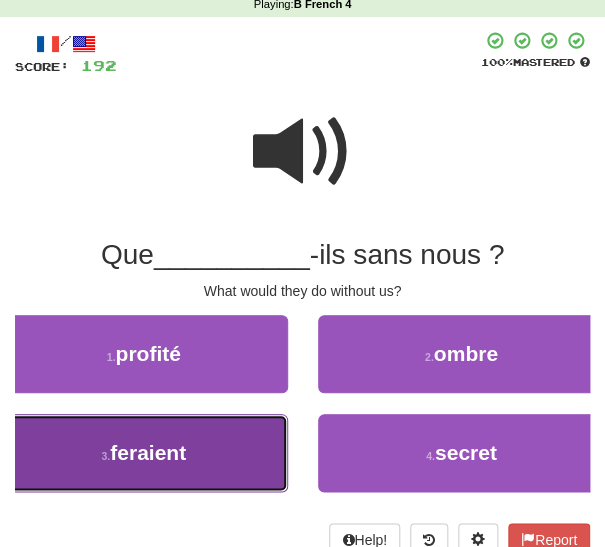 click on "feraient" at bounding box center [148, 452] 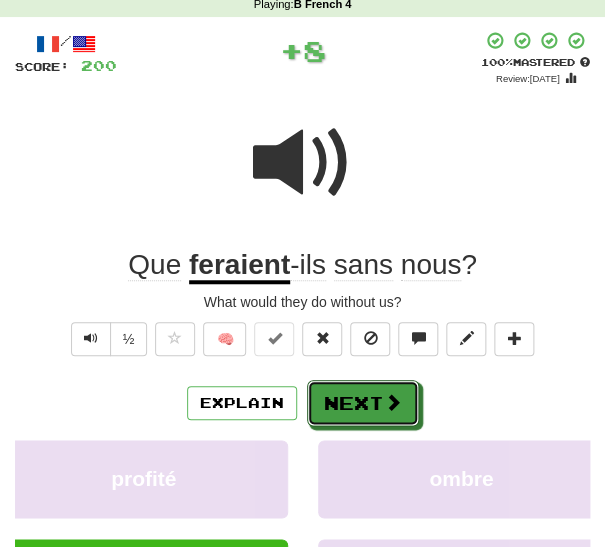 click on "Next" at bounding box center [363, 403] 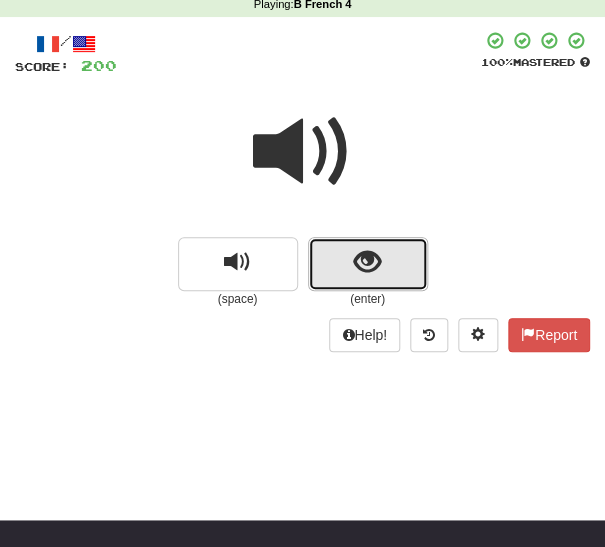click at bounding box center (368, 264) 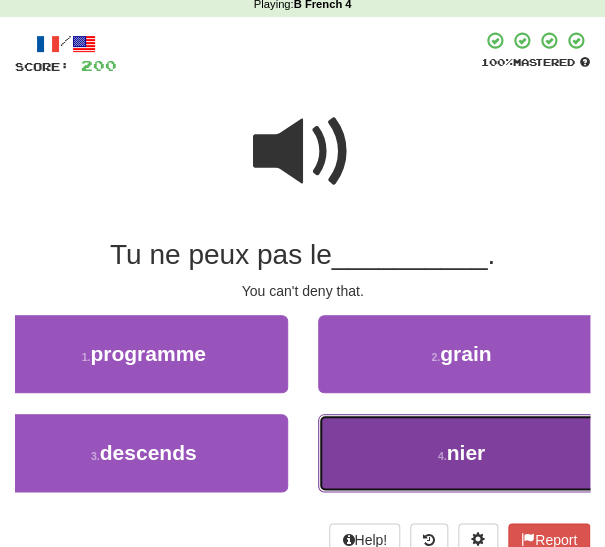 click on "4 .  nier" at bounding box center [462, 453] 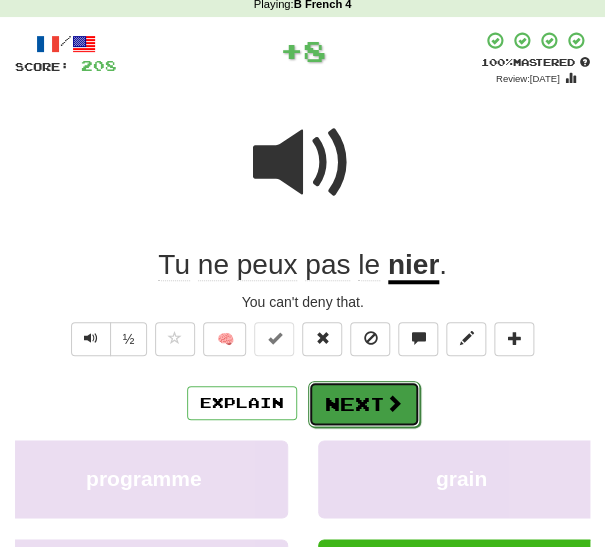 click on "Next" at bounding box center (364, 404) 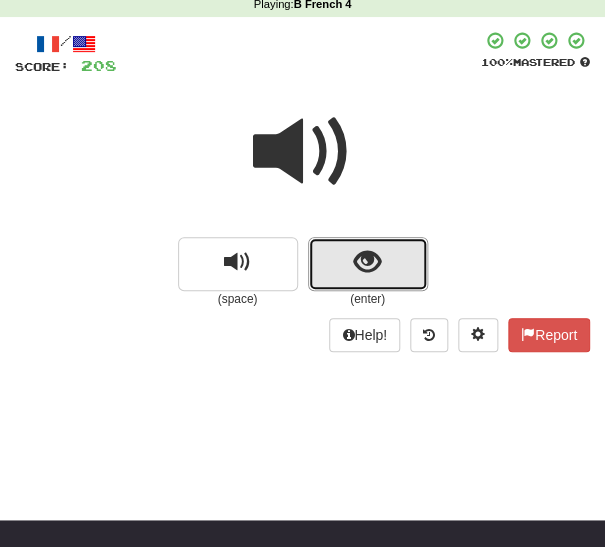 click at bounding box center (367, 262) 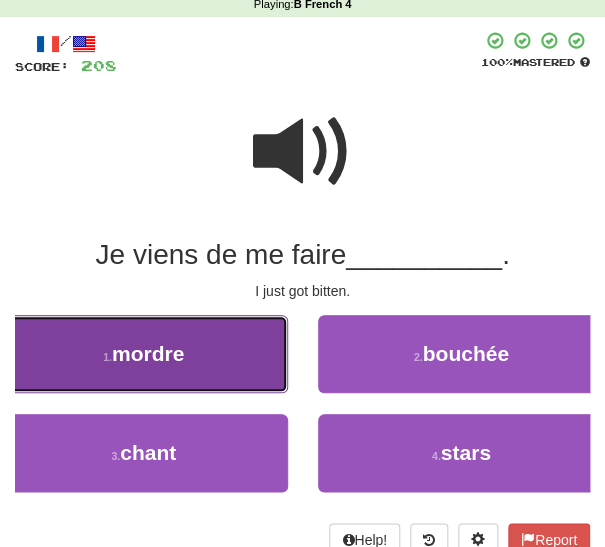 click on "1 .  mordre" at bounding box center (144, 354) 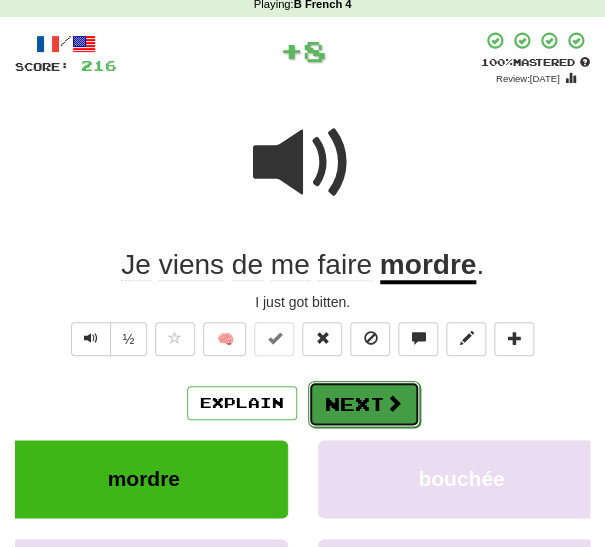 click on "Next" at bounding box center (364, 404) 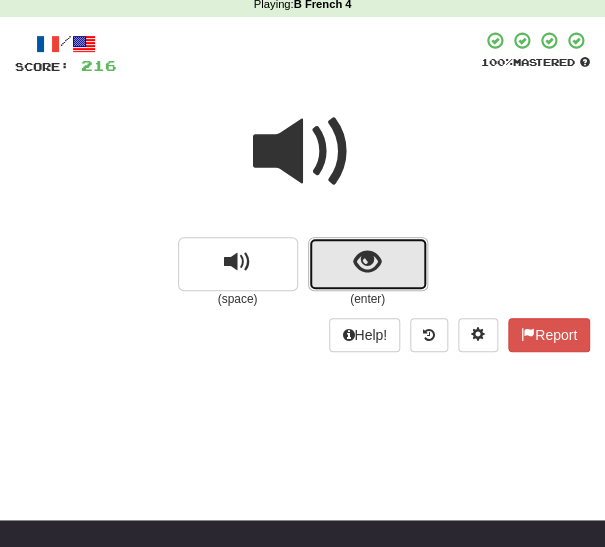 click at bounding box center [368, 264] 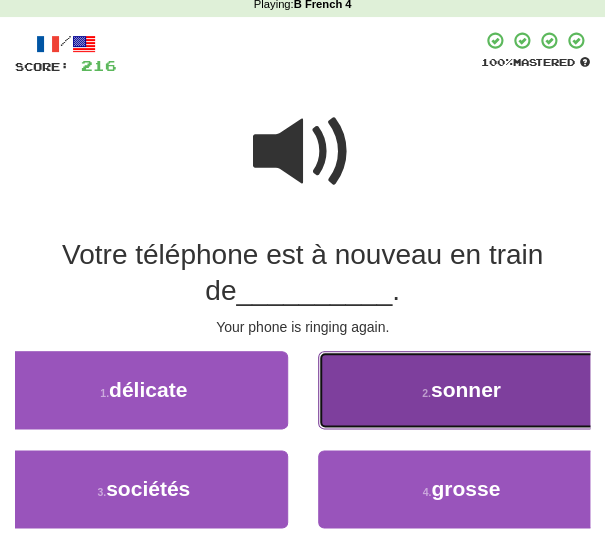 click on "2 .  sonner" at bounding box center (462, 390) 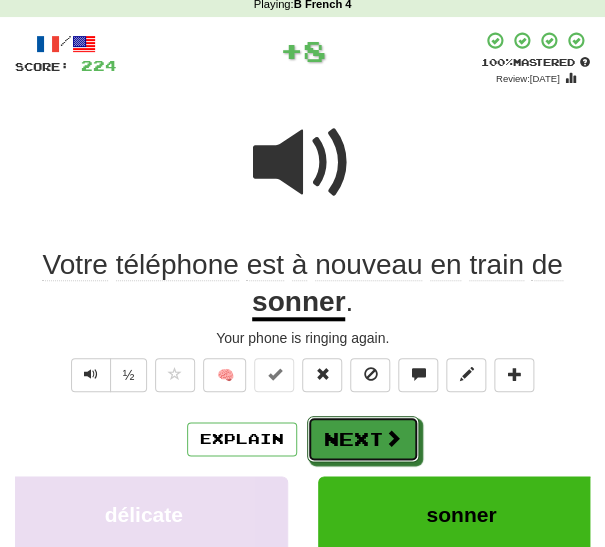 drag, startPoint x: 323, startPoint y: 429, endPoint x: 368, endPoint y: 391, distance: 58.898216 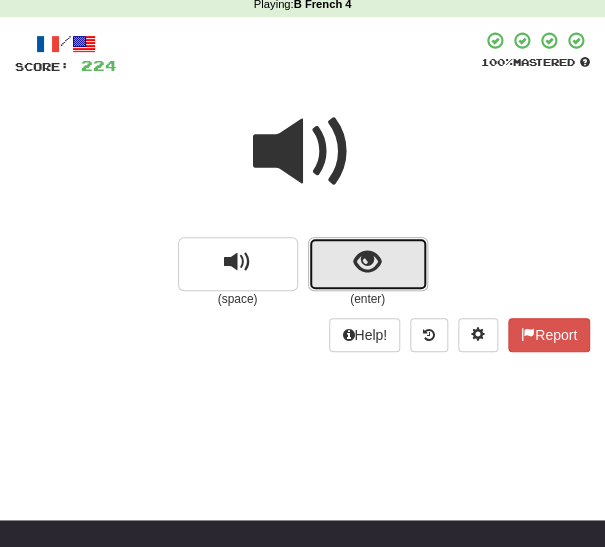 click at bounding box center (367, 262) 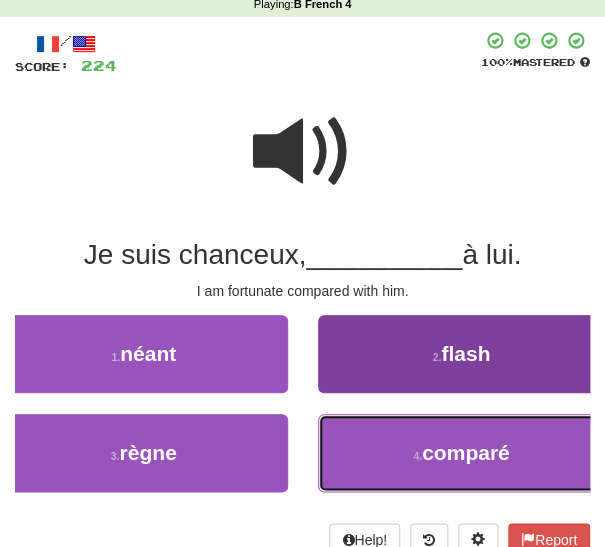 drag, startPoint x: 410, startPoint y: 446, endPoint x: 396, endPoint y: 439, distance: 15.652476 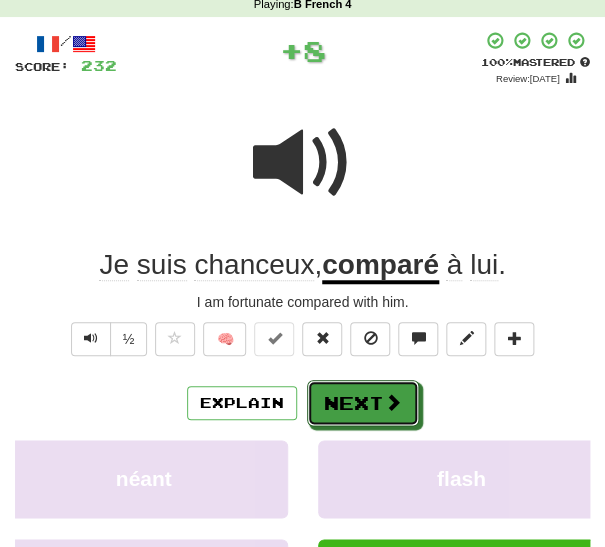 drag, startPoint x: 342, startPoint y: 411, endPoint x: 362, endPoint y: 380, distance: 36.891735 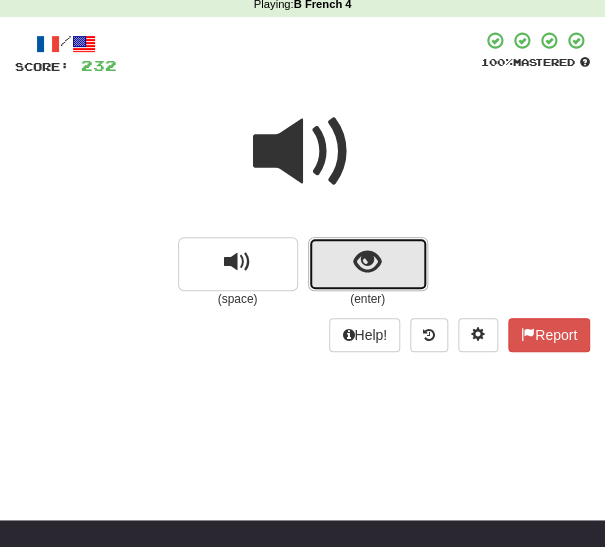 click at bounding box center (367, 262) 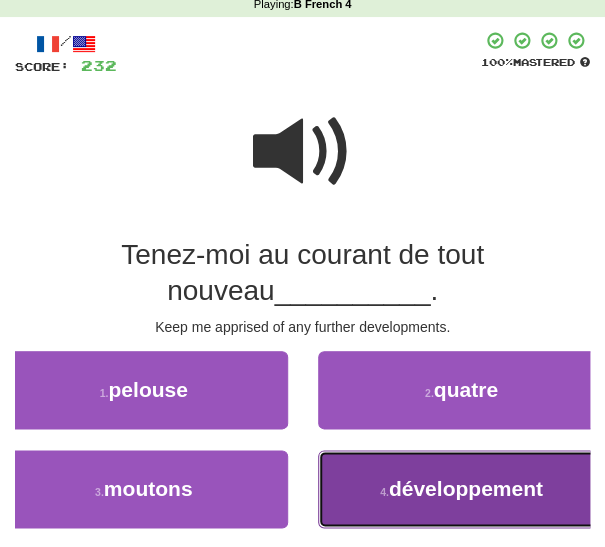 click on "4 .  développement" at bounding box center [462, 489] 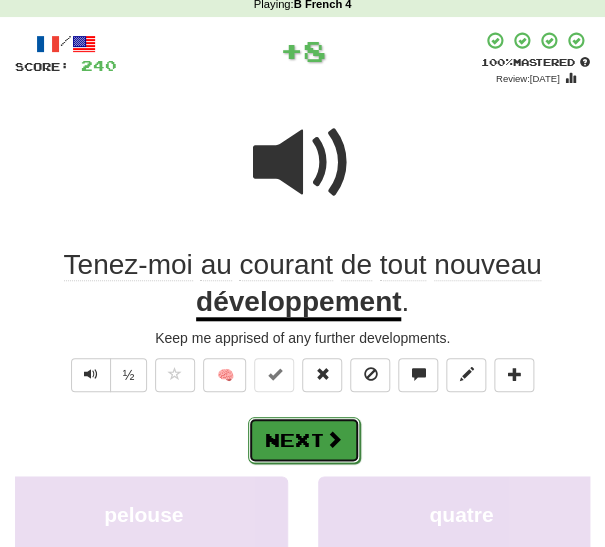click on "Next" at bounding box center (304, 440) 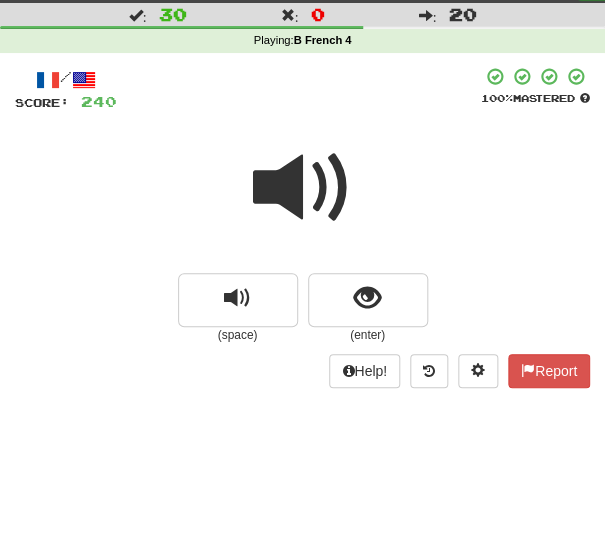 scroll, scrollTop: 38, scrollLeft: 0, axis: vertical 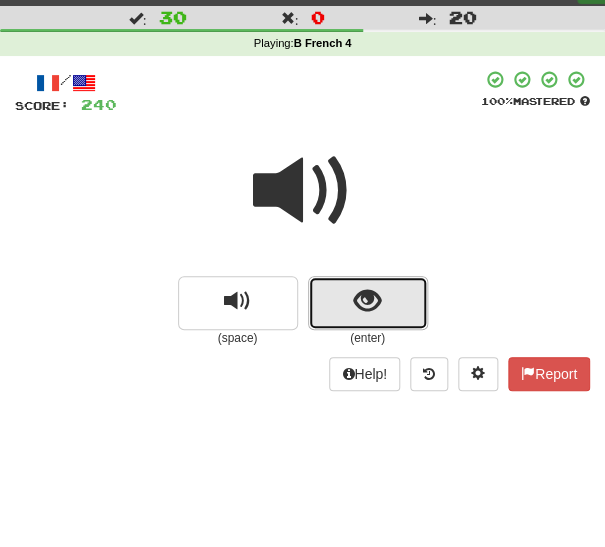 click at bounding box center (367, 301) 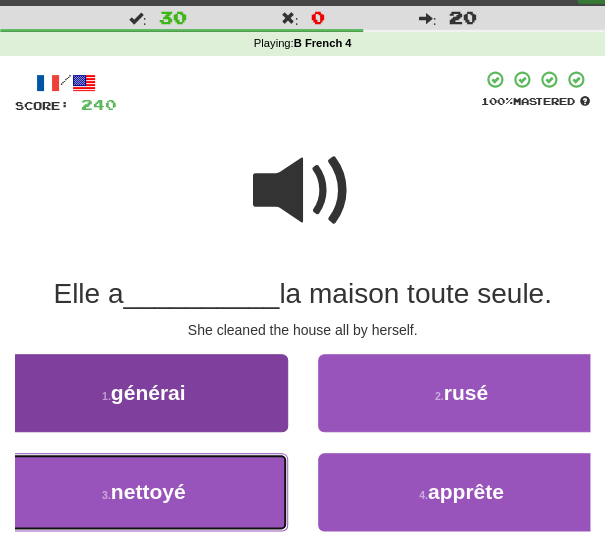 drag, startPoint x: 203, startPoint y: 483, endPoint x: 224, endPoint y: 482, distance: 21.023796 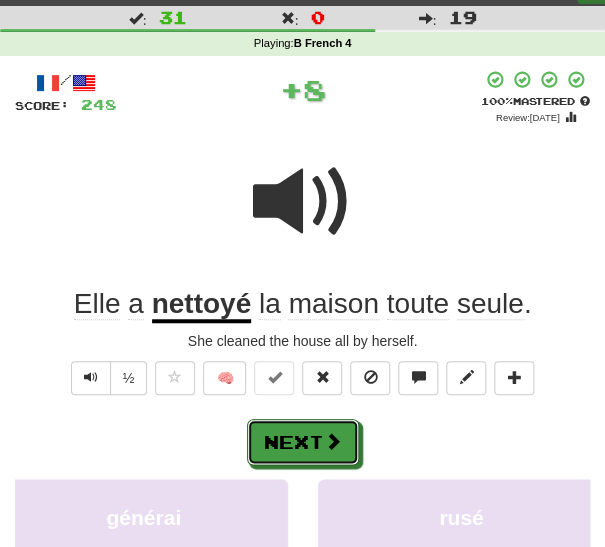 click on "Next" at bounding box center (303, 442) 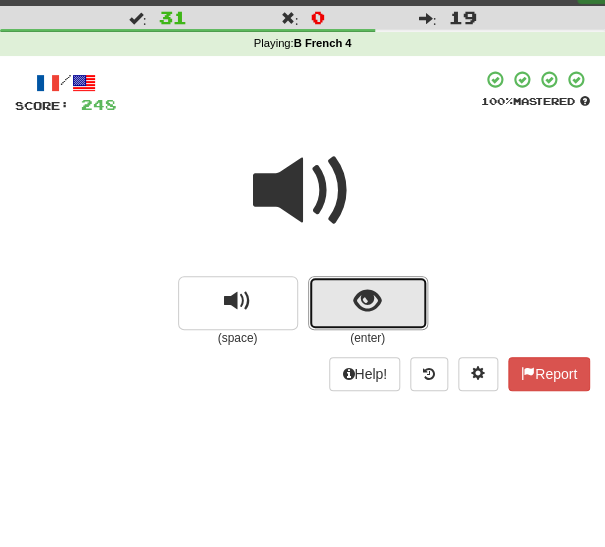 drag, startPoint x: 349, startPoint y: 300, endPoint x: 332, endPoint y: 314, distance: 22.022715 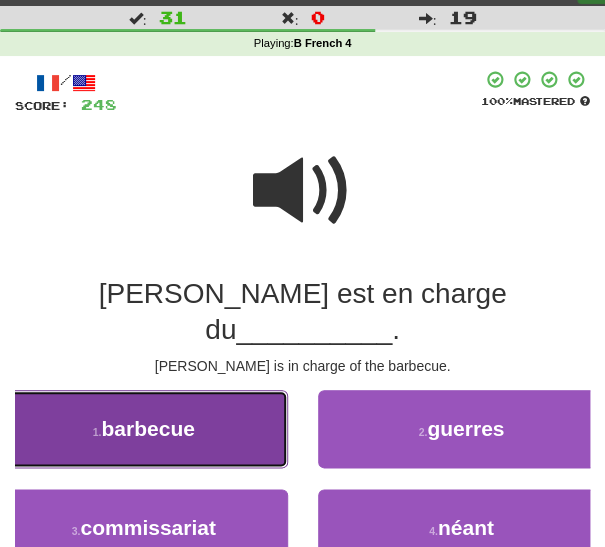 click on "1 .  barbecue" at bounding box center [144, 429] 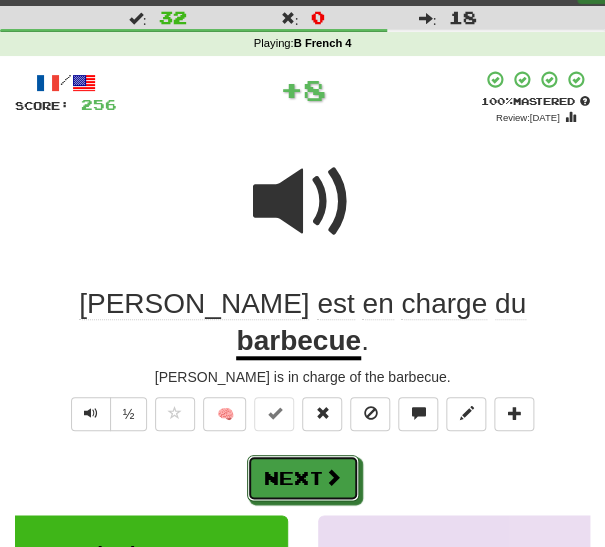 click on "Next" at bounding box center [303, 478] 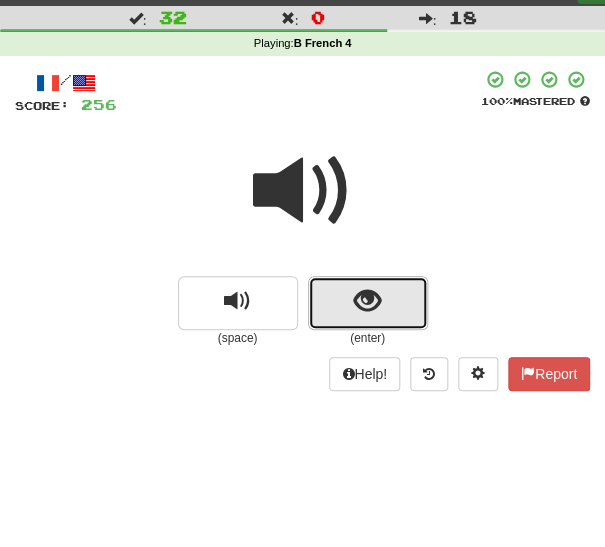 click at bounding box center [368, 303] 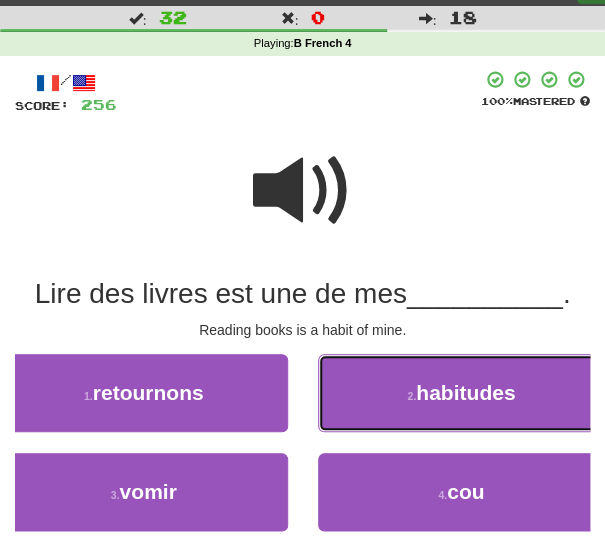 click on "2 .  habitudes" at bounding box center [462, 393] 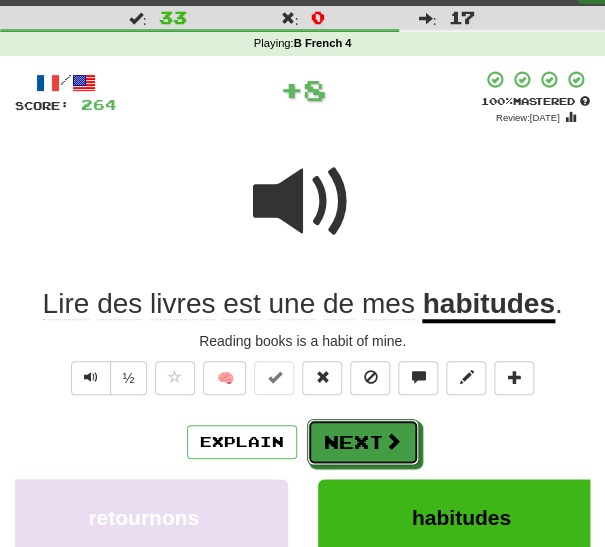 drag, startPoint x: 331, startPoint y: 438, endPoint x: 320, endPoint y: 401, distance: 38.600517 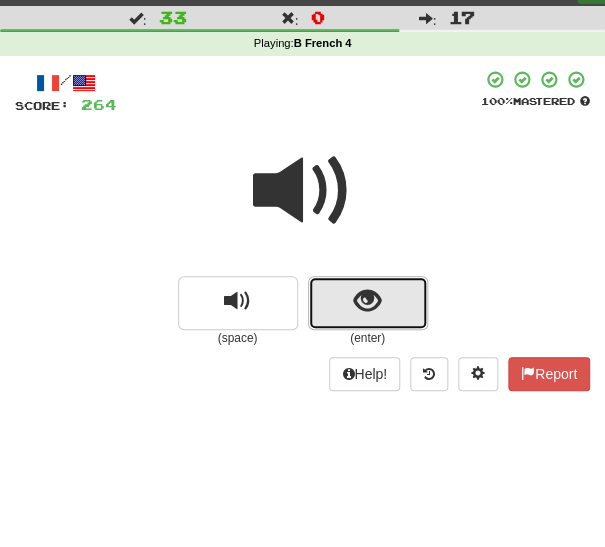 click at bounding box center [367, 301] 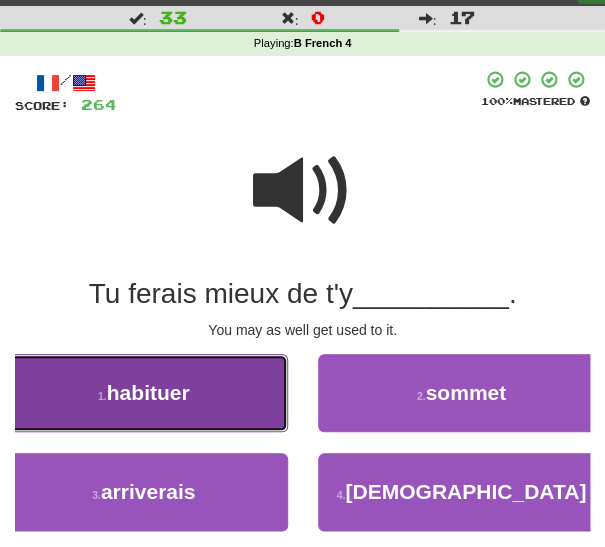 click on "1 .  habituer" at bounding box center (144, 393) 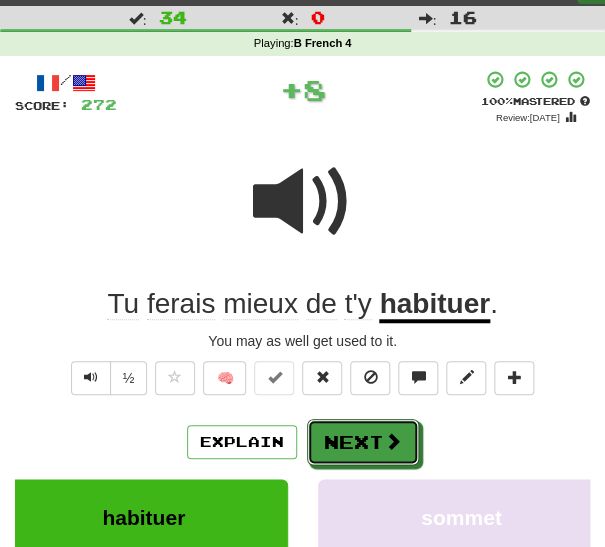 click on "Next" at bounding box center (363, 442) 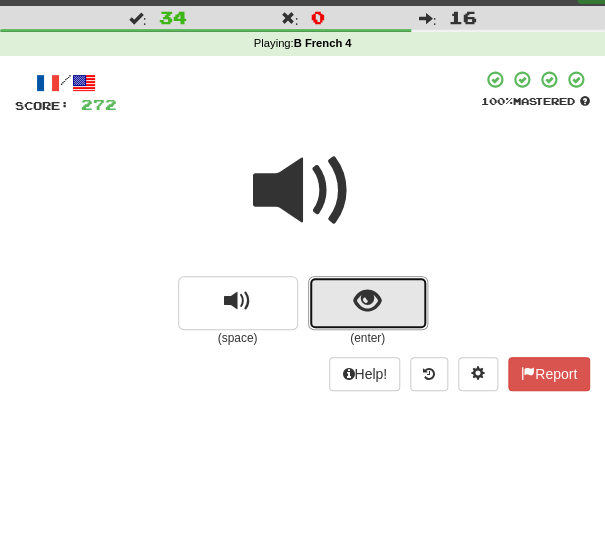 drag, startPoint x: 344, startPoint y: 308, endPoint x: 322, endPoint y: 318, distance: 24.166092 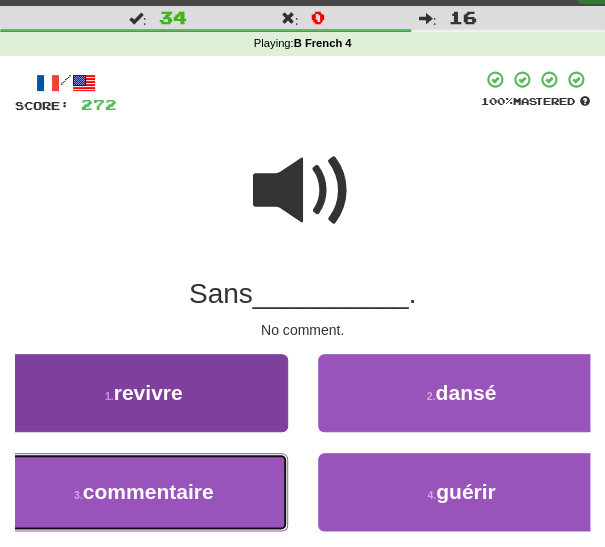 drag, startPoint x: 167, startPoint y: 500, endPoint x: 192, endPoint y: 499, distance: 25.019993 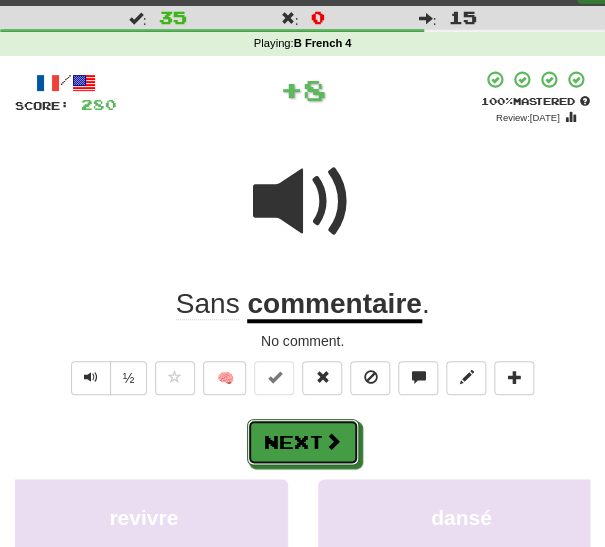 drag, startPoint x: 302, startPoint y: 441, endPoint x: 317, endPoint y: 424, distance: 22.671568 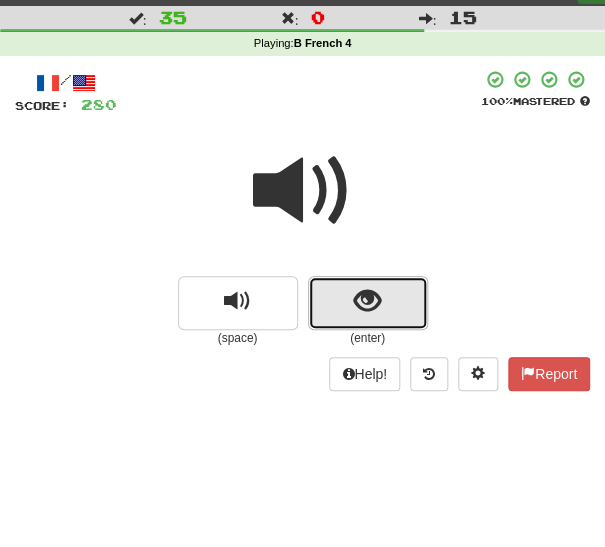 click at bounding box center [367, 301] 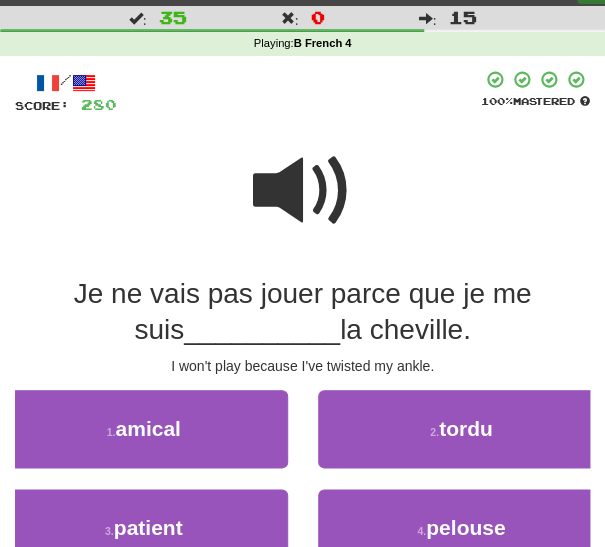 click at bounding box center [303, 191] 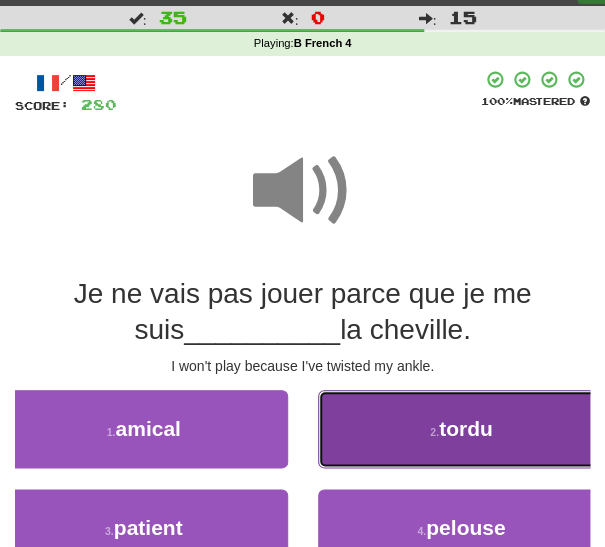 click on "2 .  tordu" at bounding box center [462, 429] 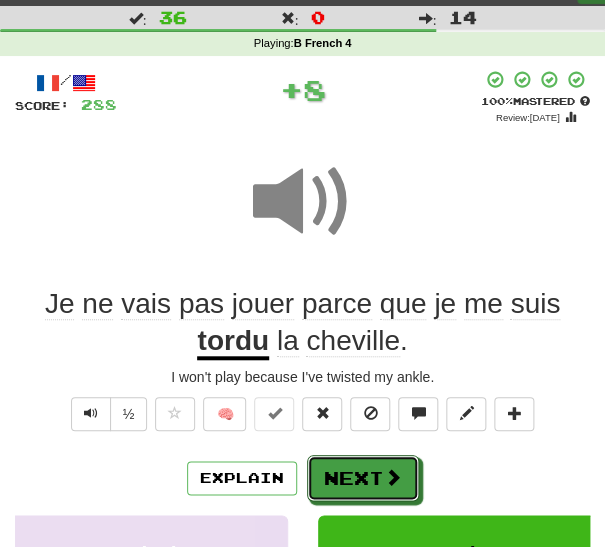 drag, startPoint x: 348, startPoint y: 481, endPoint x: 348, endPoint y: 469, distance: 12 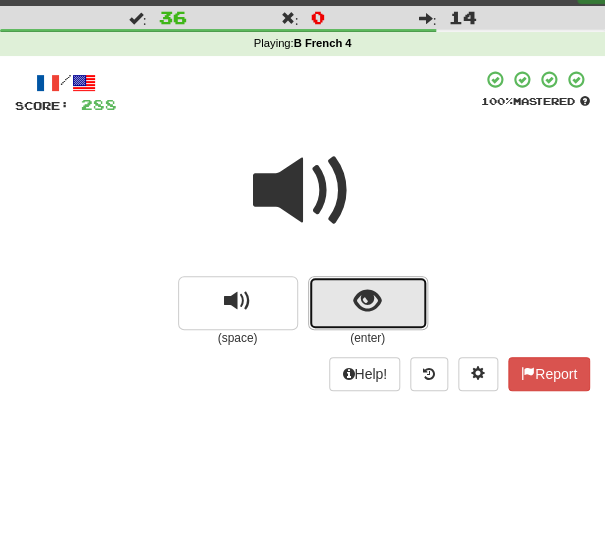click at bounding box center [367, 301] 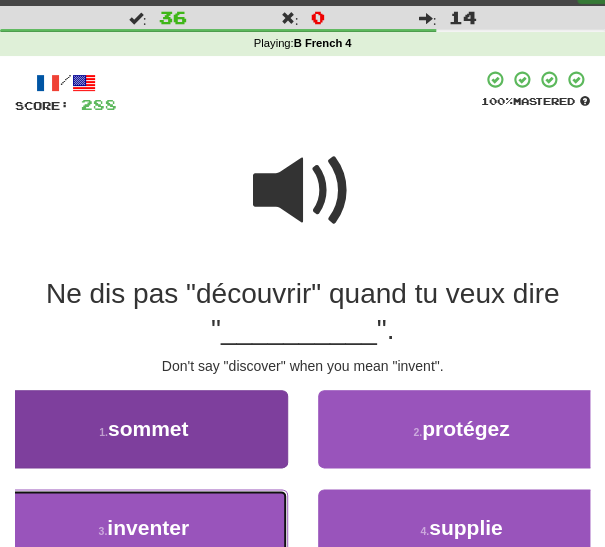 drag, startPoint x: 154, startPoint y: 526, endPoint x: 179, endPoint y: 521, distance: 25.495098 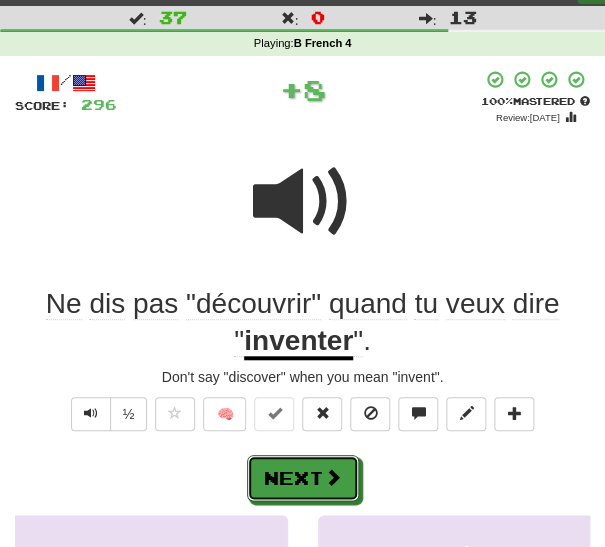 click at bounding box center [333, 477] 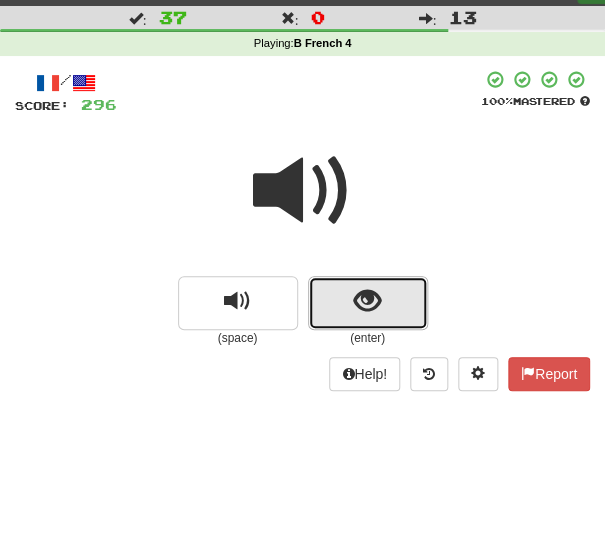 click at bounding box center (367, 301) 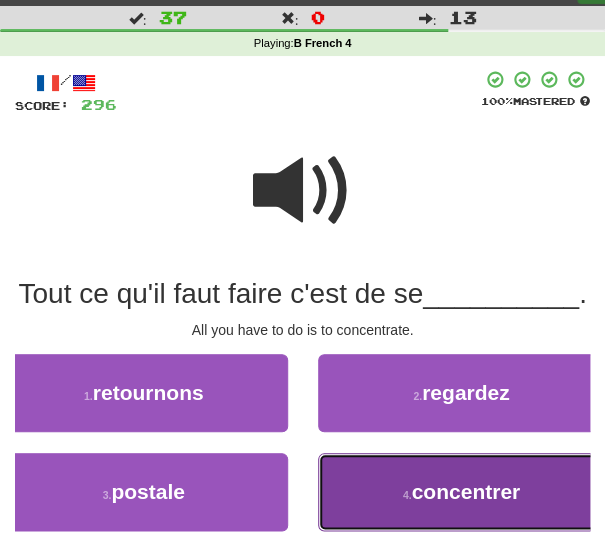 click on "concentrer" at bounding box center [465, 491] 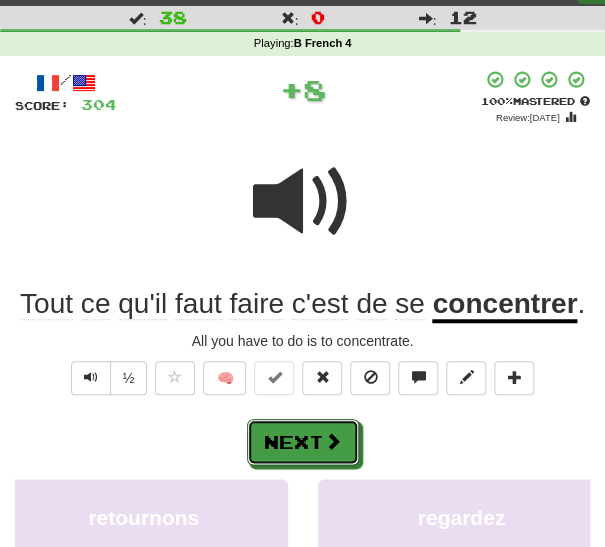 click at bounding box center [333, 441] 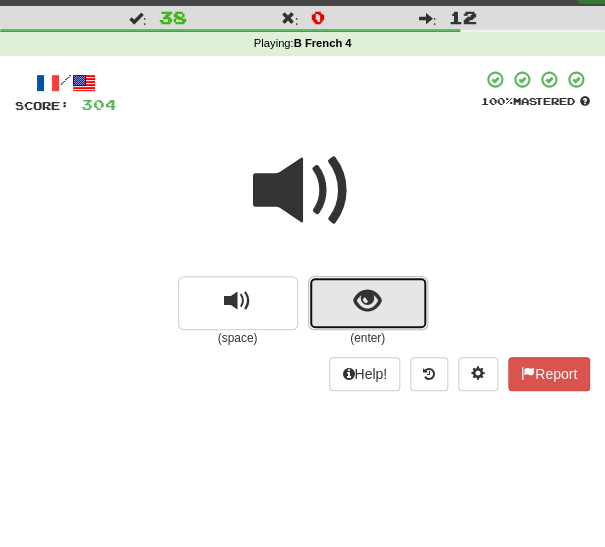 click at bounding box center (368, 303) 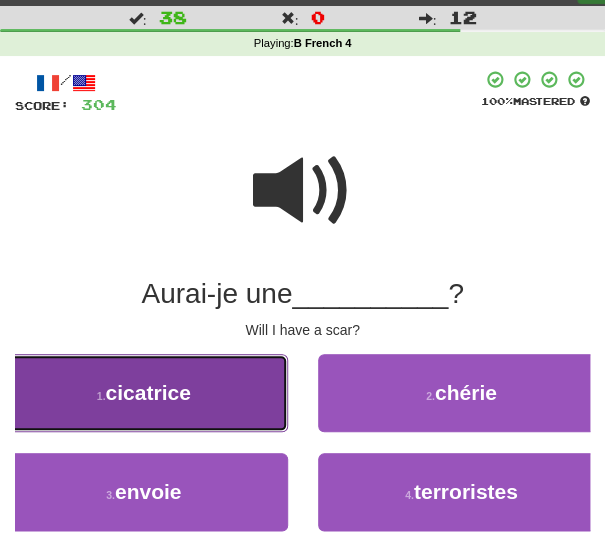 click on "1 .  cicatrice" at bounding box center (144, 393) 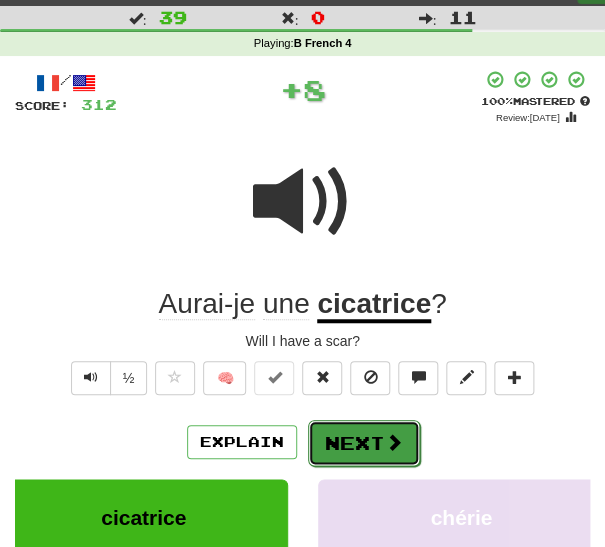click on "Next" at bounding box center (364, 443) 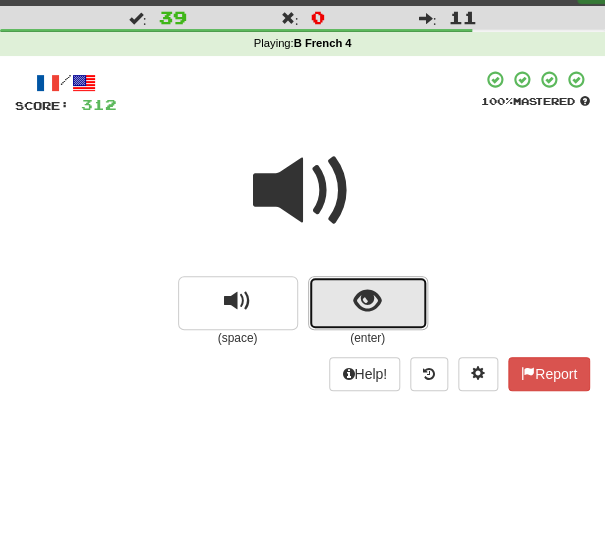 click at bounding box center [368, 303] 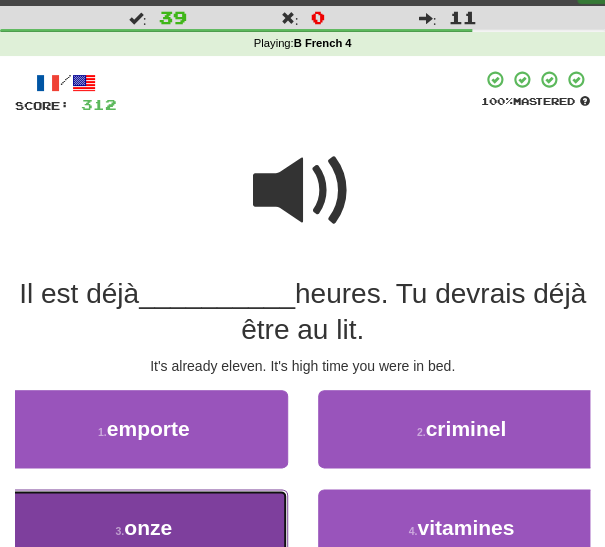 click on "3 .  onze" at bounding box center (144, 528) 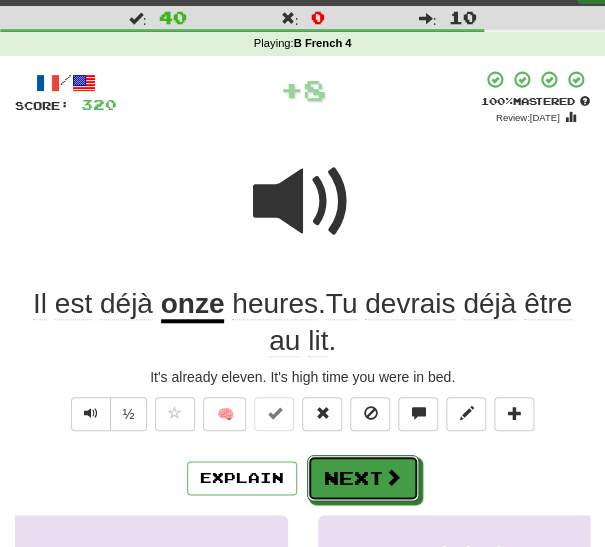 click on "Next" at bounding box center (363, 478) 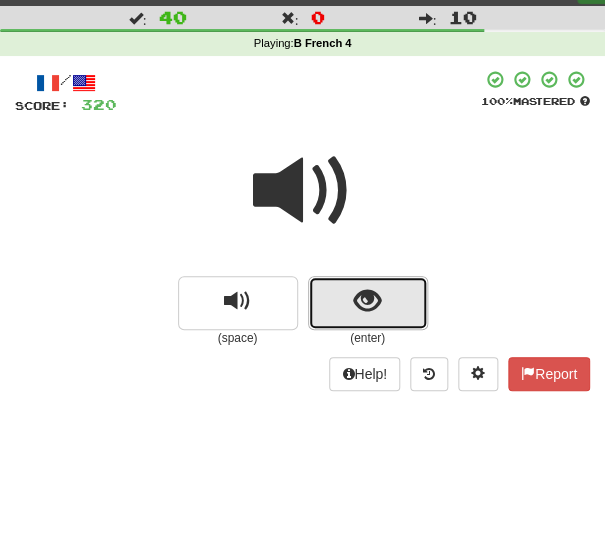click at bounding box center [367, 301] 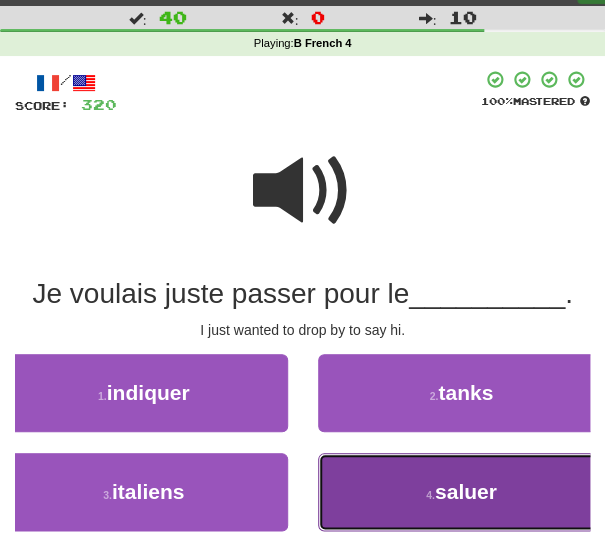 click on "4 .  saluer" at bounding box center (462, 492) 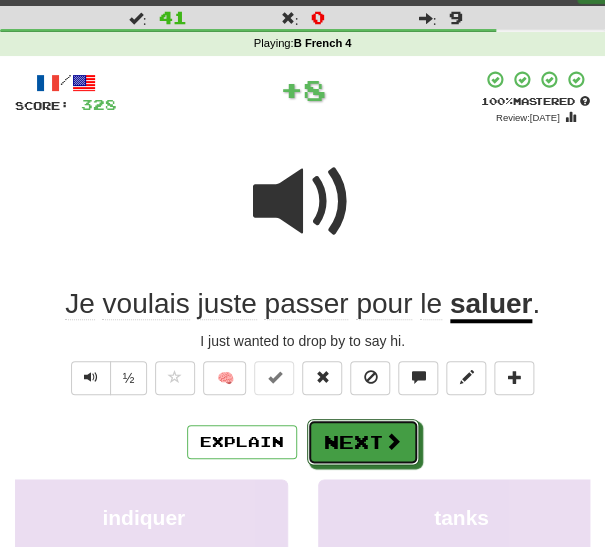click on "Next" at bounding box center (363, 442) 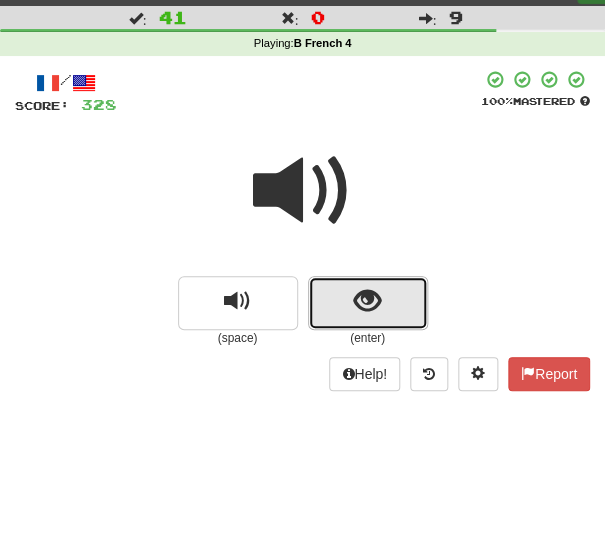 click at bounding box center [367, 301] 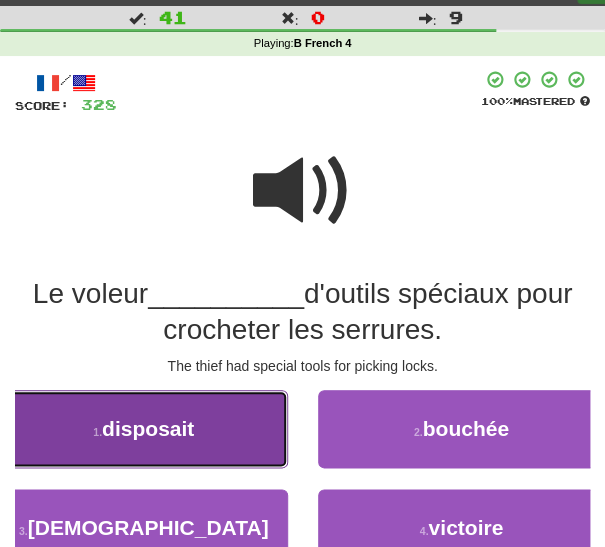 click on "1 .  disposait" at bounding box center [144, 429] 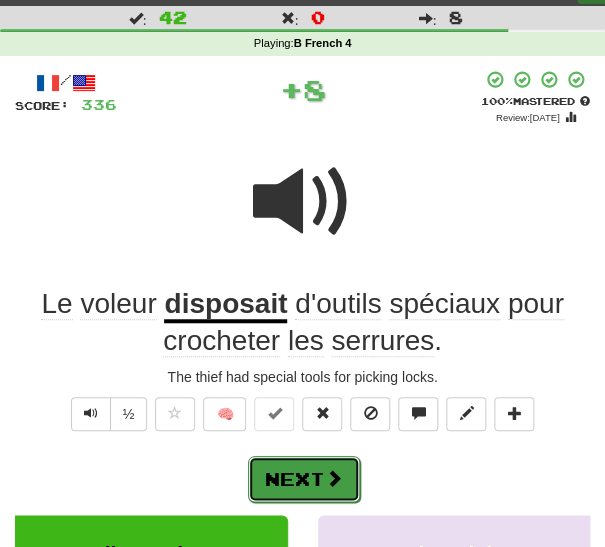click at bounding box center [334, 478] 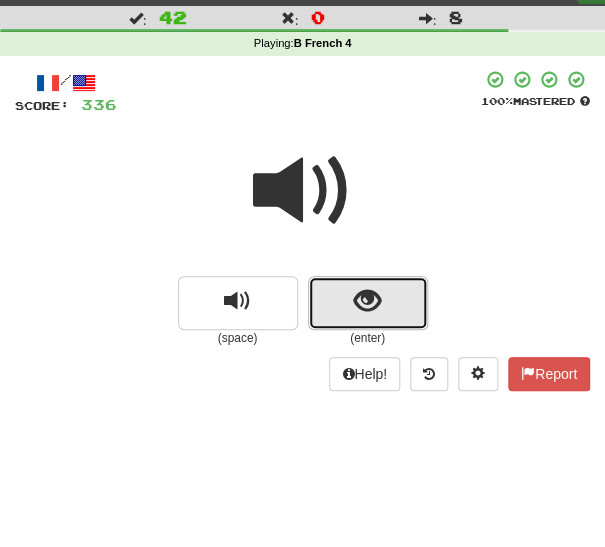 click at bounding box center (367, 301) 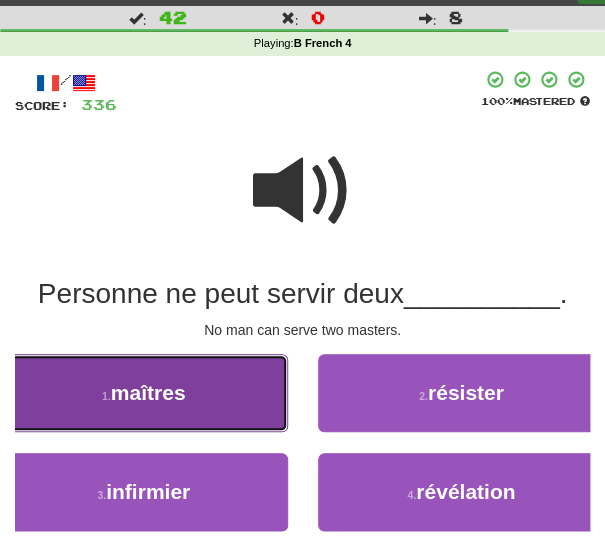 click on "1 .  maîtres" at bounding box center (144, 393) 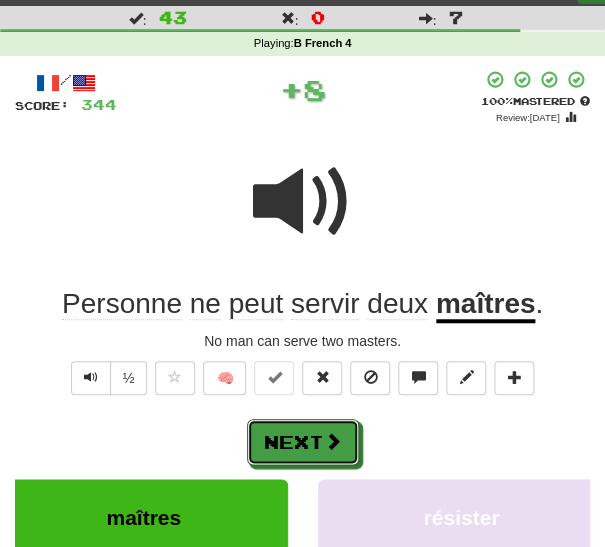 drag, startPoint x: 301, startPoint y: 441, endPoint x: 315, endPoint y: 411, distance: 33.105892 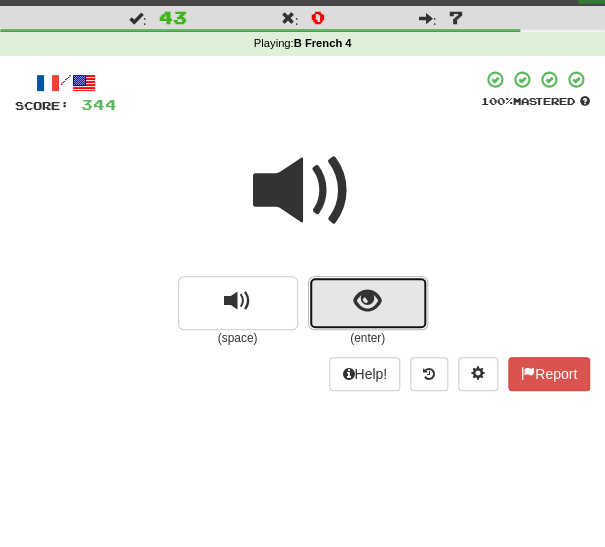 click at bounding box center (368, 303) 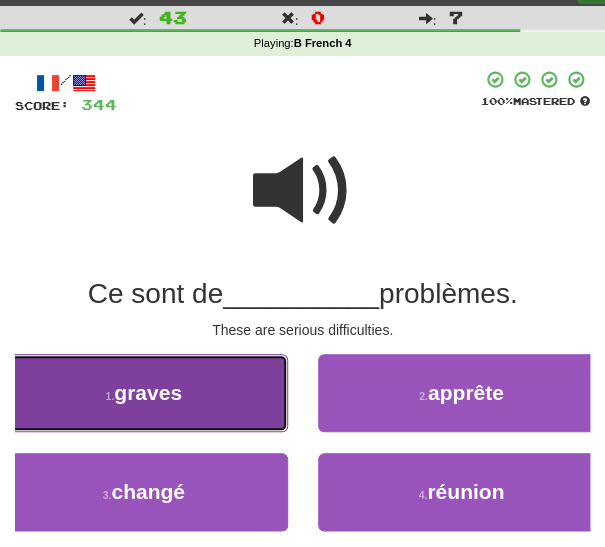 click on "1 .  graves" at bounding box center (144, 393) 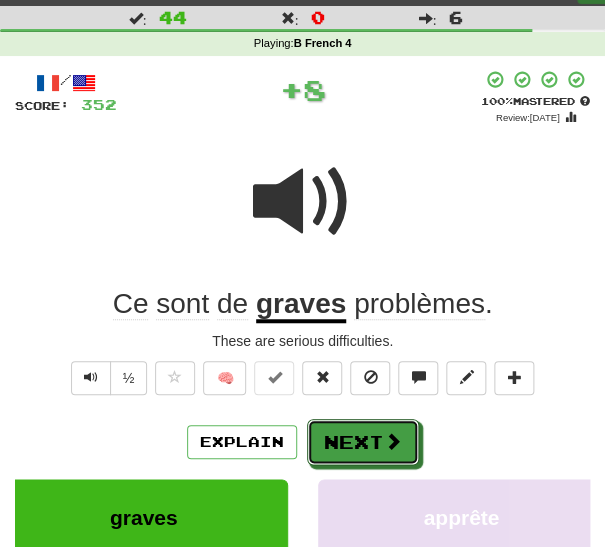 click on "Next" at bounding box center (363, 442) 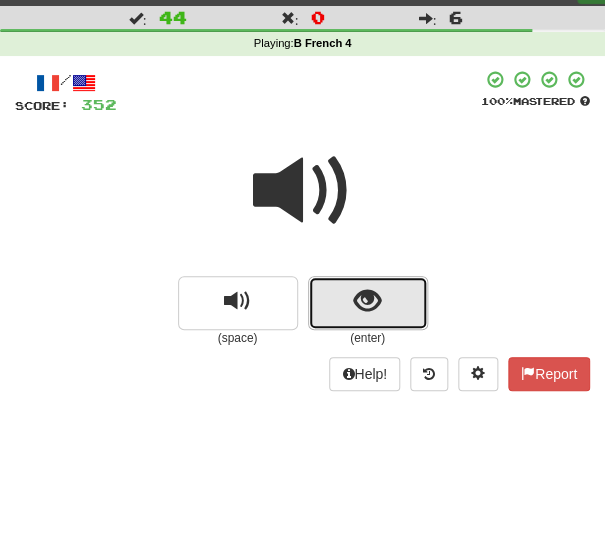 click at bounding box center (368, 303) 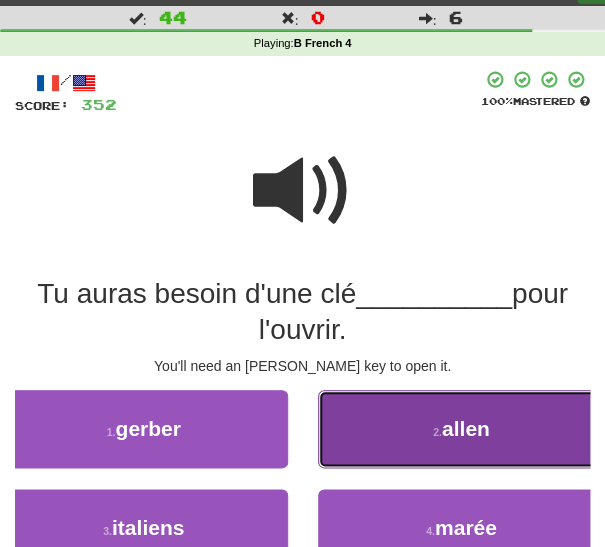 click on "2 .  allen" at bounding box center [462, 429] 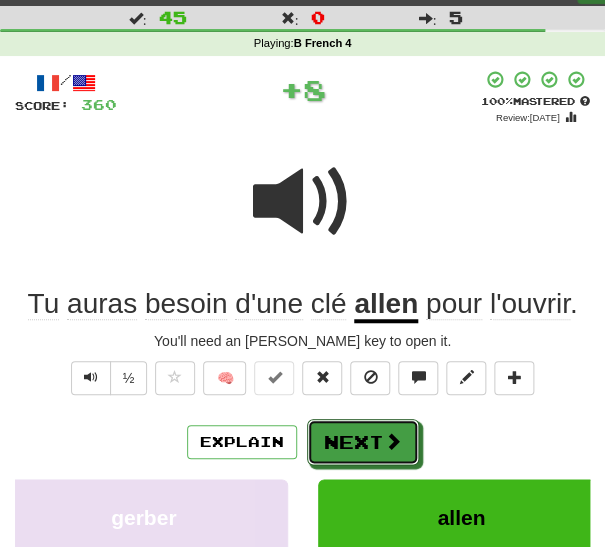 click on "Next" at bounding box center (363, 442) 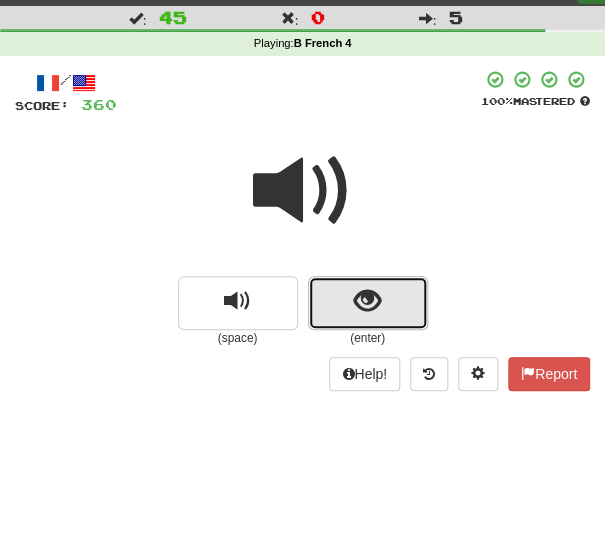 click at bounding box center (367, 301) 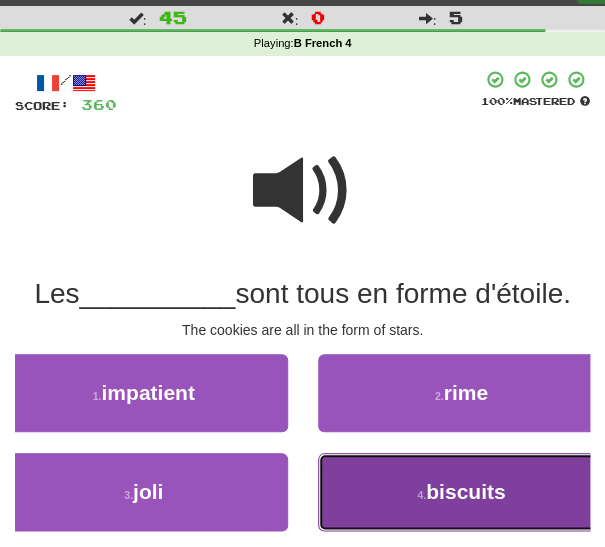click on "4 .  biscuits" at bounding box center (462, 492) 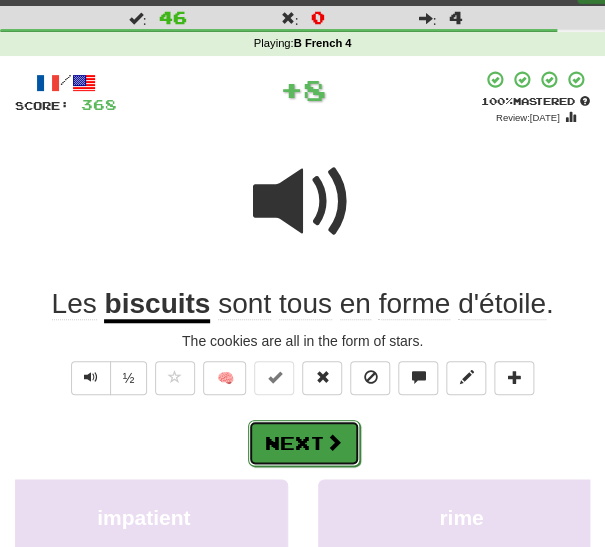 click on "Next" at bounding box center (304, 443) 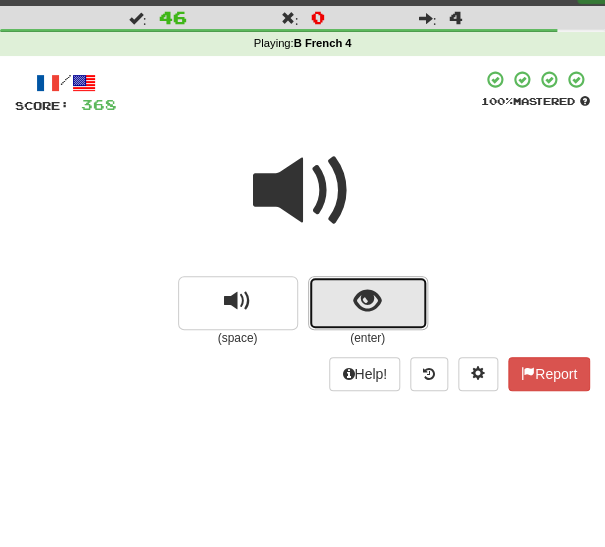 click at bounding box center [367, 301] 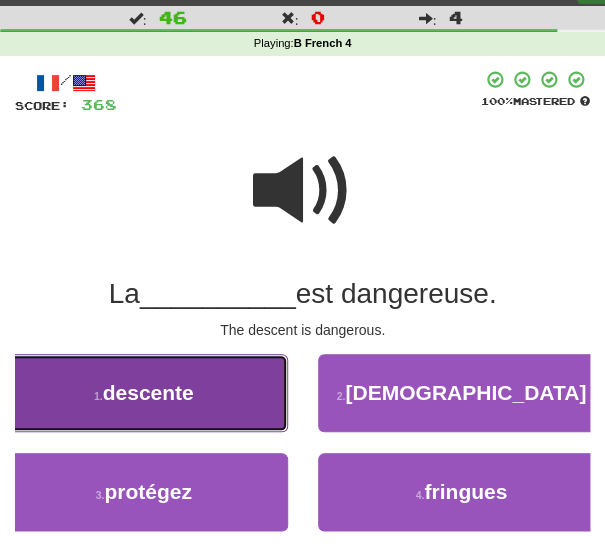 click on "1 .  descente" at bounding box center [144, 393] 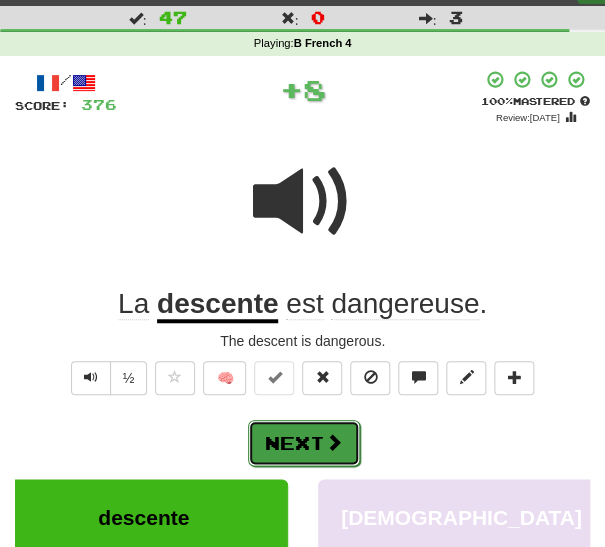 click on "Next" at bounding box center [304, 443] 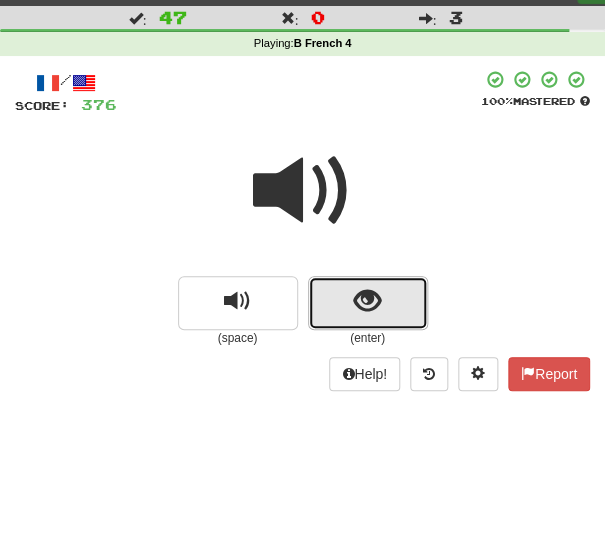 click at bounding box center [368, 303] 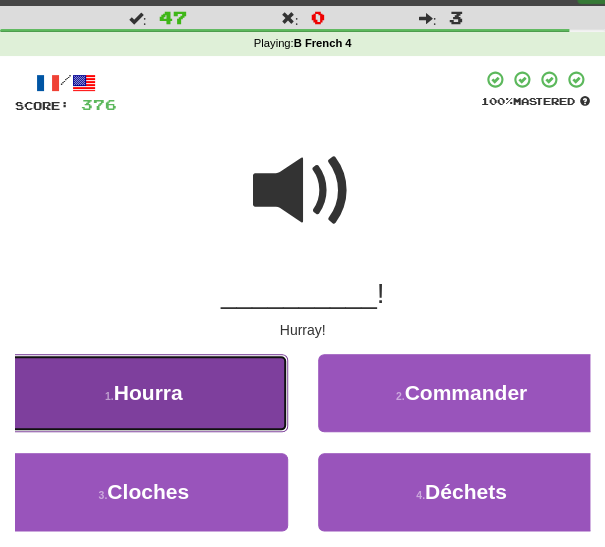 click on "Hourra" at bounding box center [148, 392] 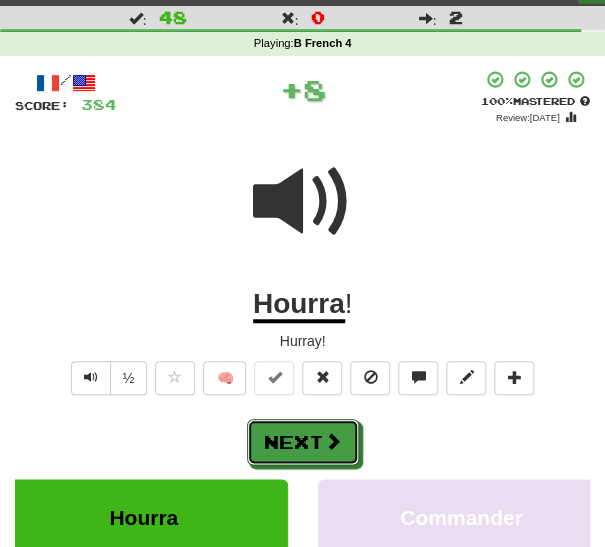 drag, startPoint x: 297, startPoint y: 438, endPoint x: 297, endPoint y: 388, distance: 50 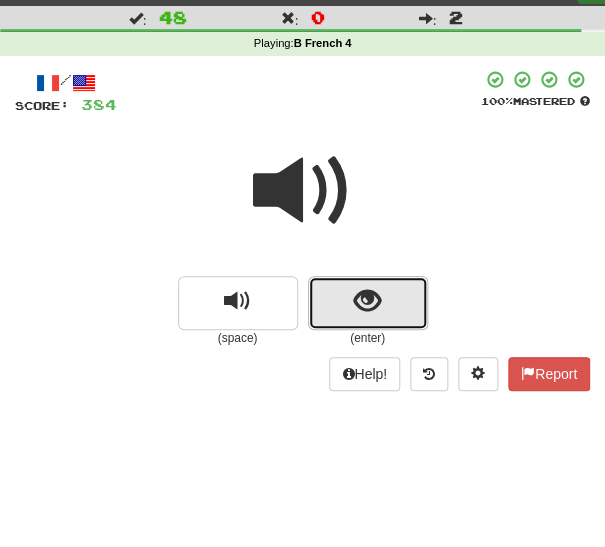click at bounding box center (368, 303) 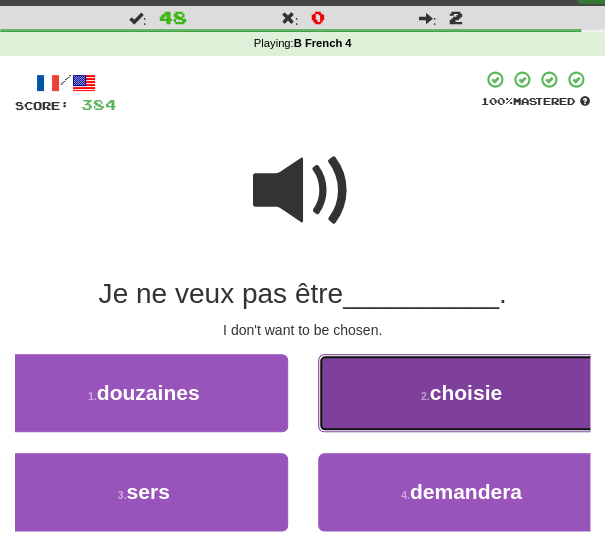 click on "2 .  choisie" at bounding box center [462, 393] 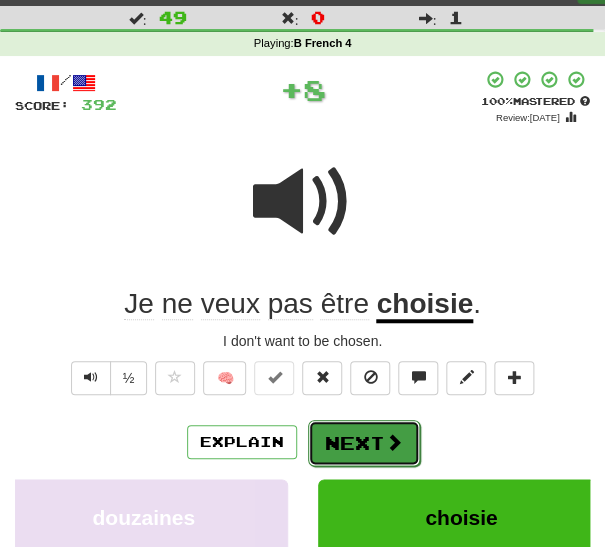 click on "Next" at bounding box center (364, 443) 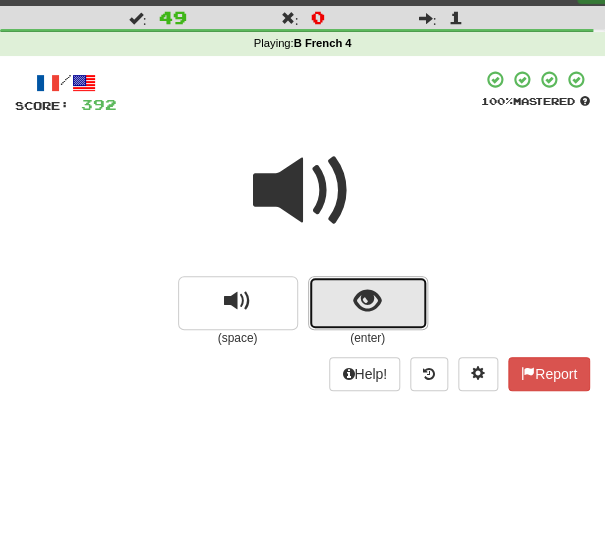 click at bounding box center [368, 303] 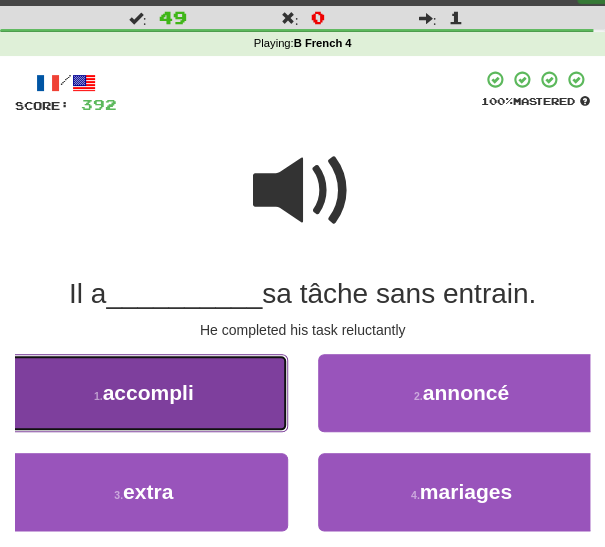 click on "1 .  accompli" at bounding box center [144, 393] 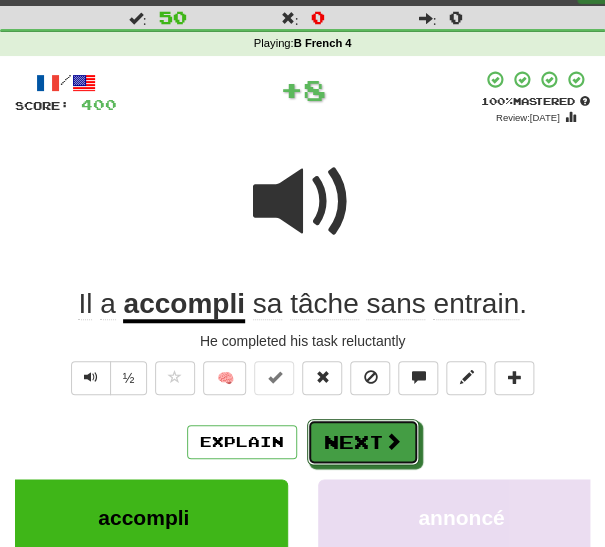 drag, startPoint x: 344, startPoint y: 443, endPoint x: 343, endPoint y: 398, distance: 45.01111 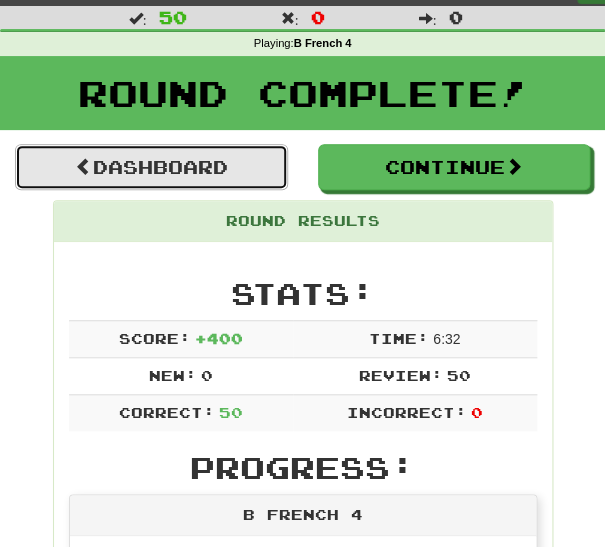click on "Dashboard" at bounding box center [151, 167] 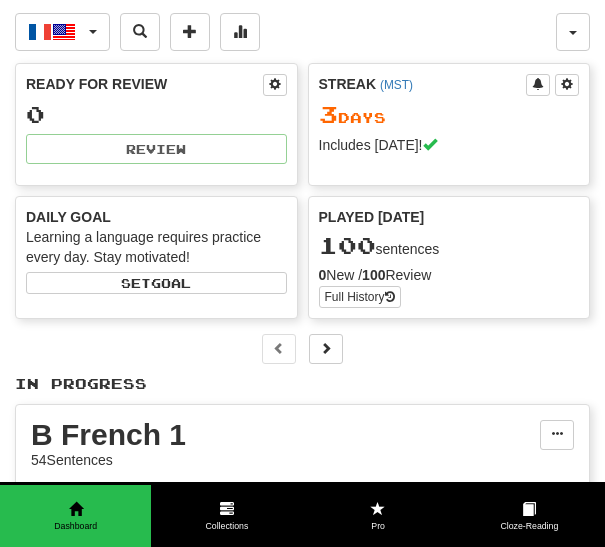 scroll, scrollTop: 0, scrollLeft: 0, axis: both 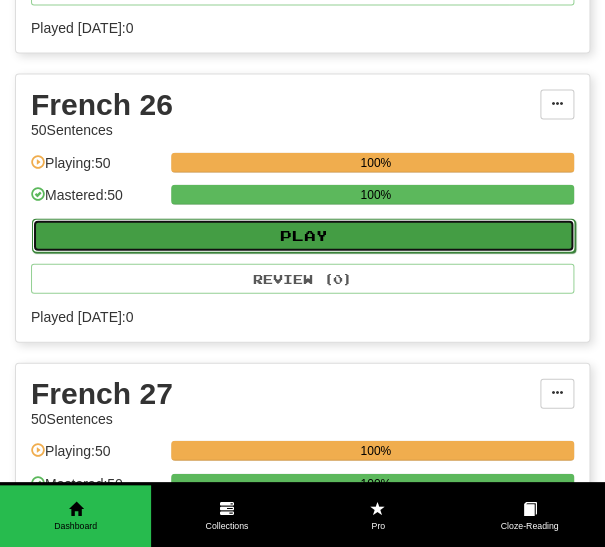 click on "Play" at bounding box center [303, 236] 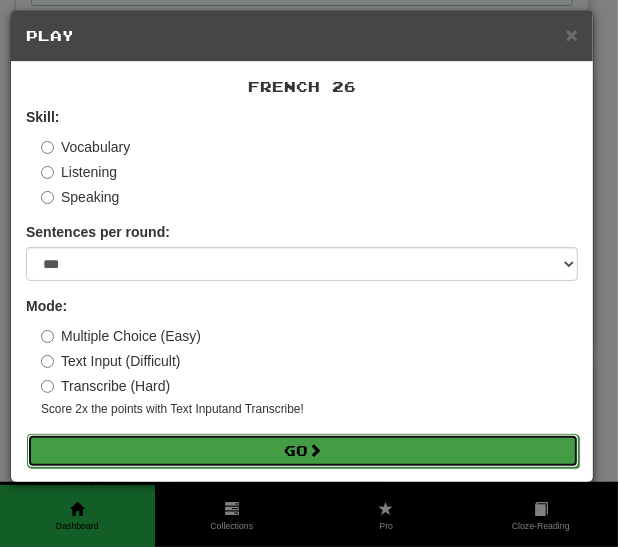 click on "Go" at bounding box center [303, 451] 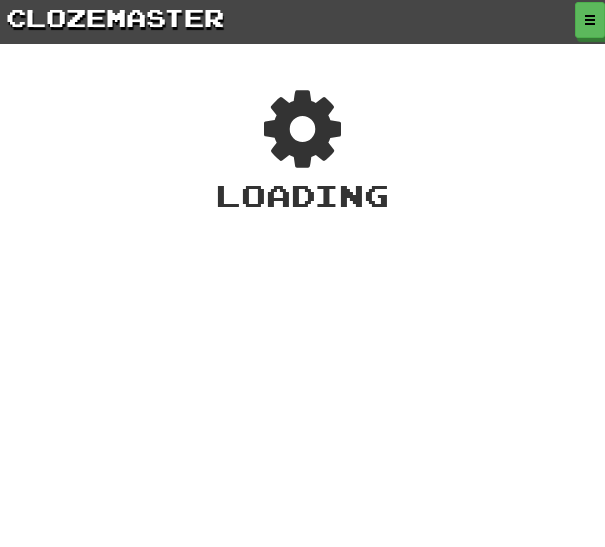 scroll, scrollTop: 0, scrollLeft: 0, axis: both 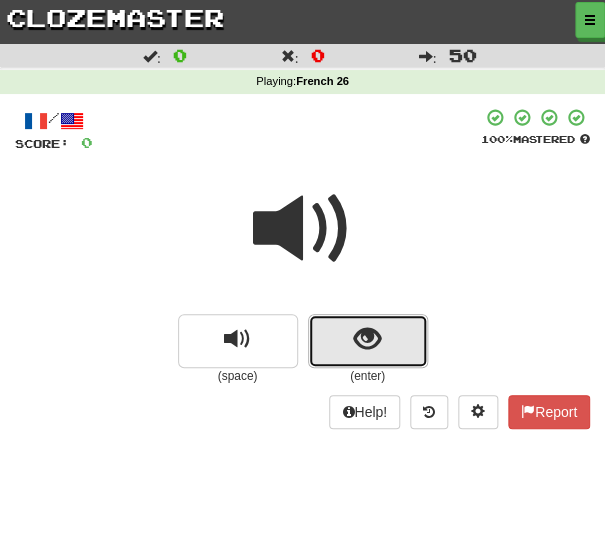click at bounding box center [368, 341] 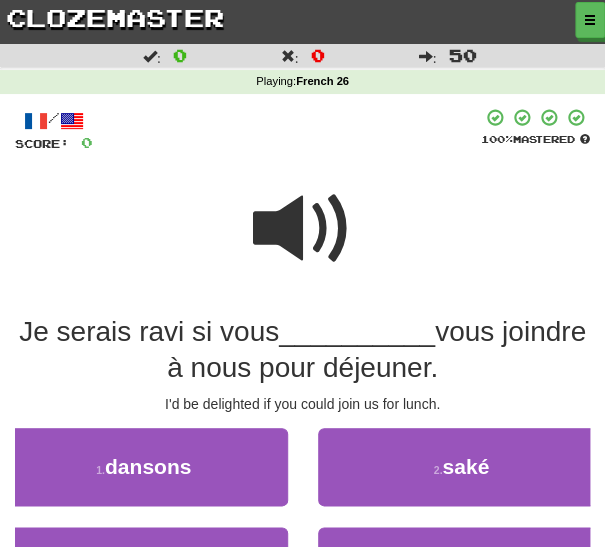 click at bounding box center (303, 229) 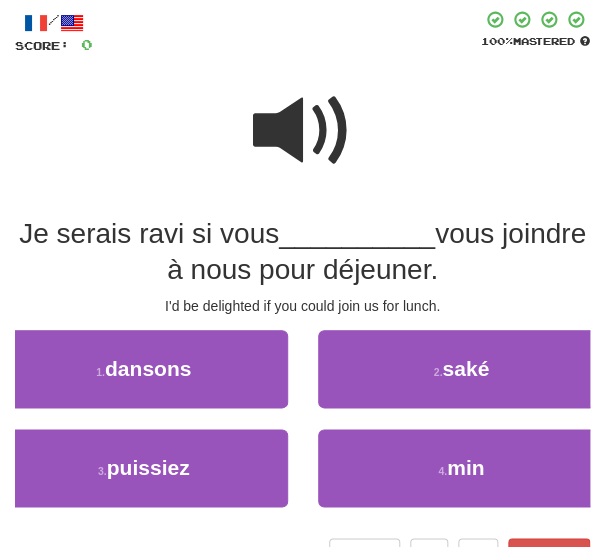 scroll, scrollTop: 102, scrollLeft: 0, axis: vertical 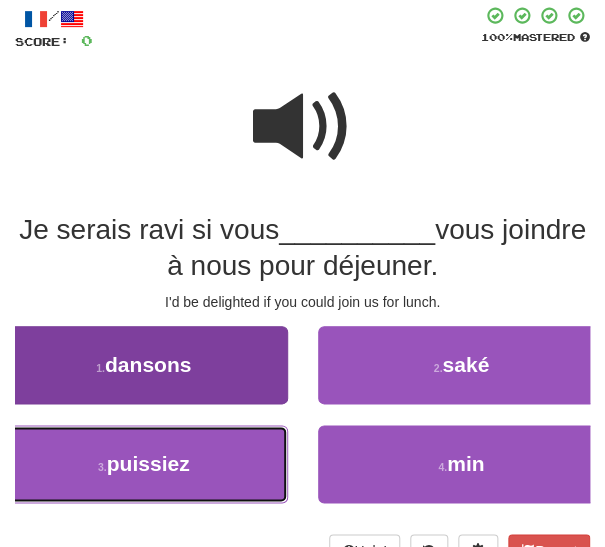 drag, startPoint x: 165, startPoint y: 470, endPoint x: 180, endPoint y: 470, distance: 15 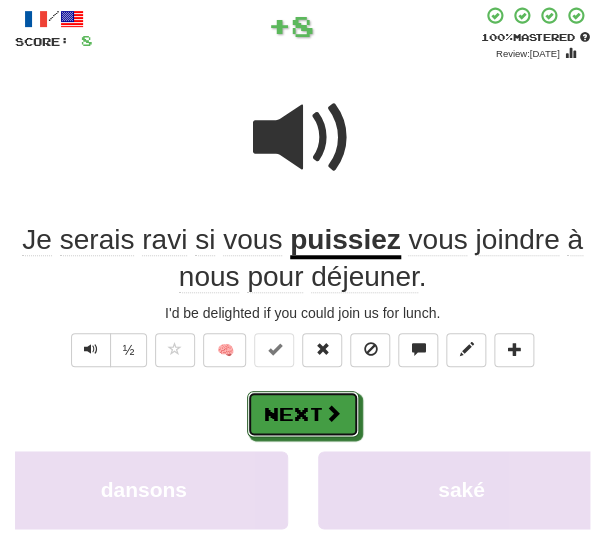 click on "Next" at bounding box center [303, 414] 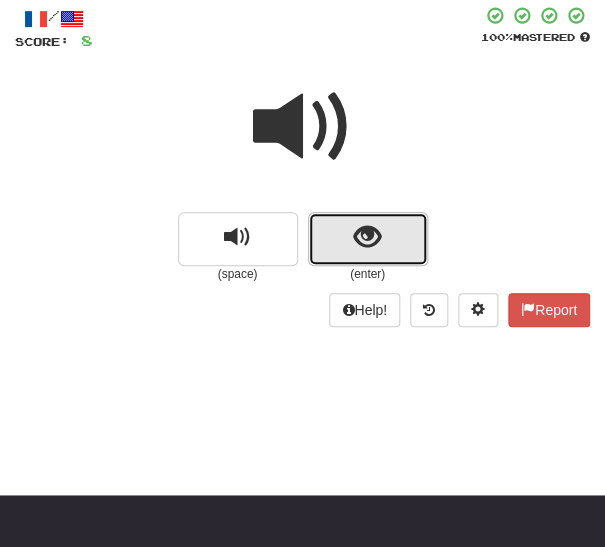 click at bounding box center (368, 239) 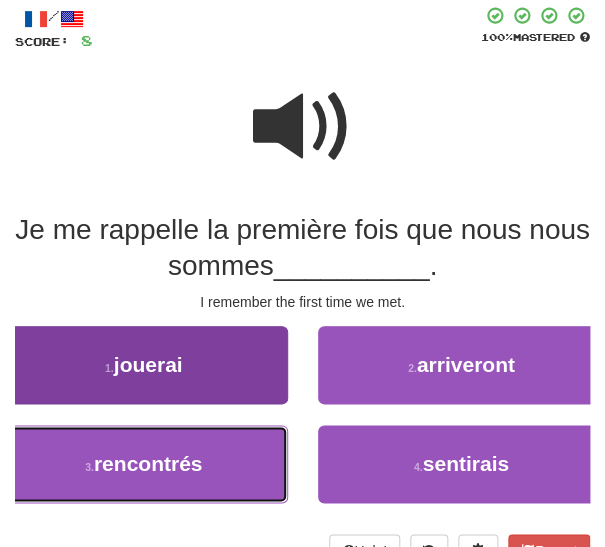 drag, startPoint x: 226, startPoint y: 449, endPoint x: 246, endPoint y: 449, distance: 20 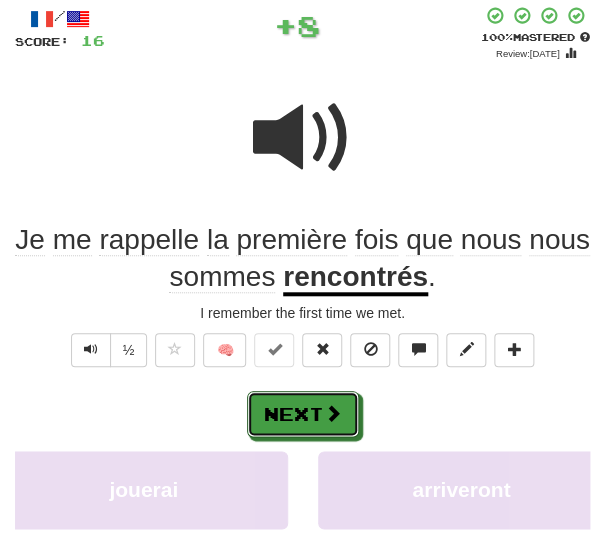 drag, startPoint x: 303, startPoint y: 414, endPoint x: 352, endPoint y: 390, distance: 54.56189 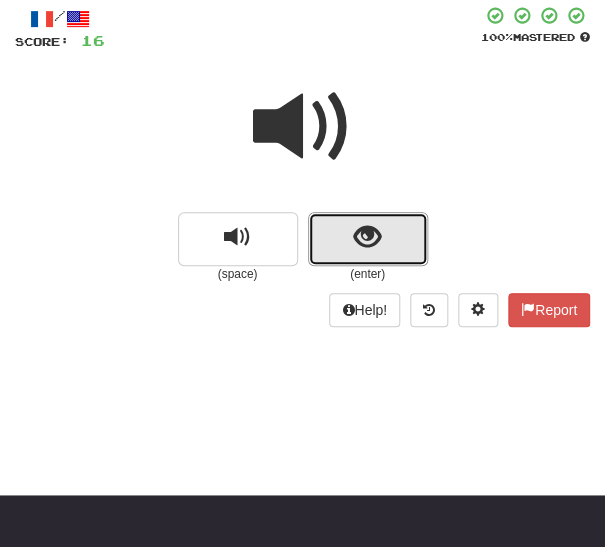 drag, startPoint x: 369, startPoint y: 242, endPoint x: 360, endPoint y: 251, distance: 12.727922 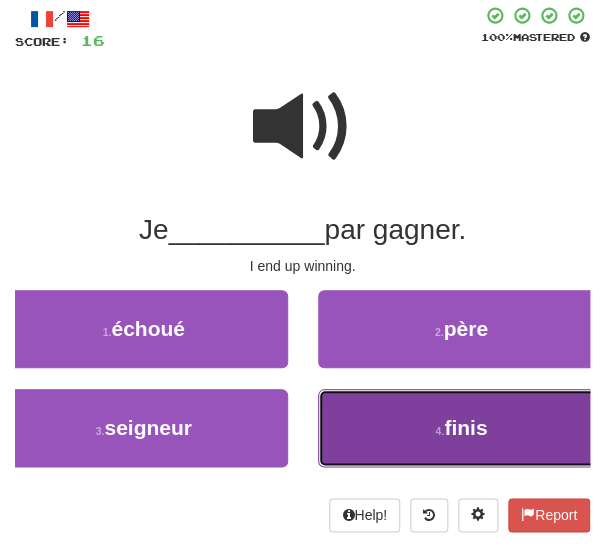 click on "4 .  finis" at bounding box center (462, 428) 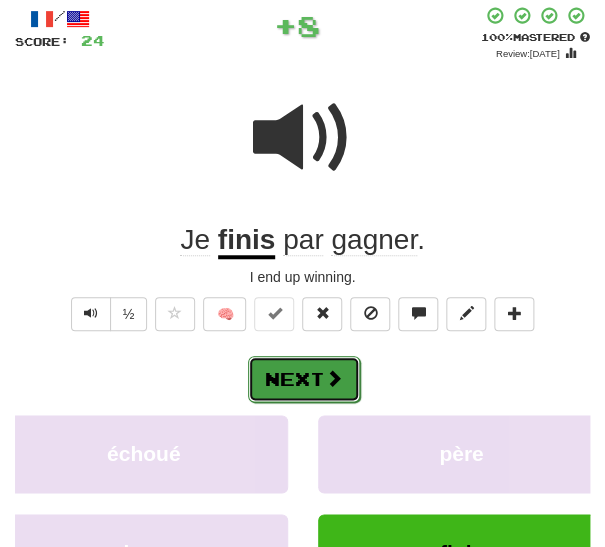 click on "Next" at bounding box center (304, 379) 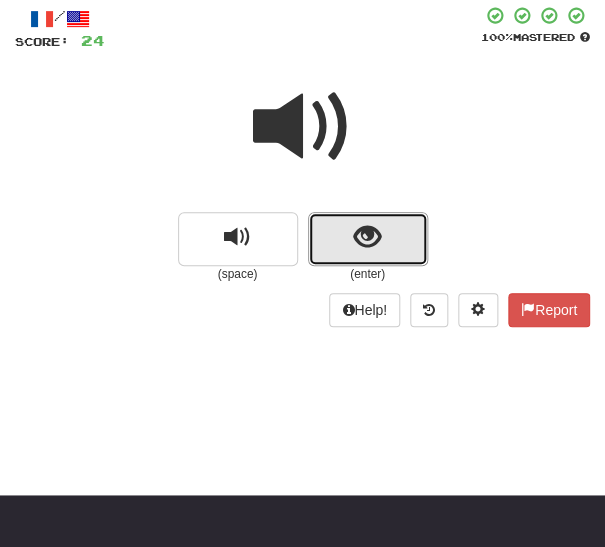 drag, startPoint x: 349, startPoint y: 237, endPoint x: 314, endPoint y: 252, distance: 38.078865 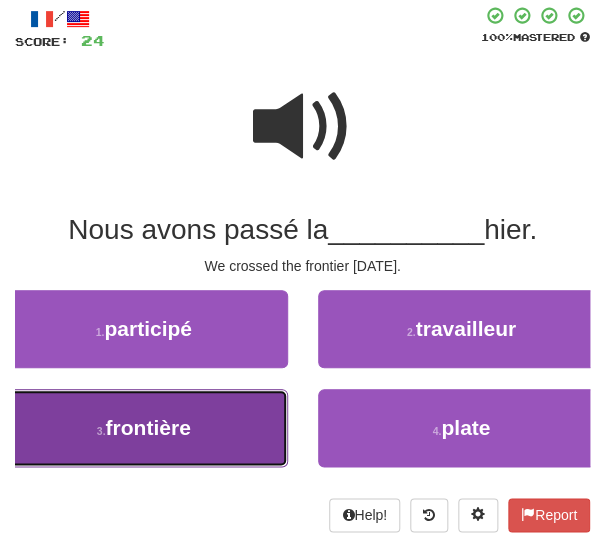 click on "3 .  frontière" at bounding box center [144, 428] 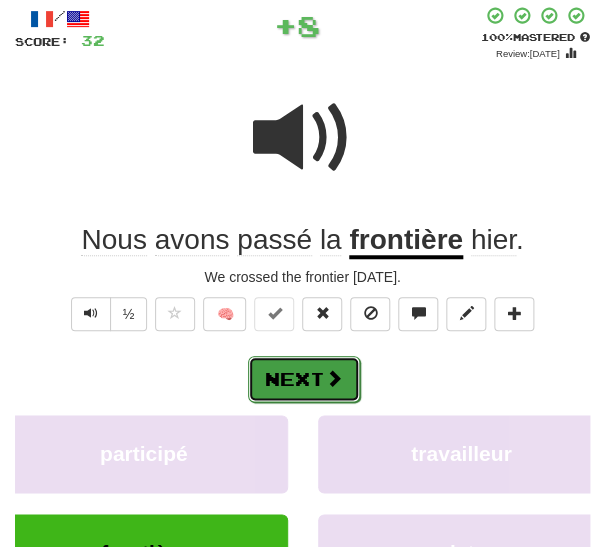 click on "Next" at bounding box center (304, 379) 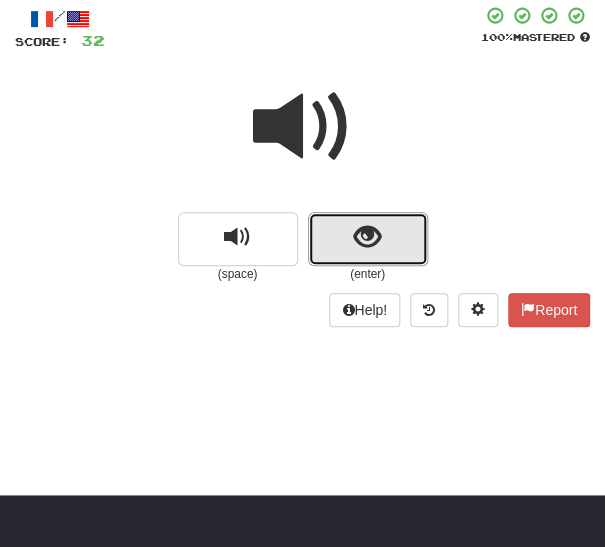 drag, startPoint x: 353, startPoint y: 236, endPoint x: 332, endPoint y: 253, distance: 27.018513 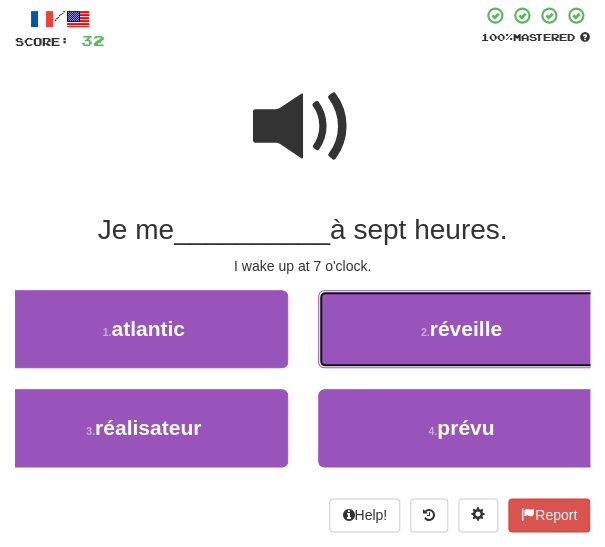 click on "2 .  réveille" at bounding box center (462, 329) 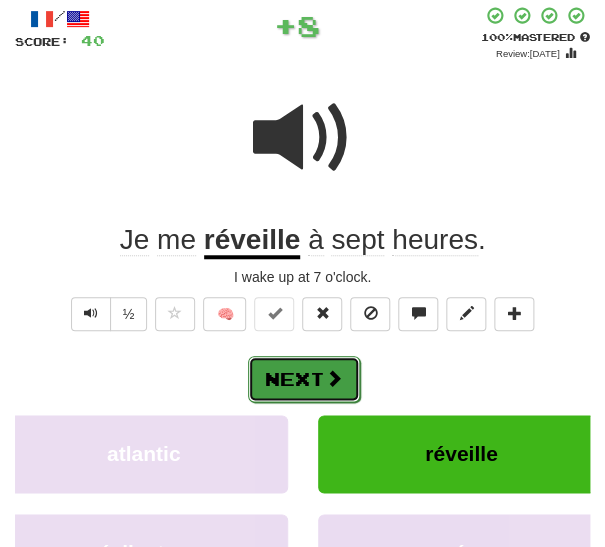 click on "Next" at bounding box center (304, 379) 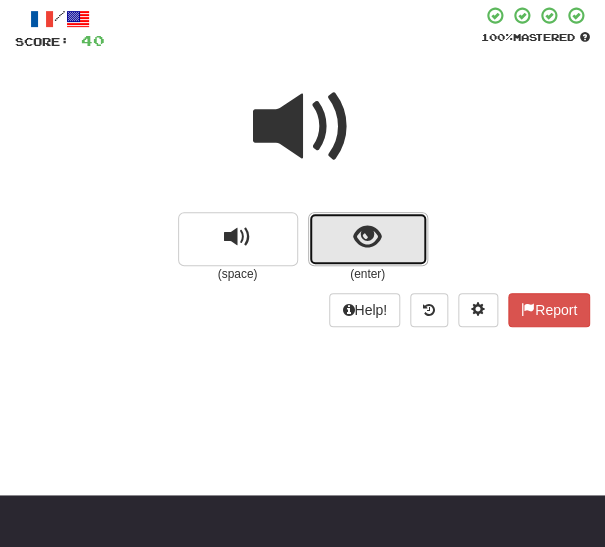 drag, startPoint x: 348, startPoint y: 239, endPoint x: 328, endPoint y: 251, distance: 23.323807 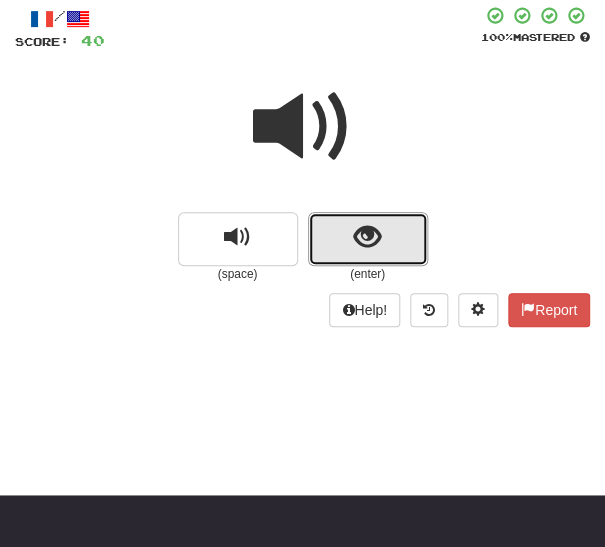 click at bounding box center (368, 239) 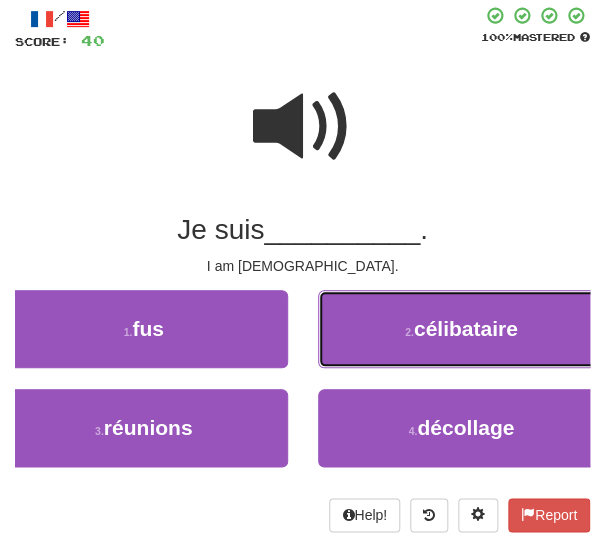 drag, startPoint x: 401, startPoint y: 346, endPoint x: 390, endPoint y: 351, distance: 12.083046 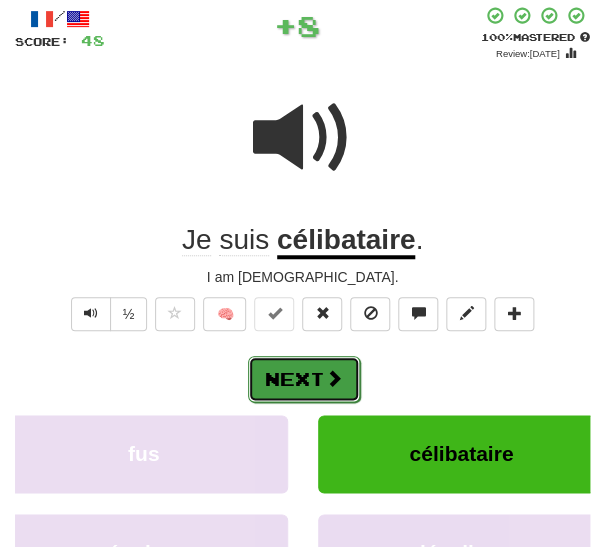 click on "Next" at bounding box center (304, 379) 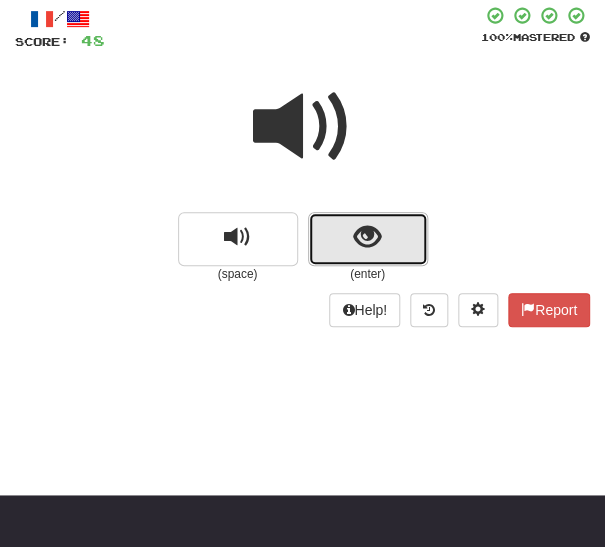 click at bounding box center (367, 237) 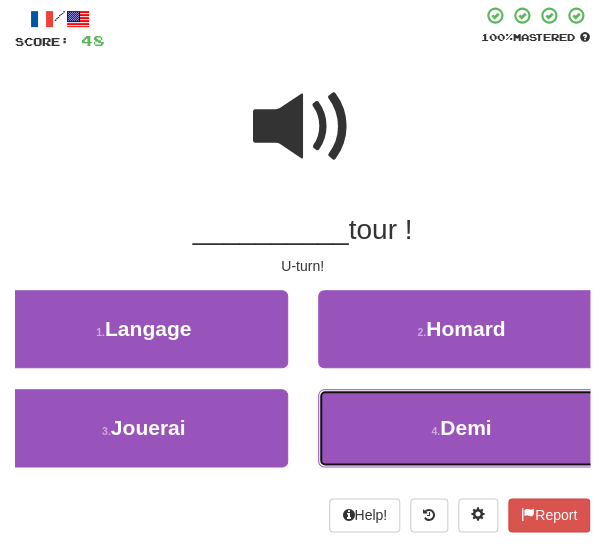 click on "4 .  Demi" at bounding box center [462, 428] 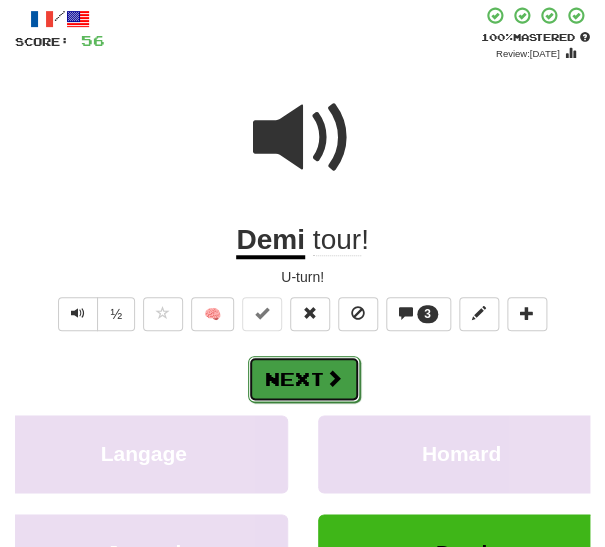 click on "Next" at bounding box center [304, 379] 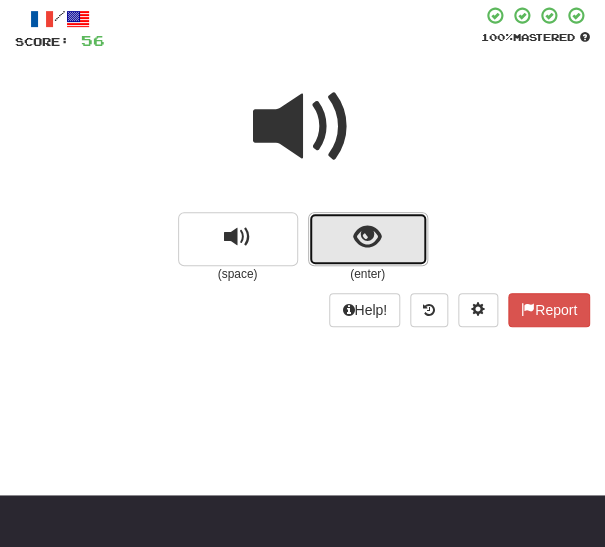 click at bounding box center (368, 239) 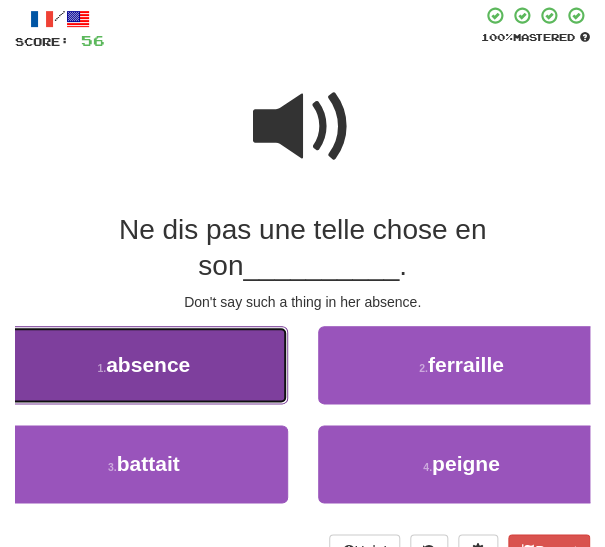 click on "1 .  absence" at bounding box center (144, 365) 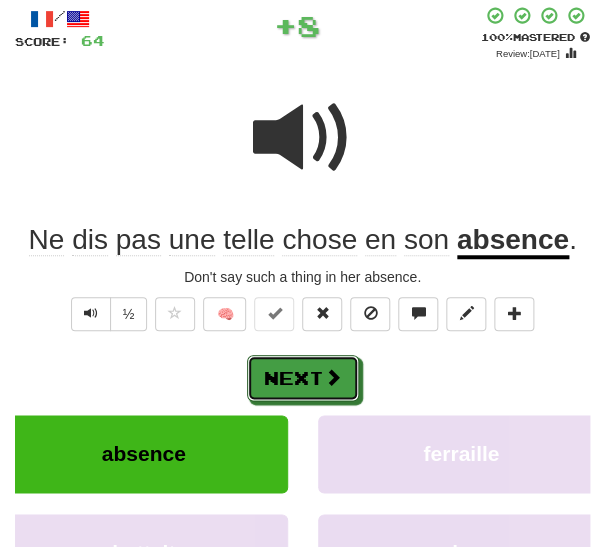 click on "Next" at bounding box center [303, 378] 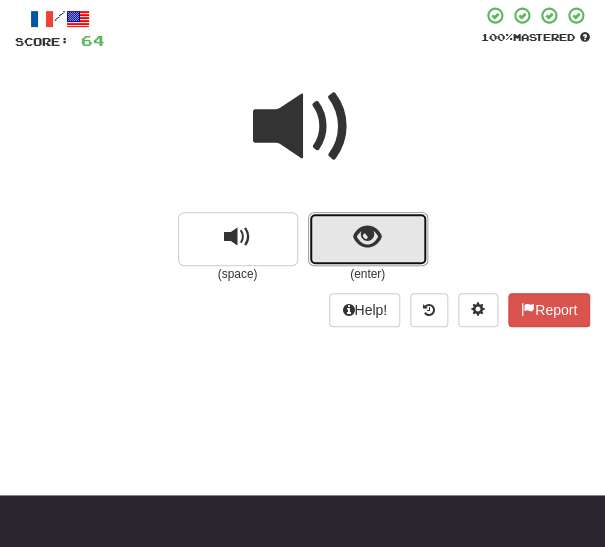 click at bounding box center (367, 237) 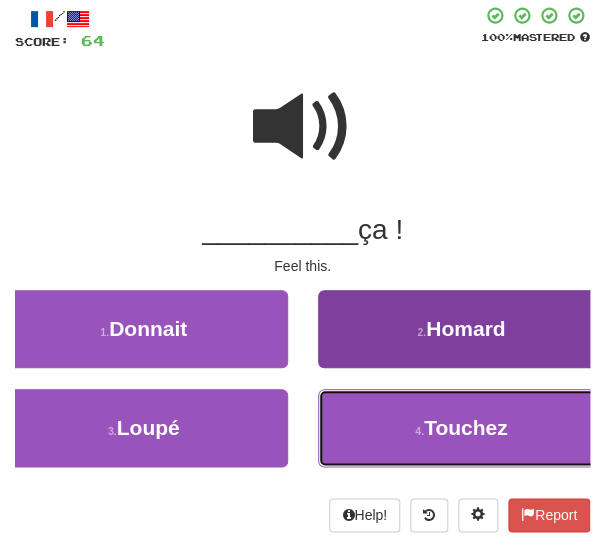 drag, startPoint x: 385, startPoint y: 447, endPoint x: 332, endPoint y: 442, distance: 53.235325 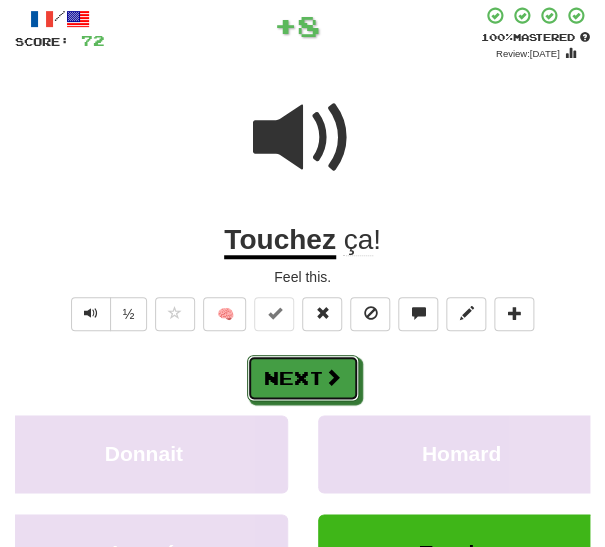 drag, startPoint x: 300, startPoint y: 384, endPoint x: 290, endPoint y: 387, distance: 10.440307 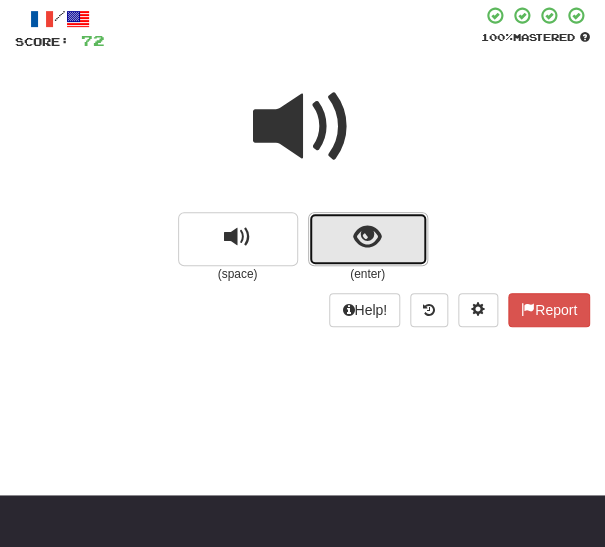 click at bounding box center (367, 237) 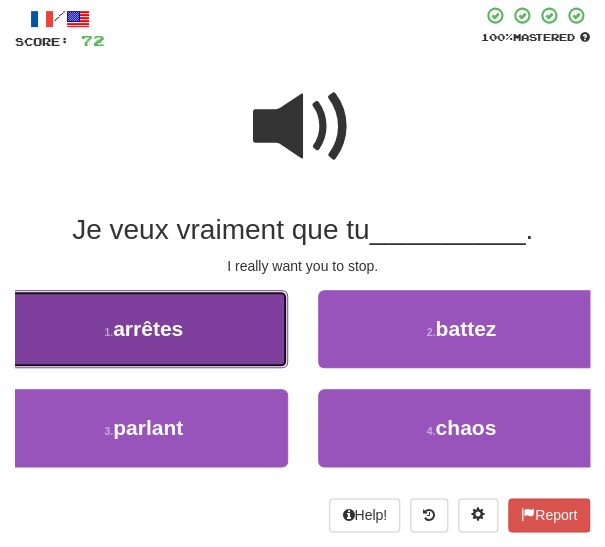 click on "arrêtes" at bounding box center (148, 328) 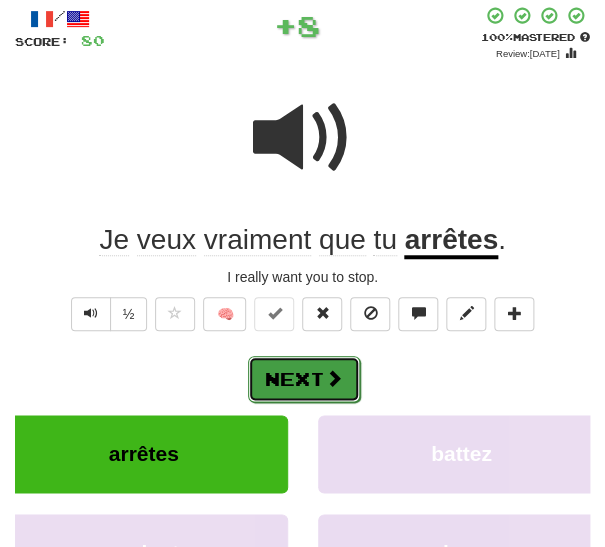 click on "Next" at bounding box center (304, 379) 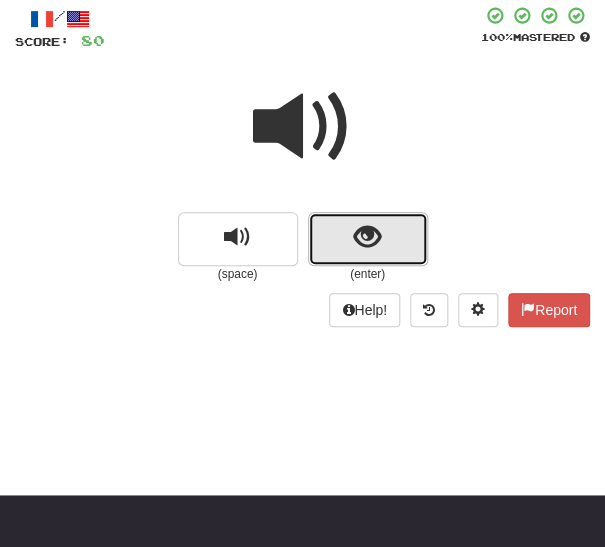 click at bounding box center (368, 239) 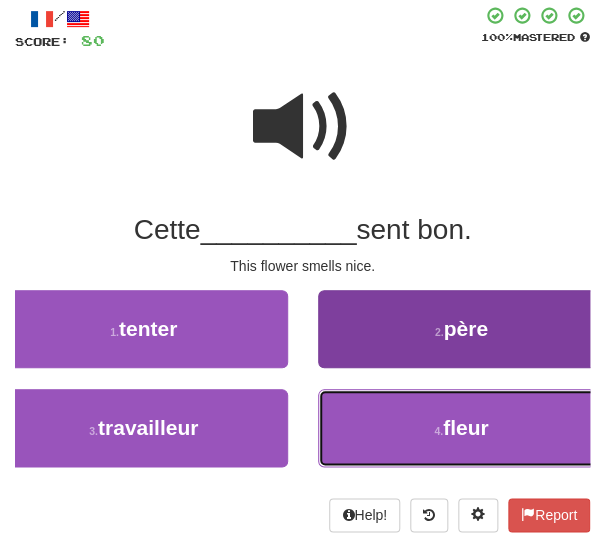 drag, startPoint x: 380, startPoint y: 428, endPoint x: 350, endPoint y: 419, distance: 31.320919 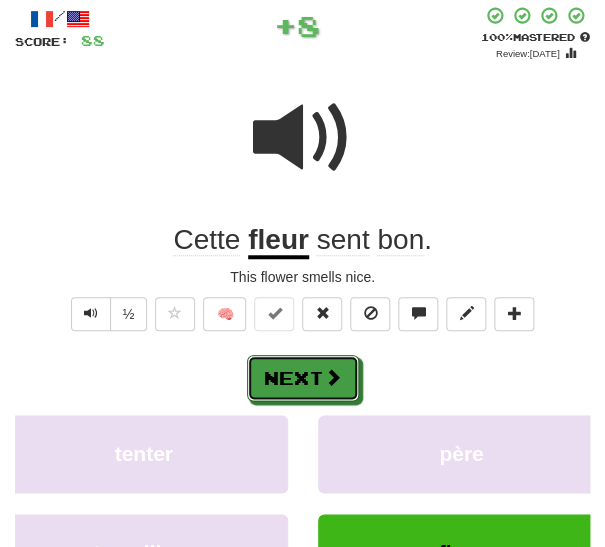 drag, startPoint x: 298, startPoint y: 378, endPoint x: 314, endPoint y: 357, distance: 26.400757 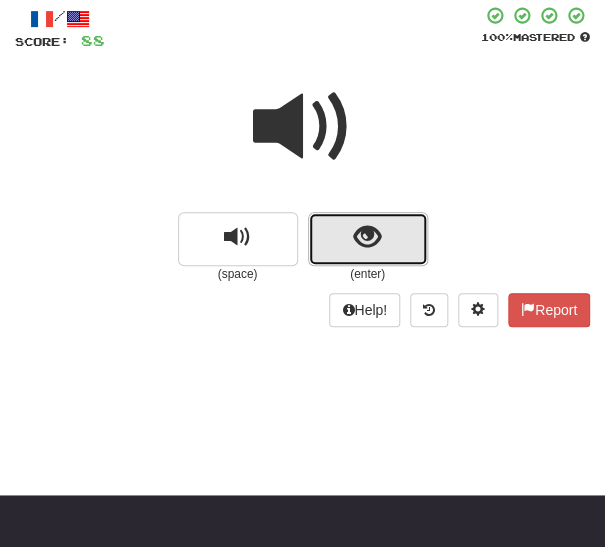 drag, startPoint x: 317, startPoint y: 255, endPoint x: 330, endPoint y: 239, distance: 20.615528 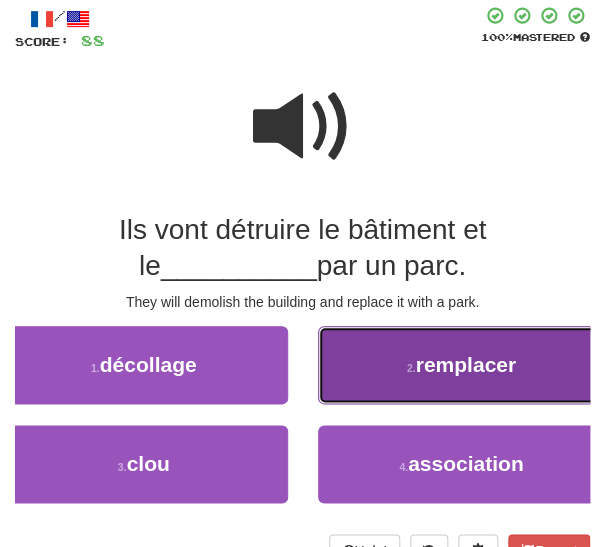 click on "2 .  remplacer" at bounding box center [462, 365] 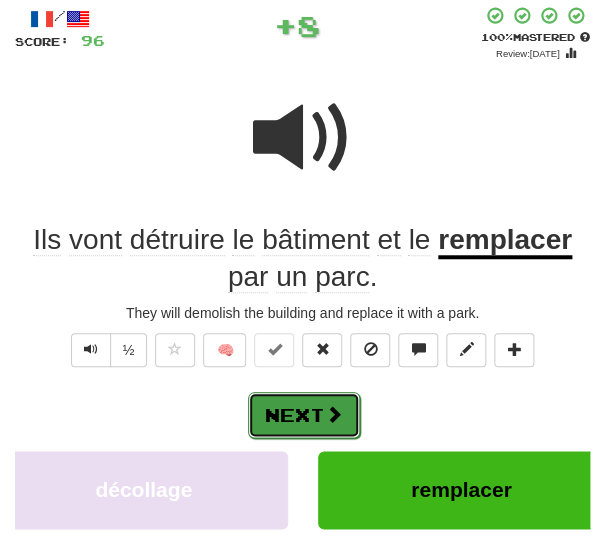 click at bounding box center [334, 414] 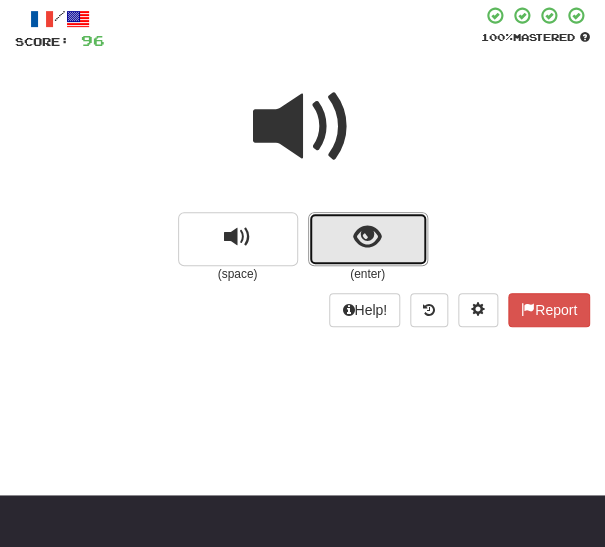 drag, startPoint x: 350, startPoint y: 235, endPoint x: 330, endPoint y: 249, distance: 24.41311 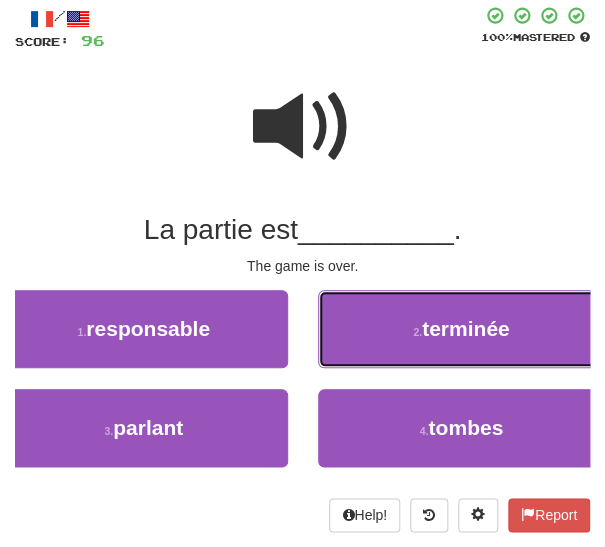 drag, startPoint x: 371, startPoint y: 332, endPoint x: 360, endPoint y: 340, distance: 13.601471 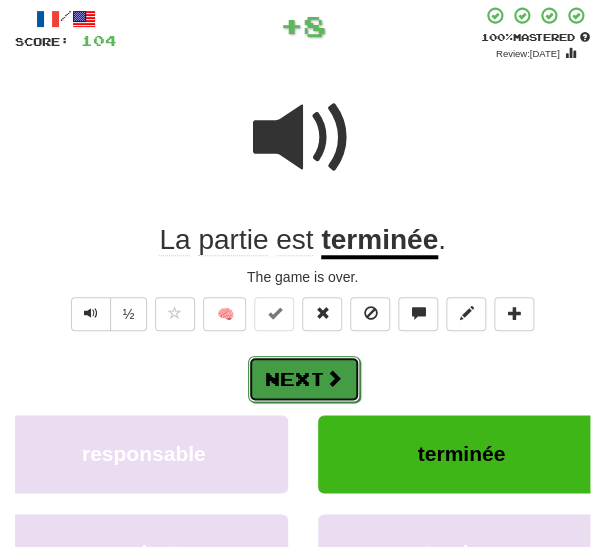 click on "Next" at bounding box center [304, 379] 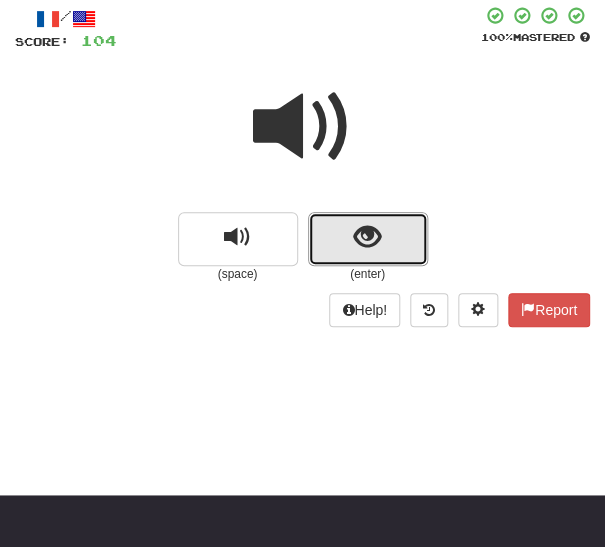 drag, startPoint x: 349, startPoint y: 245, endPoint x: 337, endPoint y: 249, distance: 12.649111 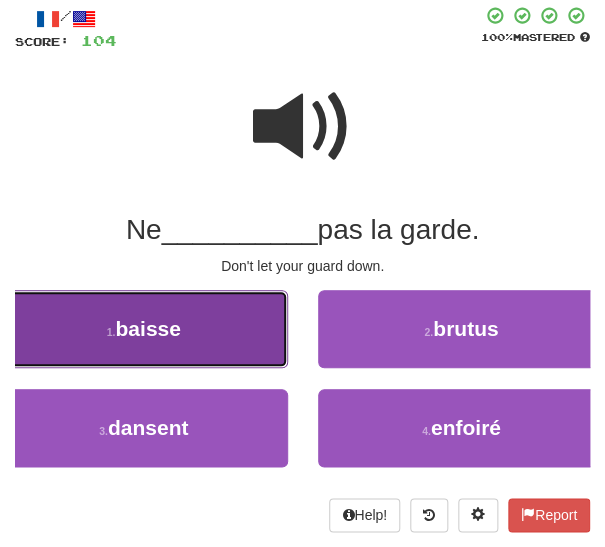 click on "1 .  baisse" at bounding box center (144, 329) 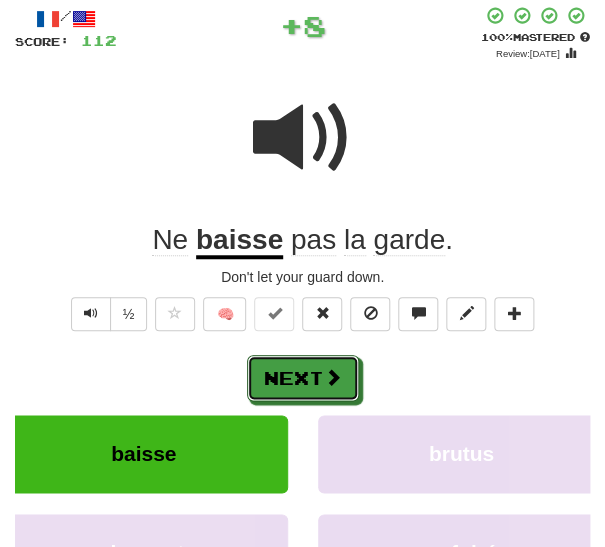click at bounding box center [333, 377] 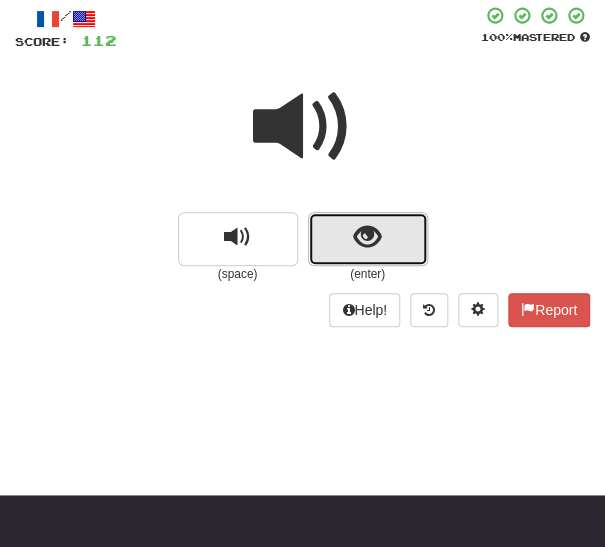 click at bounding box center (367, 237) 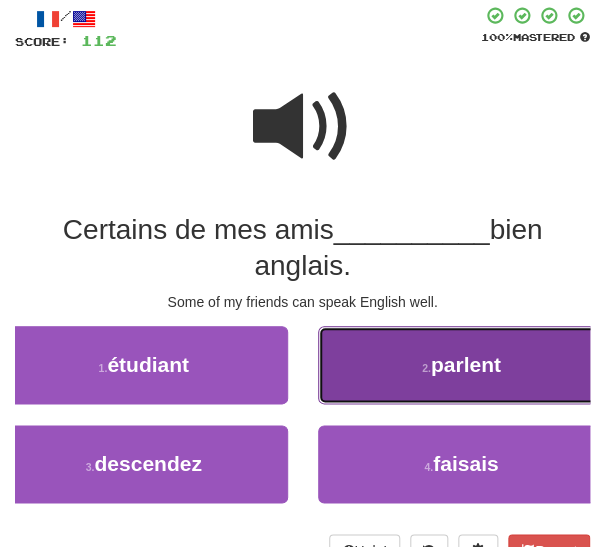 click on "2 .  parlent" at bounding box center [462, 365] 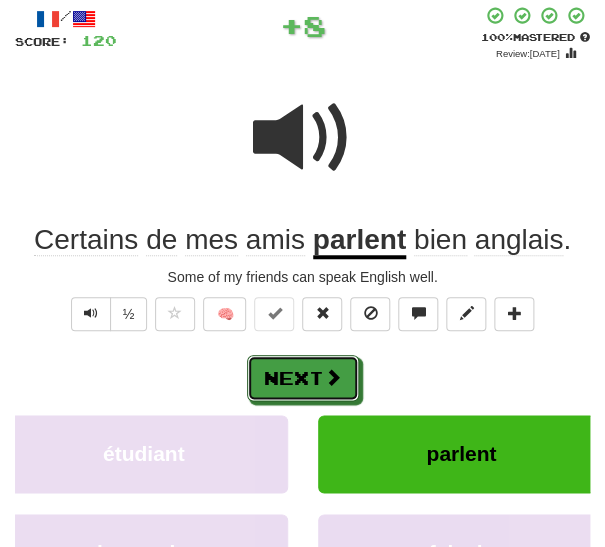 drag, startPoint x: 320, startPoint y: 381, endPoint x: 358, endPoint y: 342, distance: 54.451813 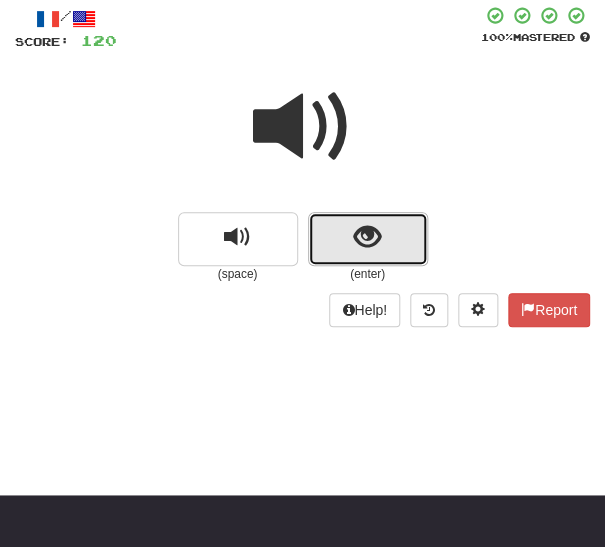 click at bounding box center [367, 237] 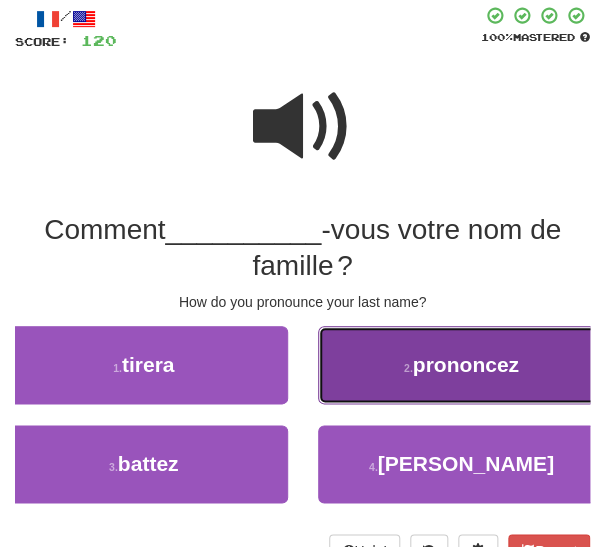 click on "2 .  prononcez" at bounding box center (462, 365) 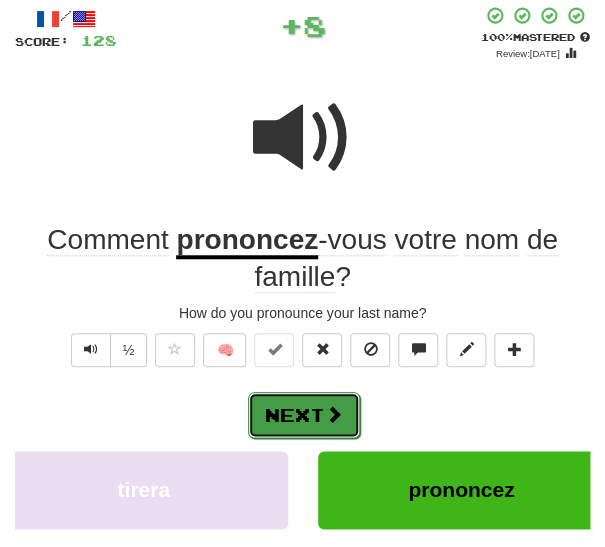 click on "Next" at bounding box center [304, 415] 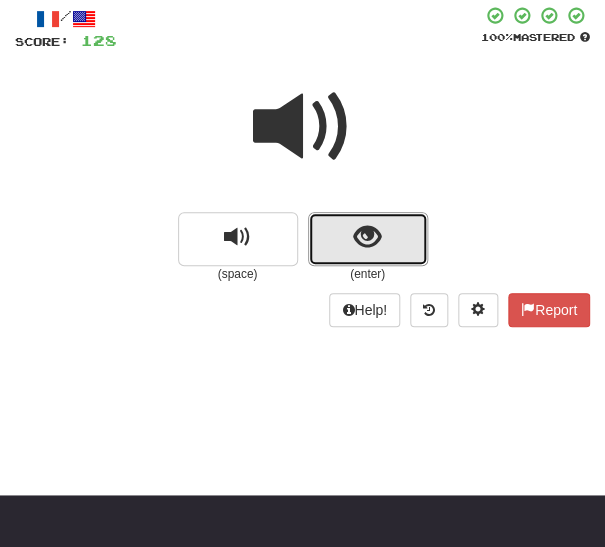 drag, startPoint x: 346, startPoint y: 244, endPoint x: 334, endPoint y: 252, distance: 14.422205 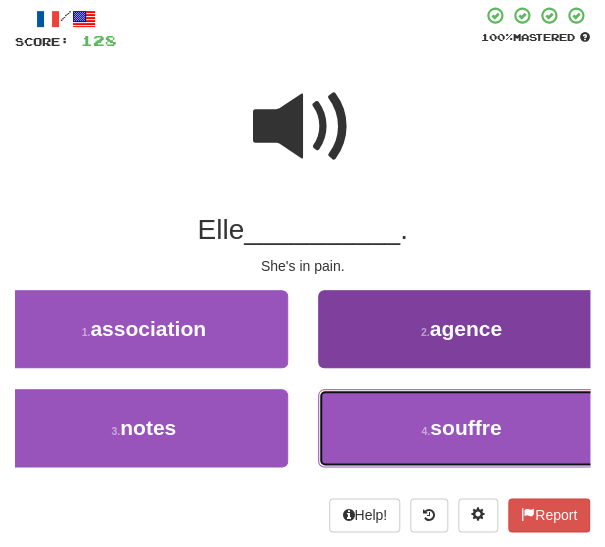click on "4 .  souffre" at bounding box center [462, 428] 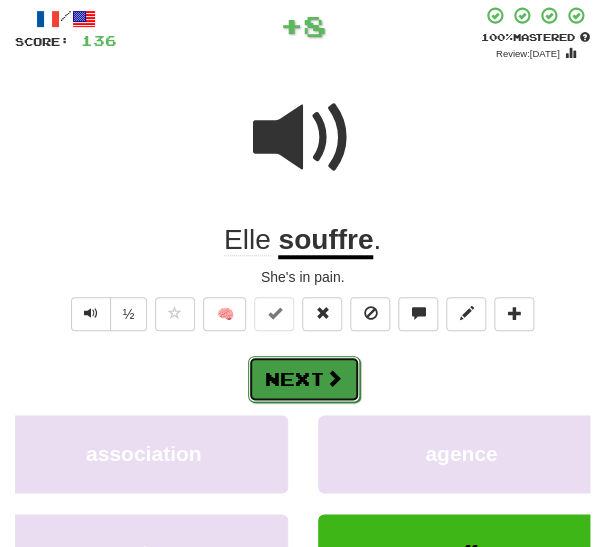 click on "Next" at bounding box center [304, 379] 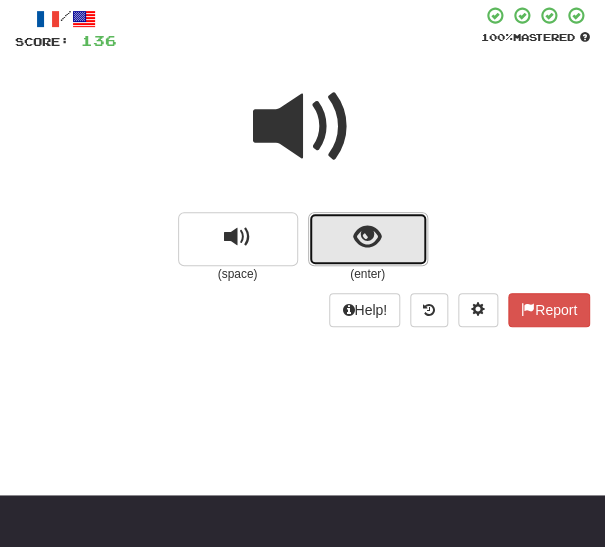 drag, startPoint x: 334, startPoint y: 237, endPoint x: 300, endPoint y: 254, distance: 38.013157 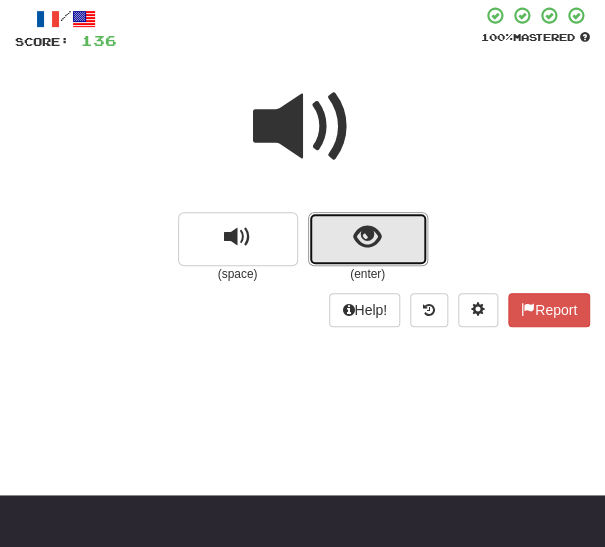 click at bounding box center (368, 239) 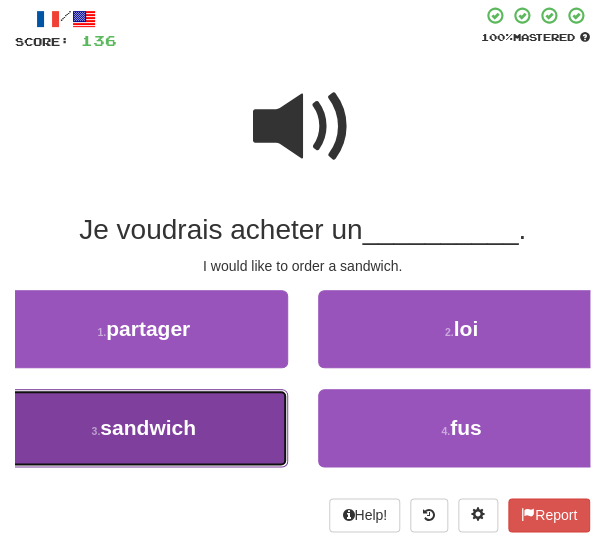 click on "sandwich" at bounding box center (148, 427) 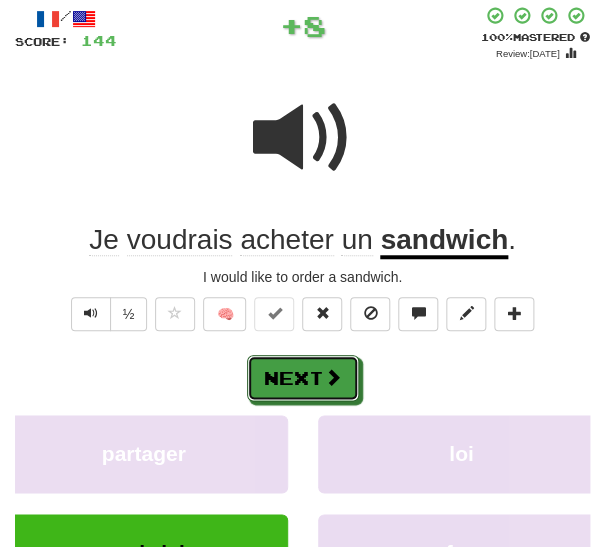 drag, startPoint x: 323, startPoint y: 374, endPoint x: 342, endPoint y: 337, distance: 41.59327 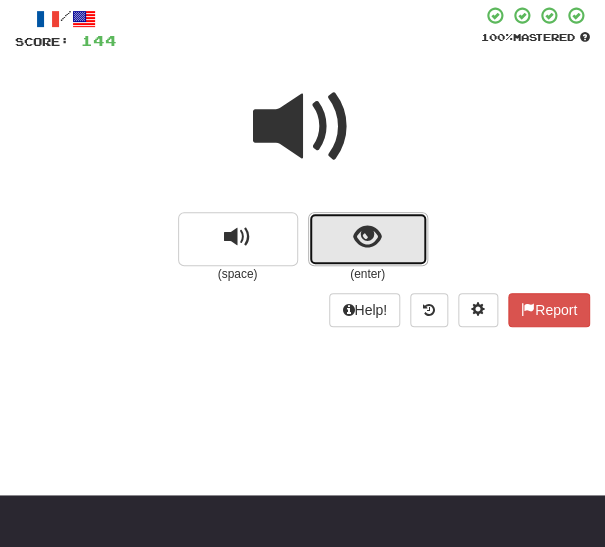click at bounding box center (368, 239) 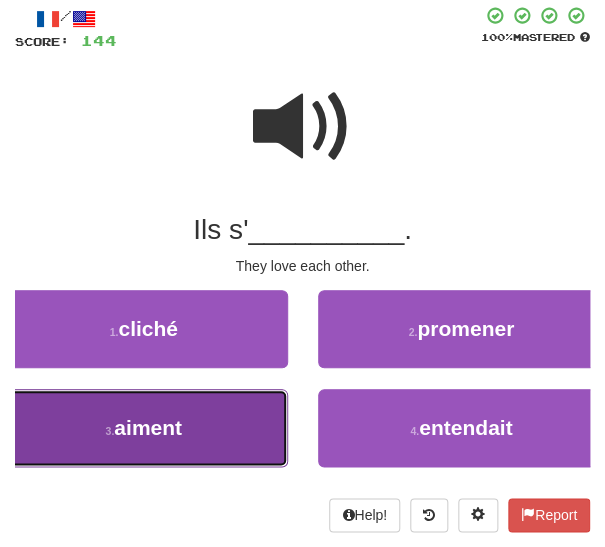 click on "aiment" at bounding box center [148, 427] 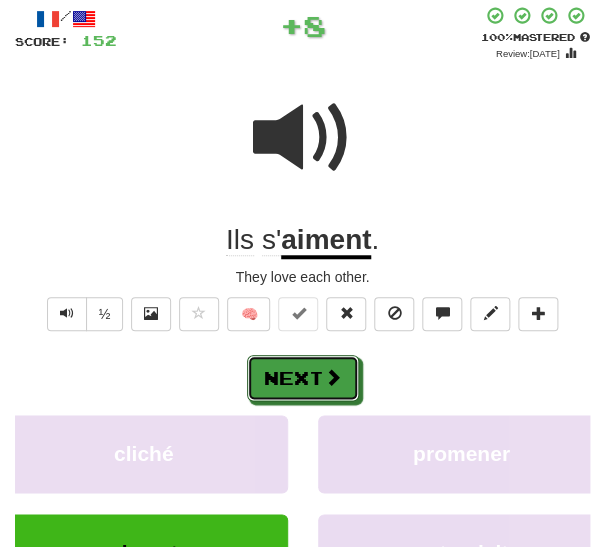 click on "Next" at bounding box center (303, 378) 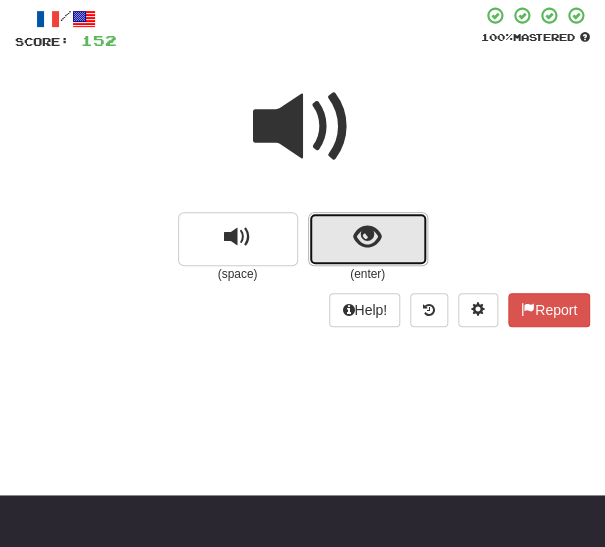click at bounding box center [368, 239] 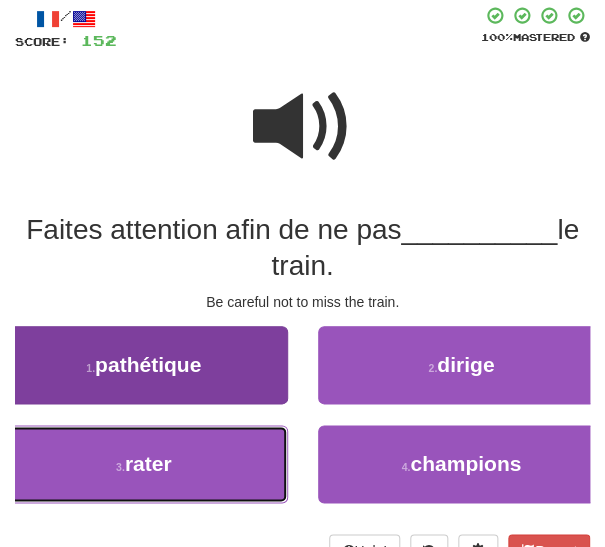 click on "3 .  rater" at bounding box center (144, 464) 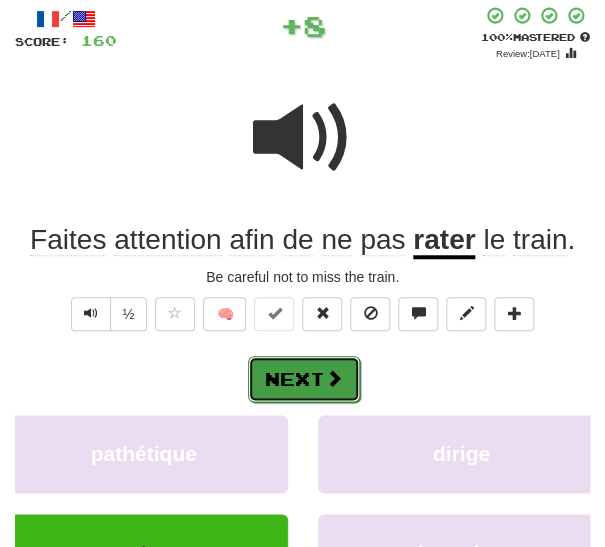 click on "Next" at bounding box center (304, 379) 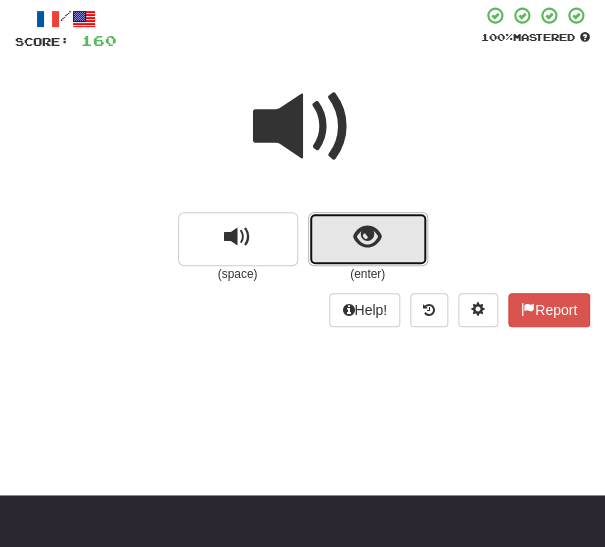 click at bounding box center [368, 239] 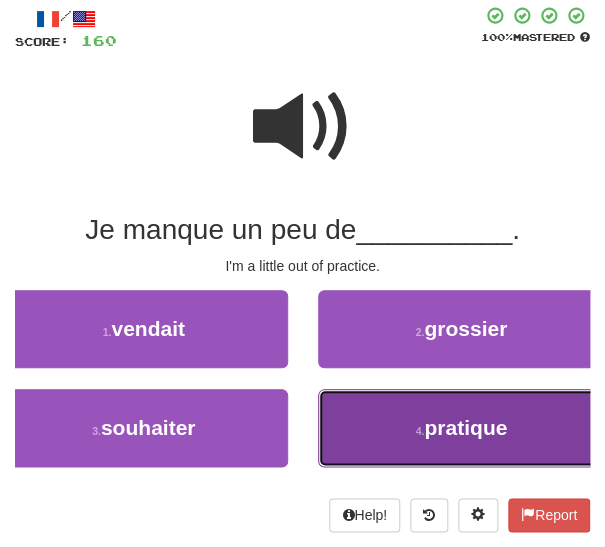 click on "4 .  pratique" at bounding box center (462, 428) 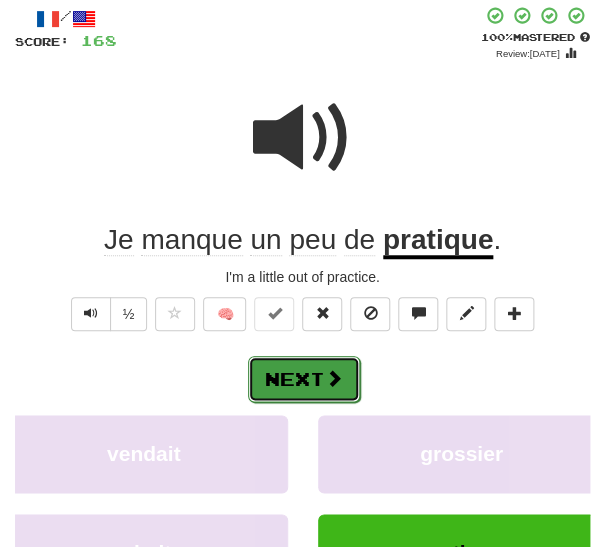 click on "Next" at bounding box center (304, 379) 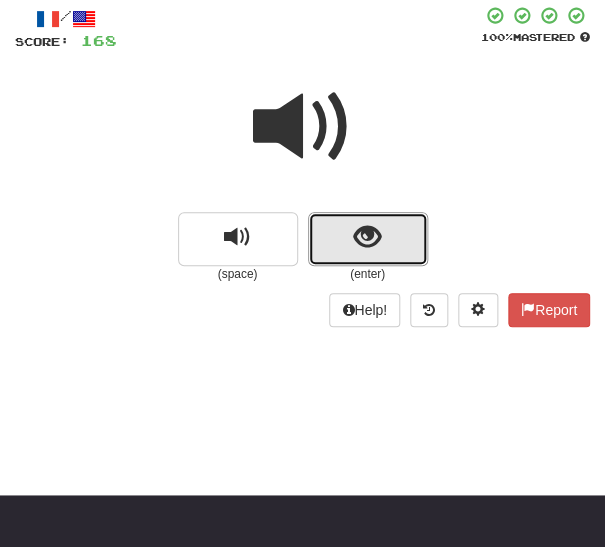 drag, startPoint x: 348, startPoint y: 237, endPoint x: 326, endPoint y: 251, distance: 26.076809 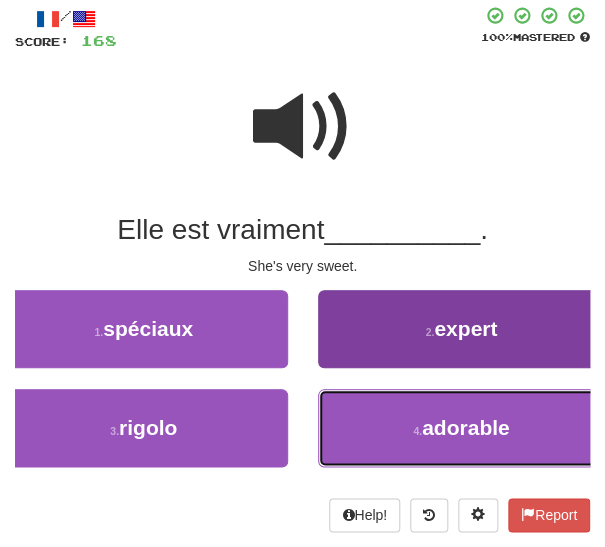 click on "4 .  adorable" at bounding box center (462, 428) 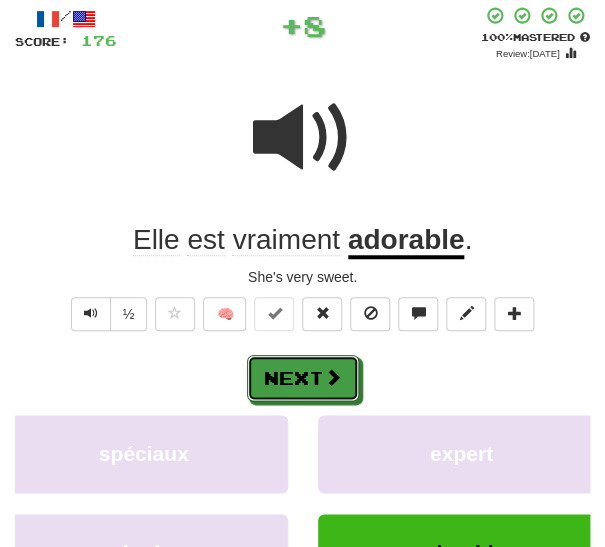 click on "Next" at bounding box center (303, 378) 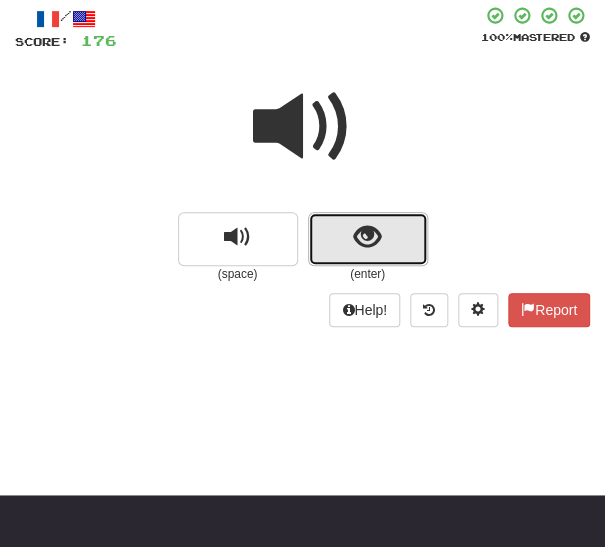 click at bounding box center [367, 237] 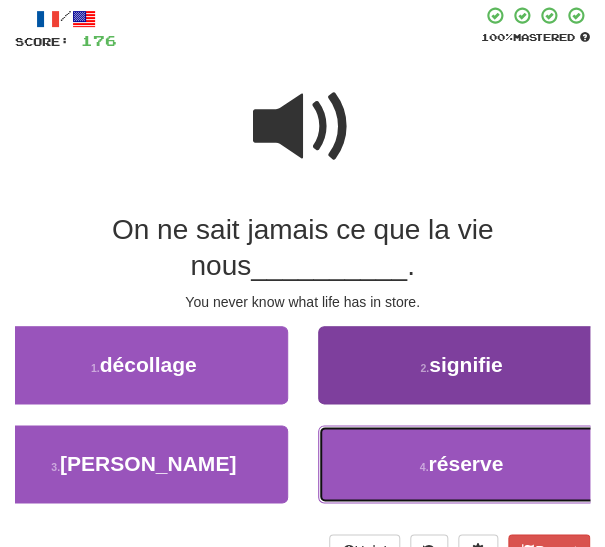 click on "4 .  réserve" at bounding box center (462, 464) 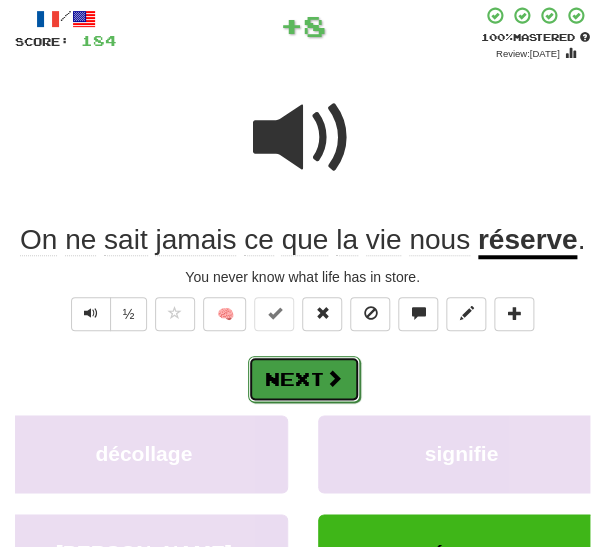 click on "Next" at bounding box center [304, 379] 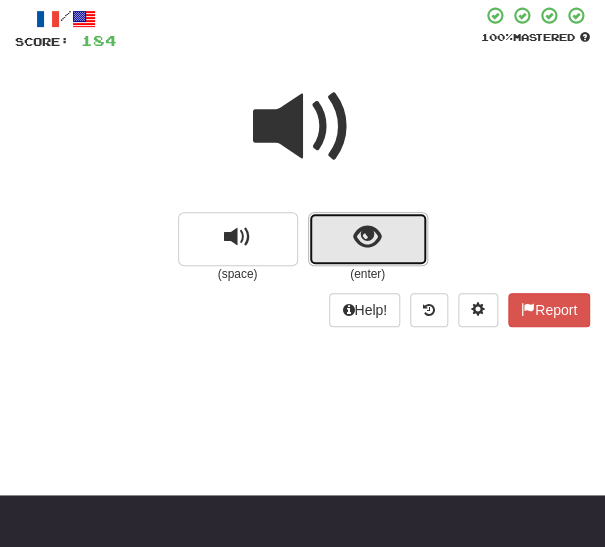 click at bounding box center [368, 239] 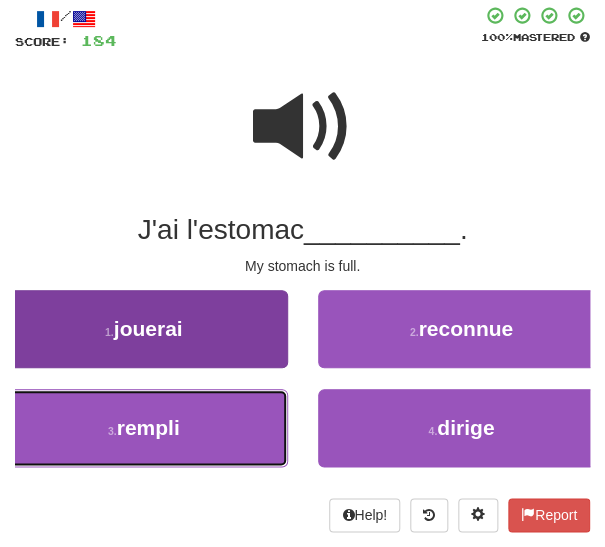 click on "3 .  rempli" at bounding box center (144, 428) 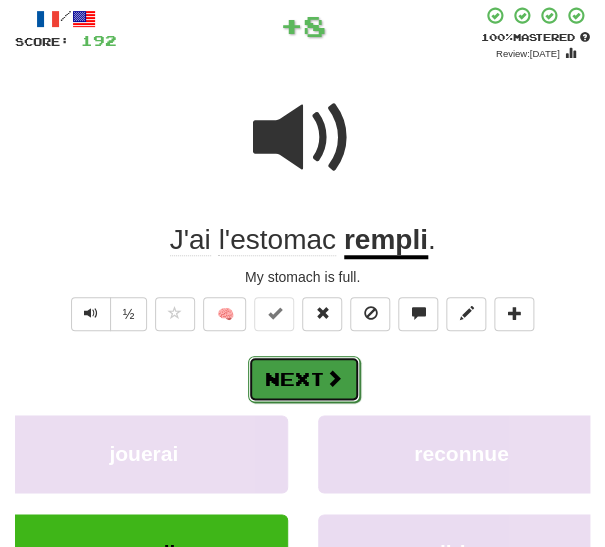 click on "Next" at bounding box center (304, 379) 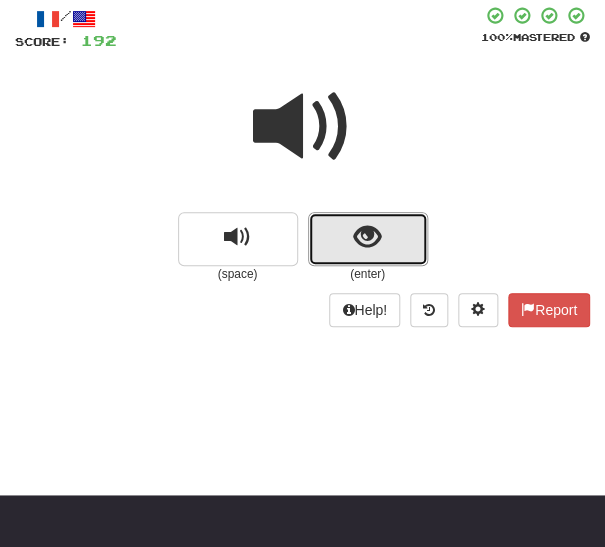 drag, startPoint x: 320, startPoint y: 244, endPoint x: 295, endPoint y: 282, distance: 45.486263 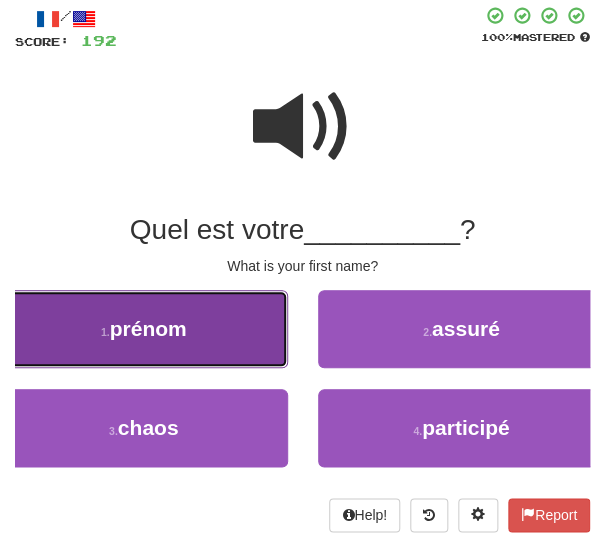 click on "1 .  prénom" at bounding box center [144, 329] 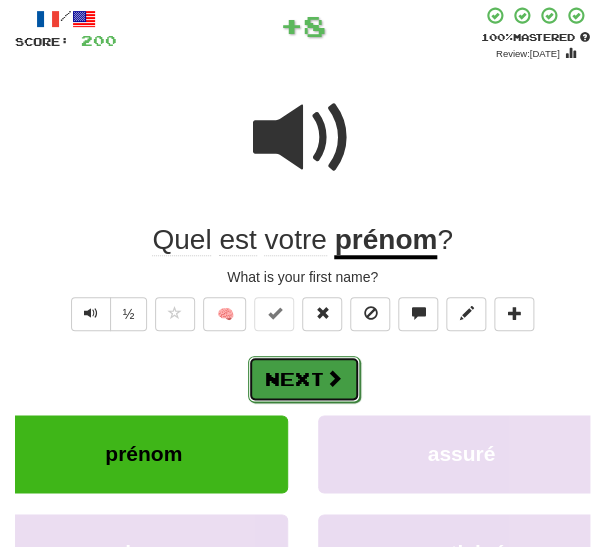 click on "Next" at bounding box center (304, 379) 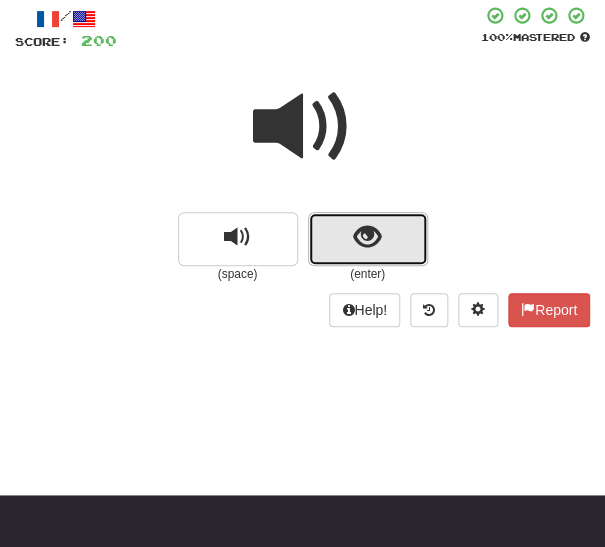 click at bounding box center [368, 239] 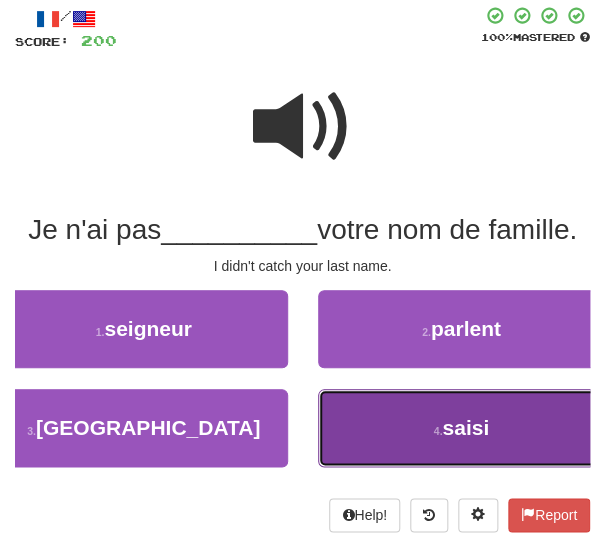 click on "4 .  saisi" at bounding box center [462, 428] 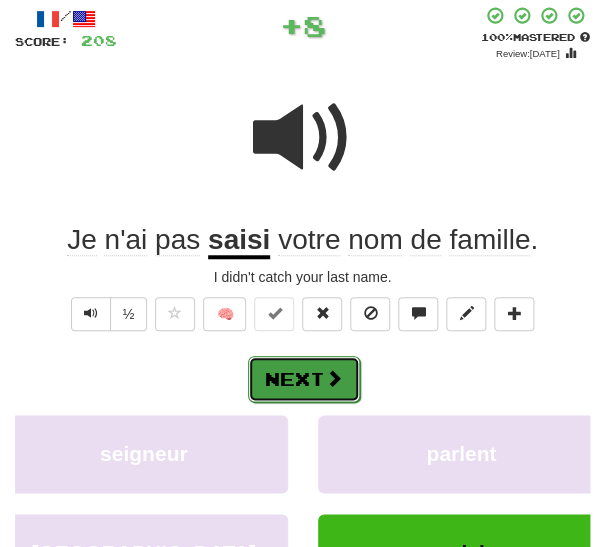 click on "Next" at bounding box center (304, 379) 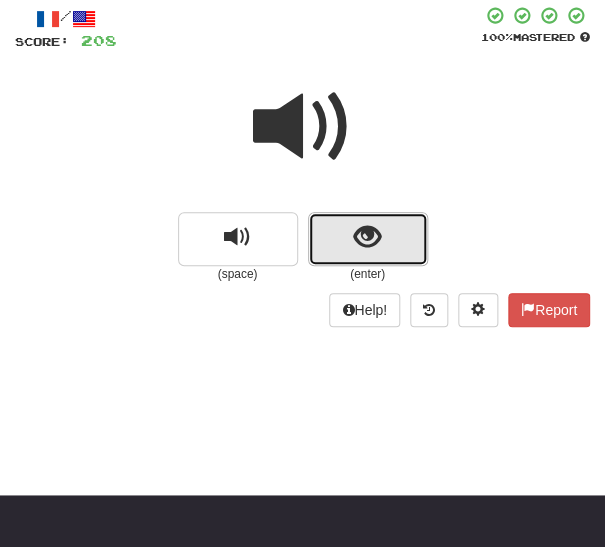 drag, startPoint x: 345, startPoint y: 238, endPoint x: 330, endPoint y: 251, distance: 19.849434 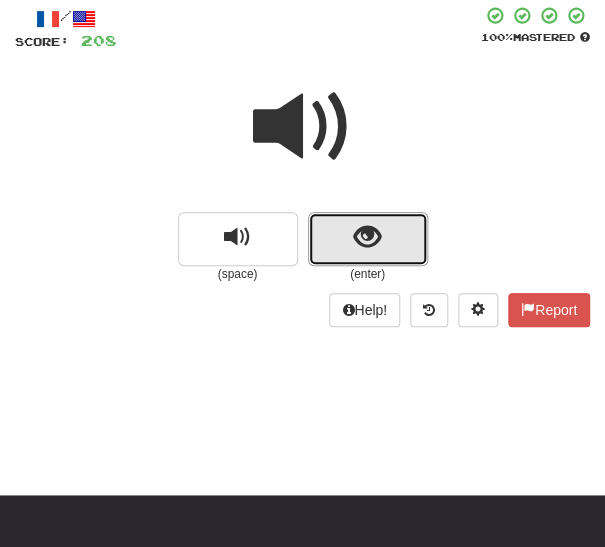 click at bounding box center [368, 239] 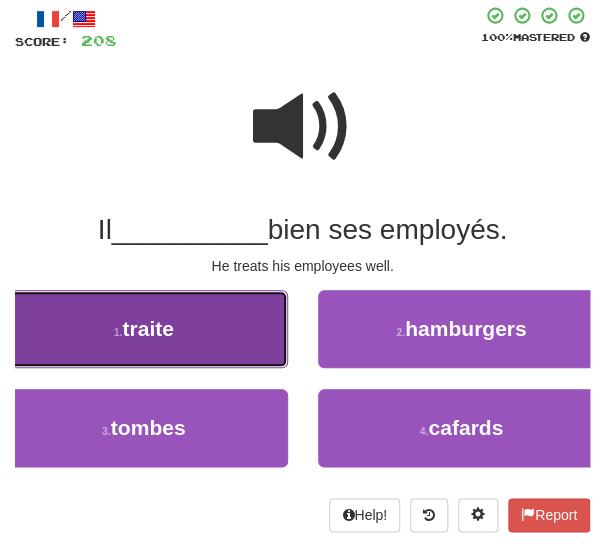 click on "1 .  traite" at bounding box center (144, 329) 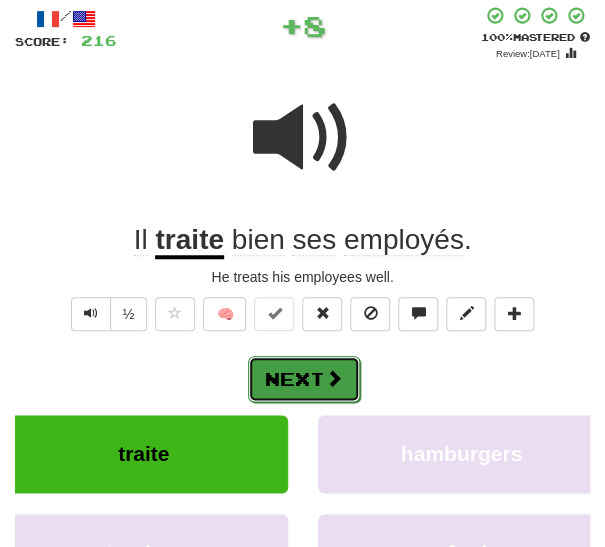 click on "Next" at bounding box center [304, 379] 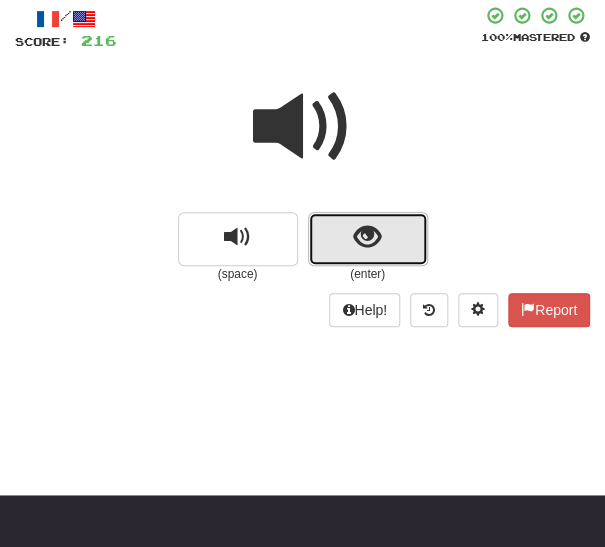 click at bounding box center (368, 239) 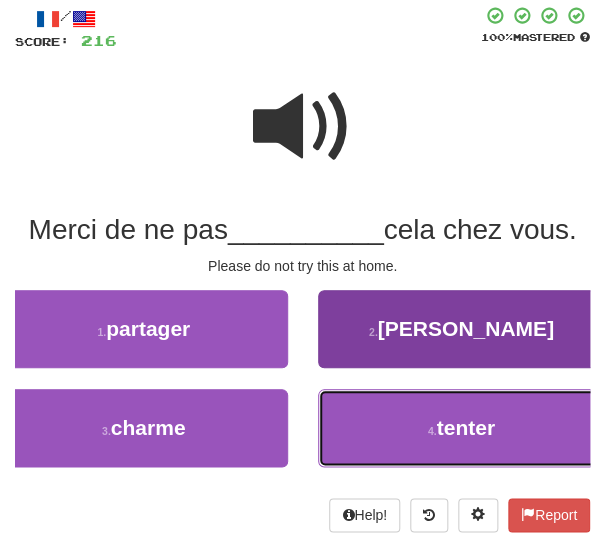 click on "4 .  tenter" at bounding box center (462, 428) 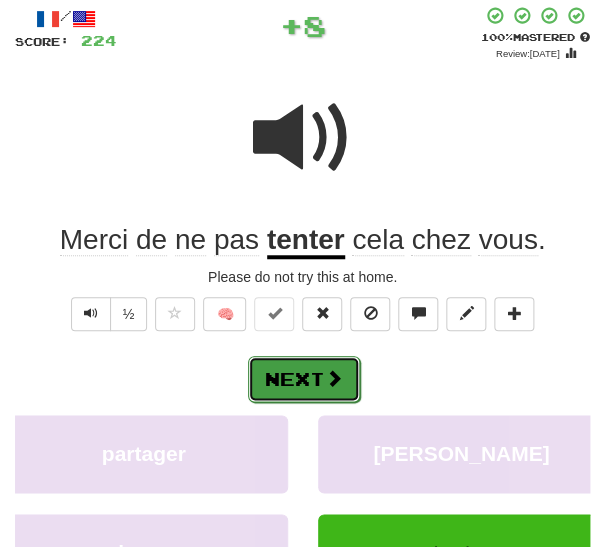click on "Next" at bounding box center (304, 379) 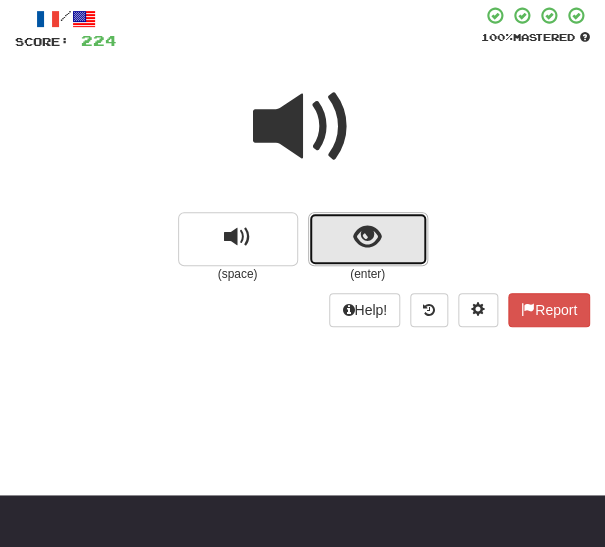 click at bounding box center [368, 239] 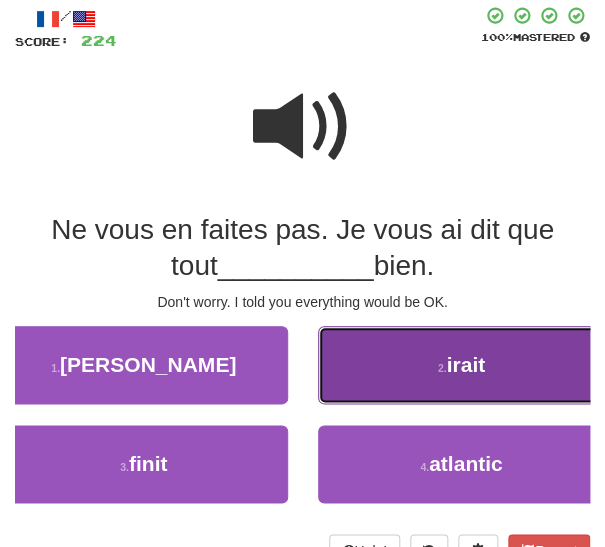 click on "2 .  irait" at bounding box center [462, 365] 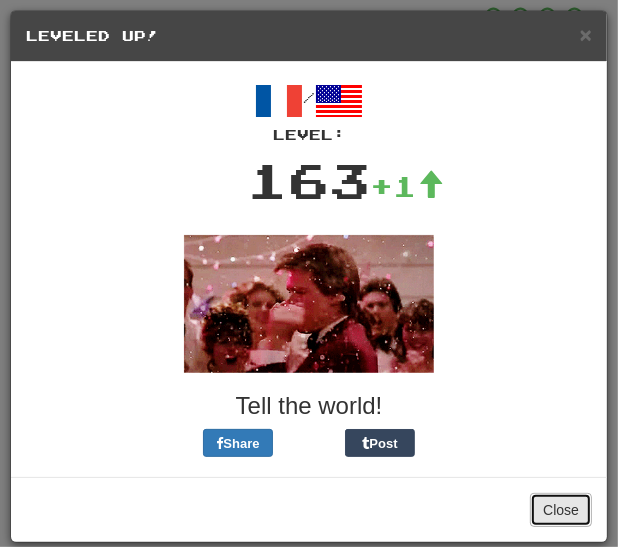 click on "Close" at bounding box center [561, 510] 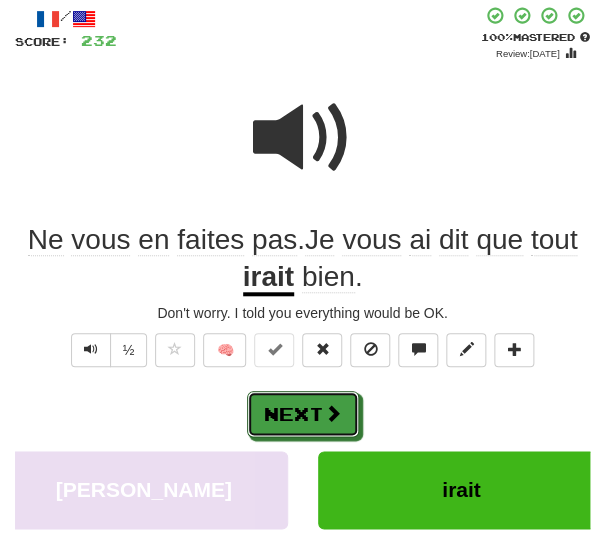 click on "Next" at bounding box center (303, 414) 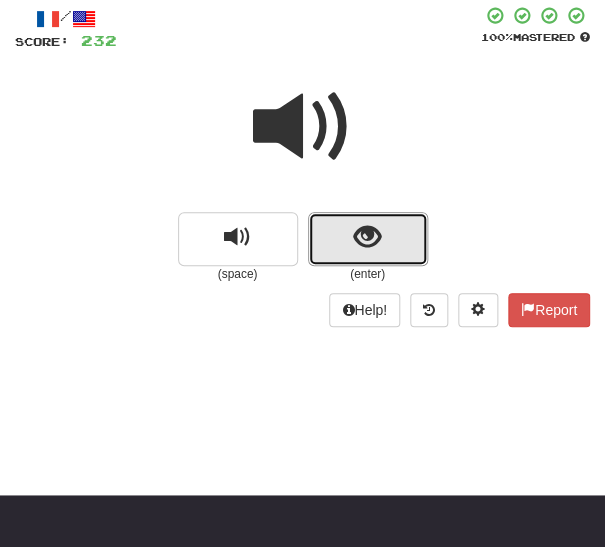 drag, startPoint x: 335, startPoint y: 238, endPoint x: 274, endPoint y: 280, distance: 74.06078 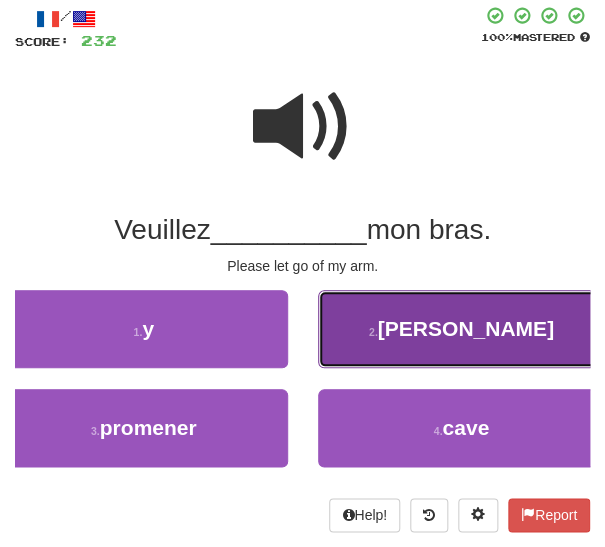 click on "2 ." at bounding box center (373, 332) 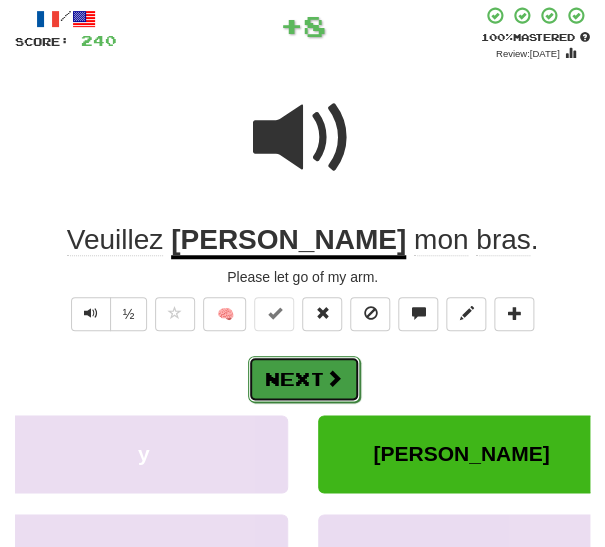 click on "Next" at bounding box center [304, 379] 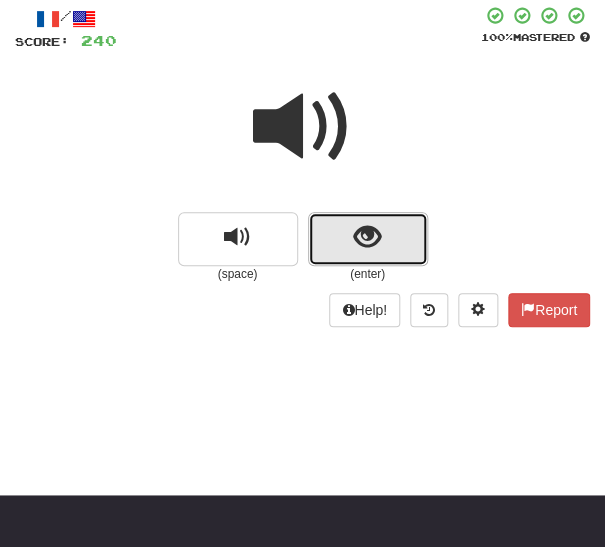 click at bounding box center (368, 239) 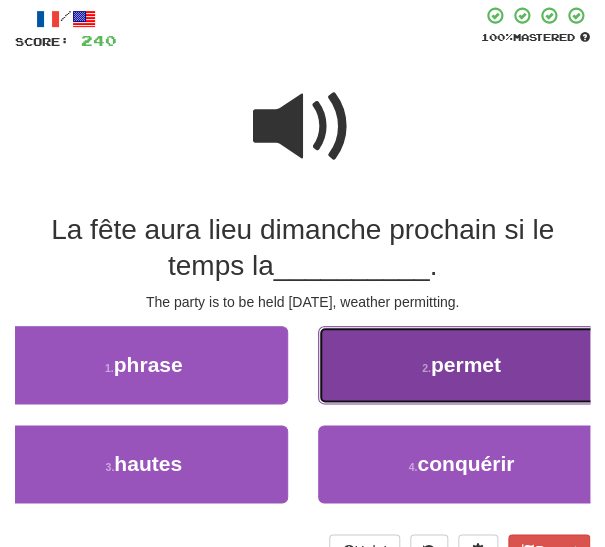 click on "2 .  permet" at bounding box center [462, 365] 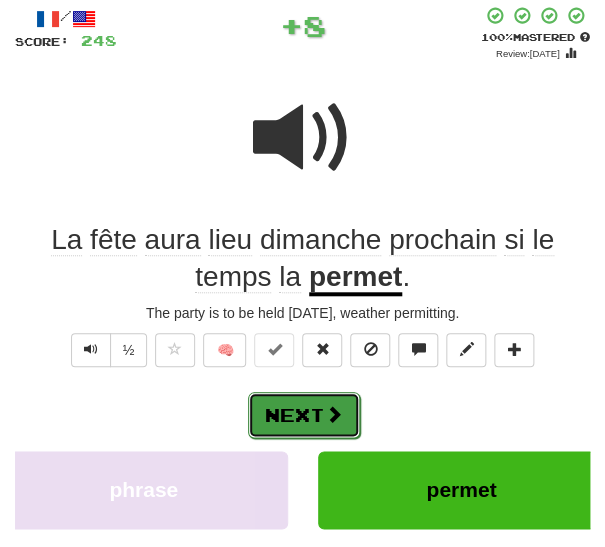 click on "Next" at bounding box center (304, 415) 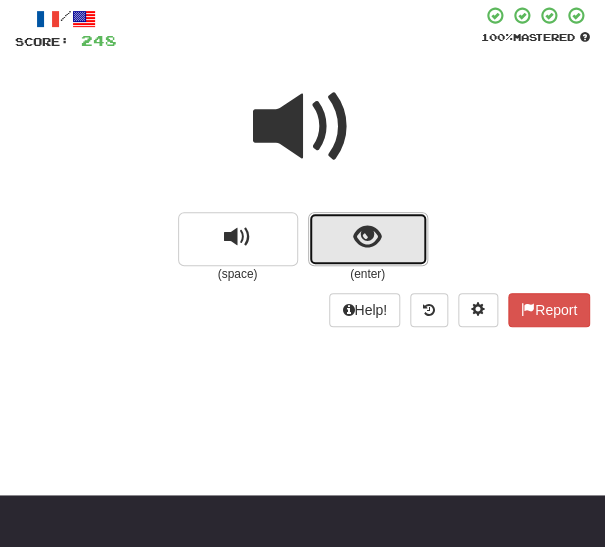 click at bounding box center (367, 237) 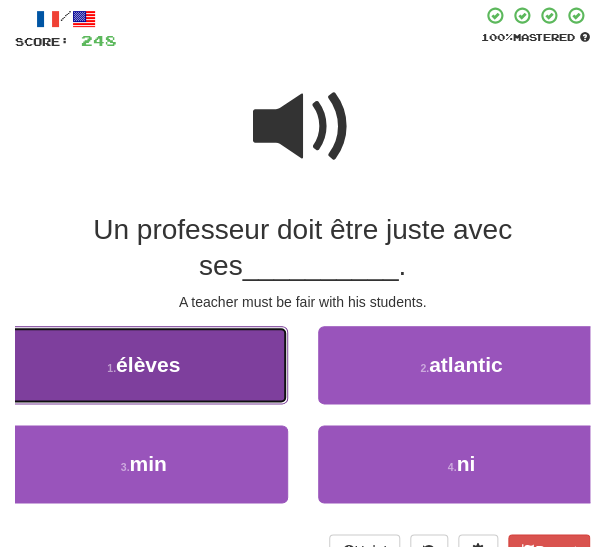 click on "1 .  élèves" at bounding box center [144, 365] 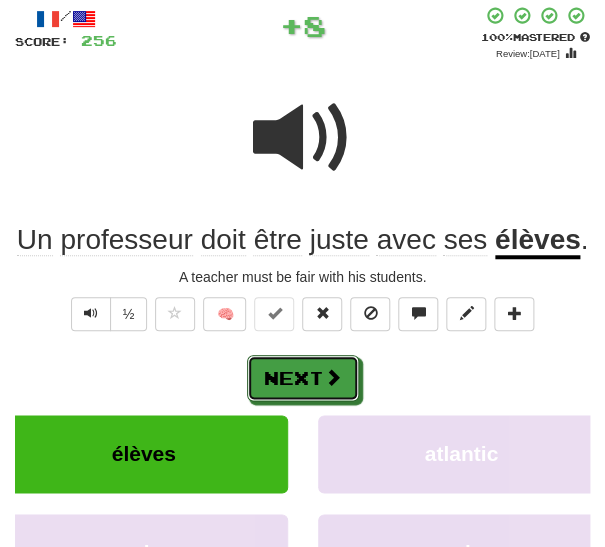 click on "Next" at bounding box center (303, 378) 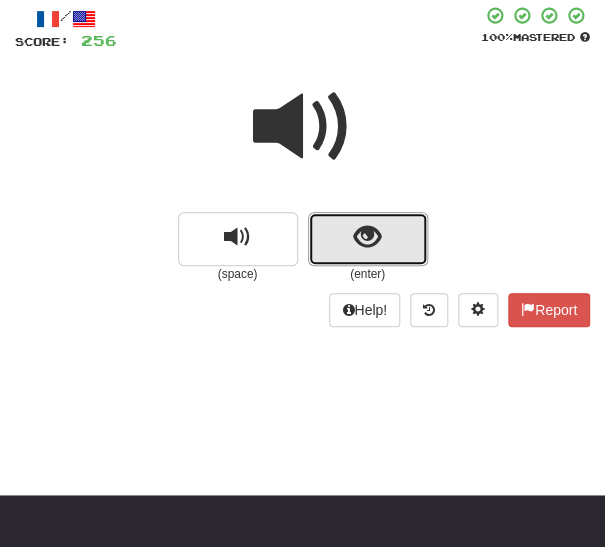 drag, startPoint x: 339, startPoint y: 244, endPoint x: 332, endPoint y: 252, distance: 10.630146 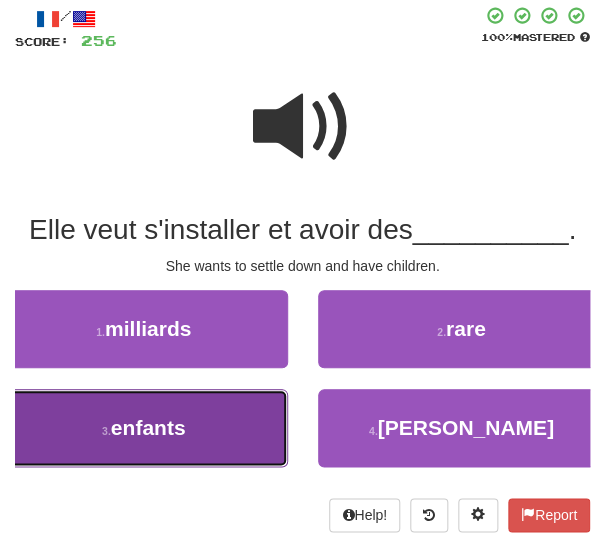 click on "3 .  enfants" at bounding box center [144, 428] 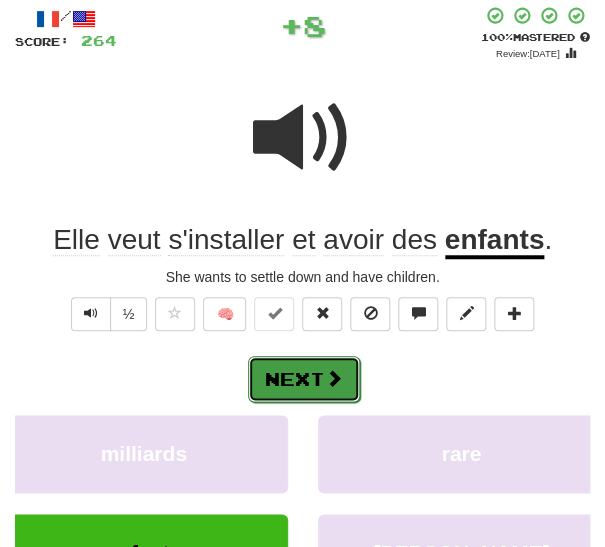 click on "Next" at bounding box center (304, 379) 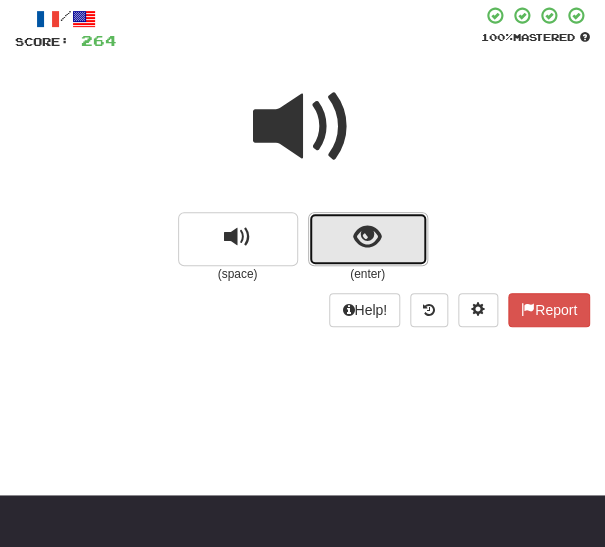 click at bounding box center [368, 239] 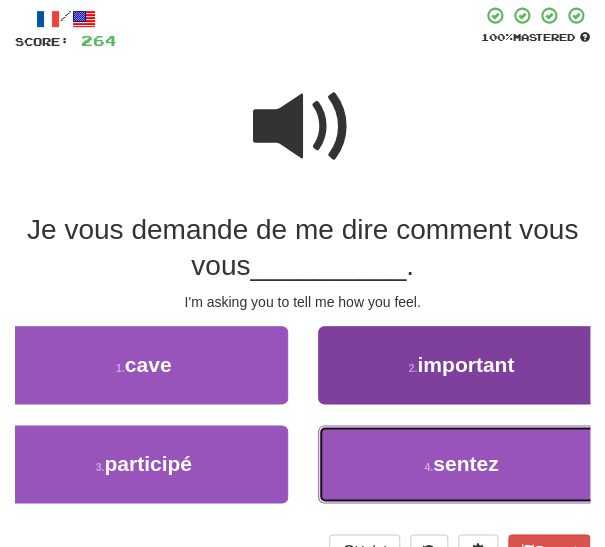 click on "4 .  sentez" at bounding box center [462, 464] 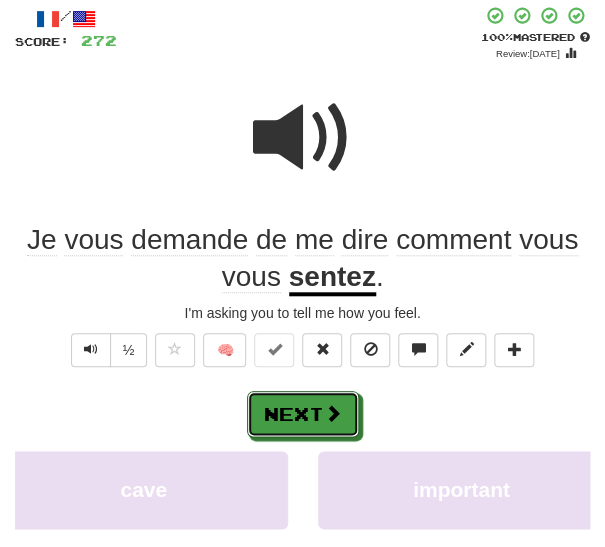 click on "Next" at bounding box center (303, 414) 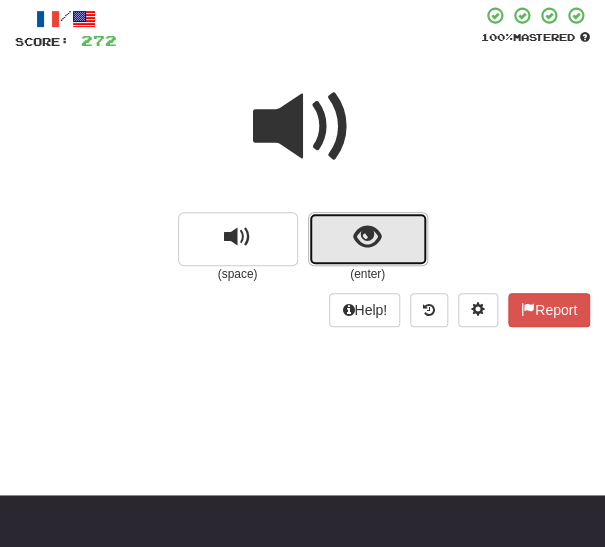 click at bounding box center (368, 239) 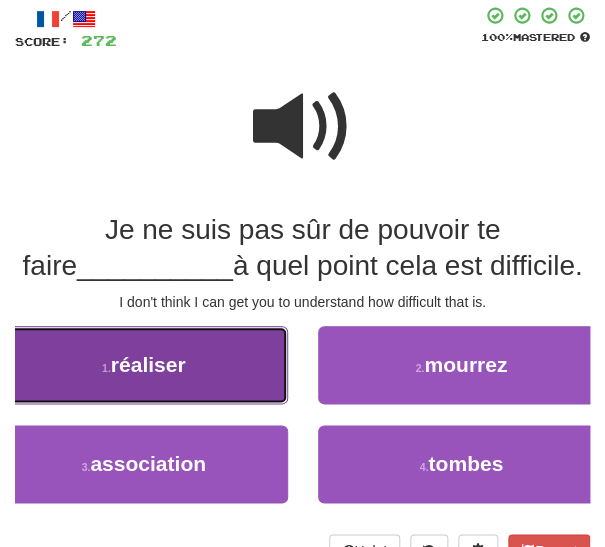 click on "réaliser" at bounding box center [148, 364] 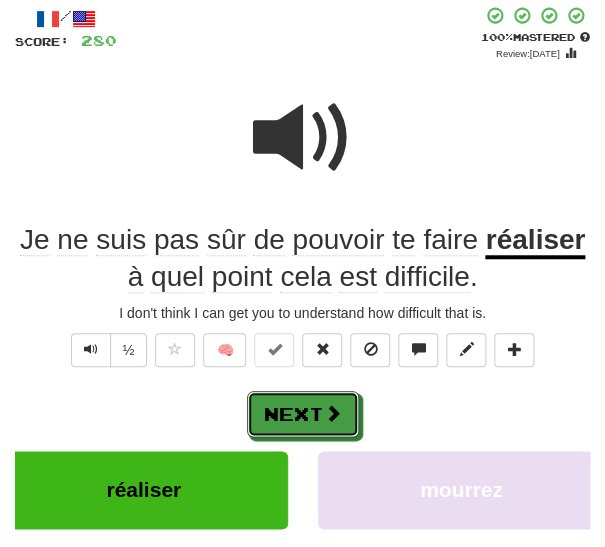 click on "Next" at bounding box center (303, 414) 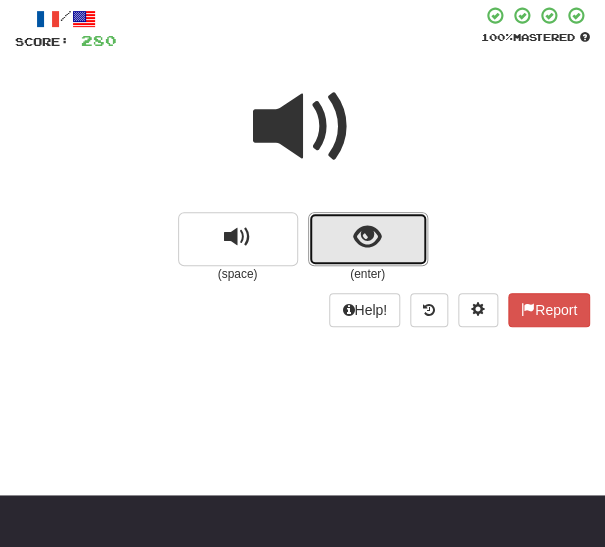 drag, startPoint x: 343, startPoint y: 232, endPoint x: 280, endPoint y: 287, distance: 83.630135 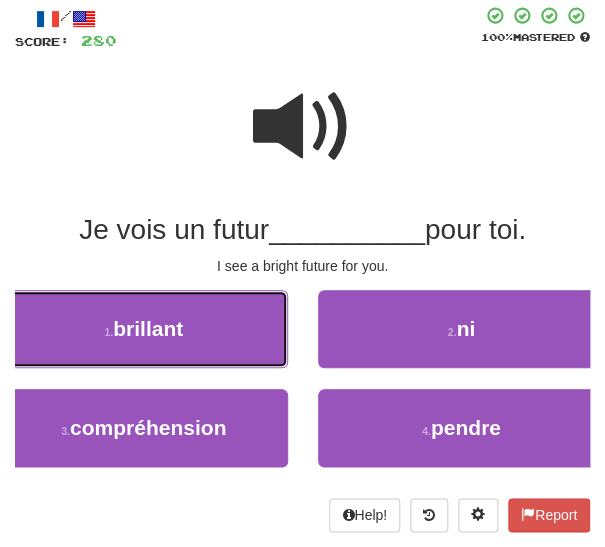 click on "1 .  brillant" at bounding box center [144, 329] 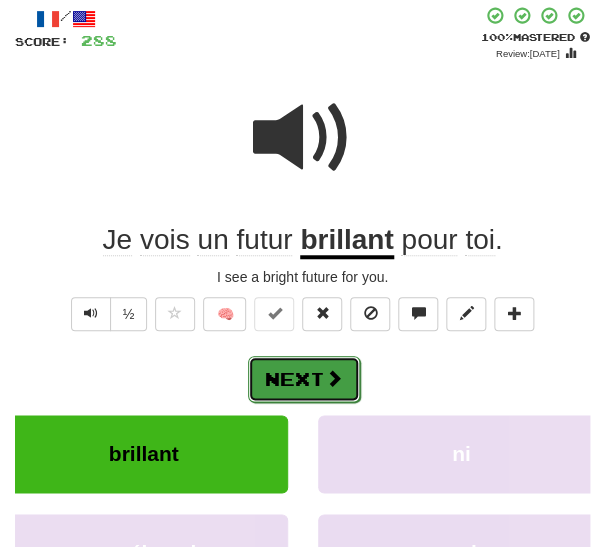 click on "Next" at bounding box center [304, 379] 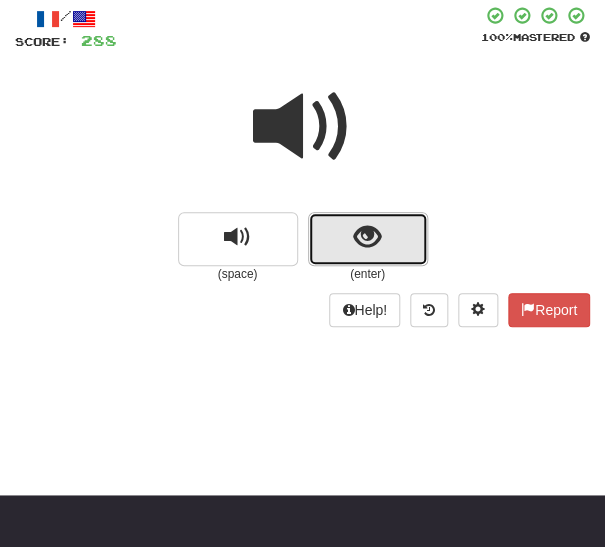 click at bounding box center [367, 237] 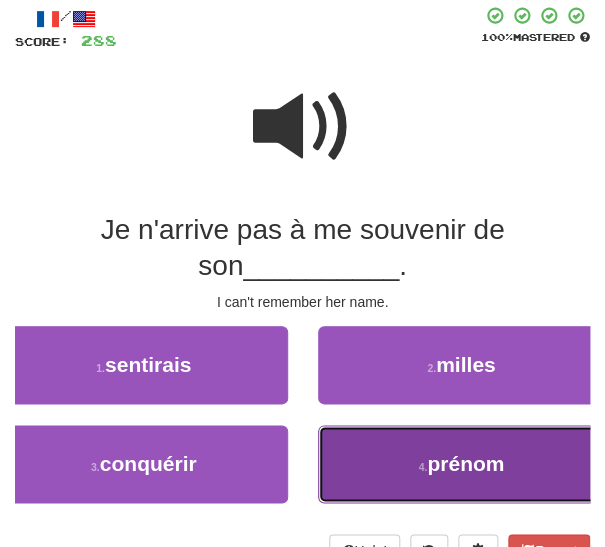 drag, startPoint x: 373, startPoint y: 451, endPoint x: 350, endPoint y: 435, distance: 28.01785 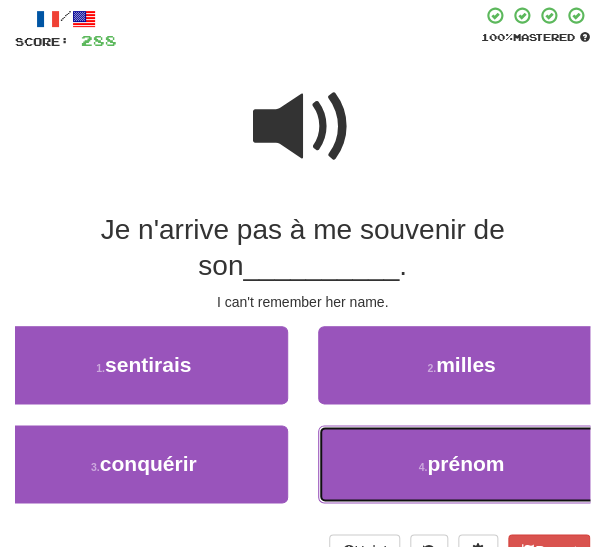 click on "4 .  prénom" at bounding box center (462, 464) 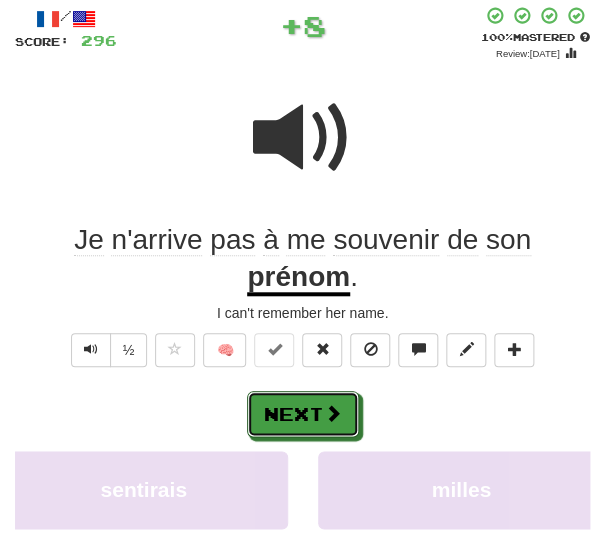 click on "Next" at bounding box center (303, 414) 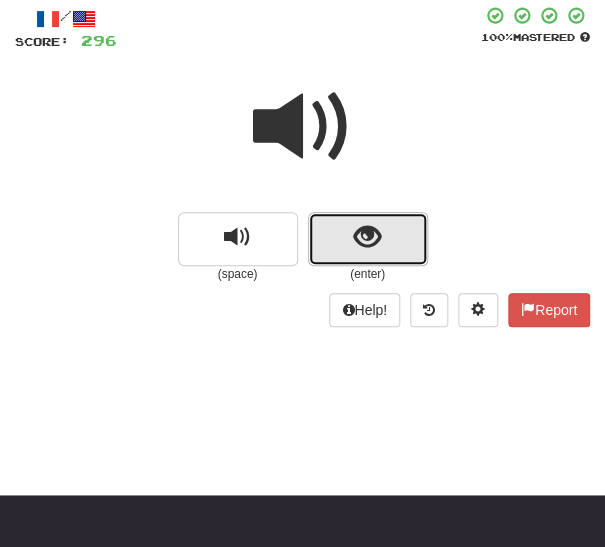 click at bounding box center (368, 239) 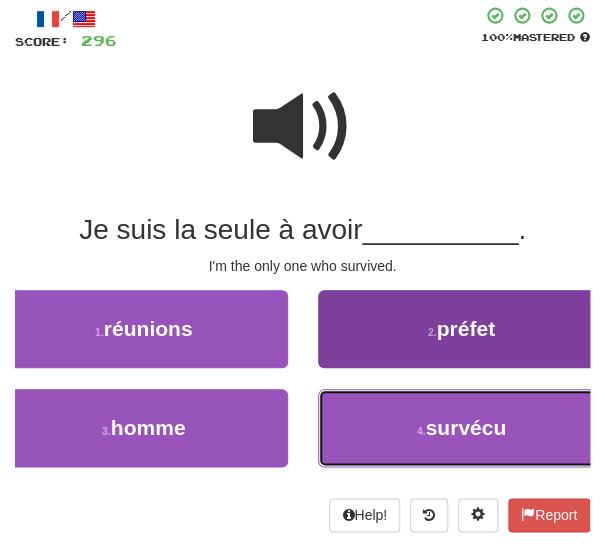 click on "4 .  survécu" at bounding box center (462, 428) 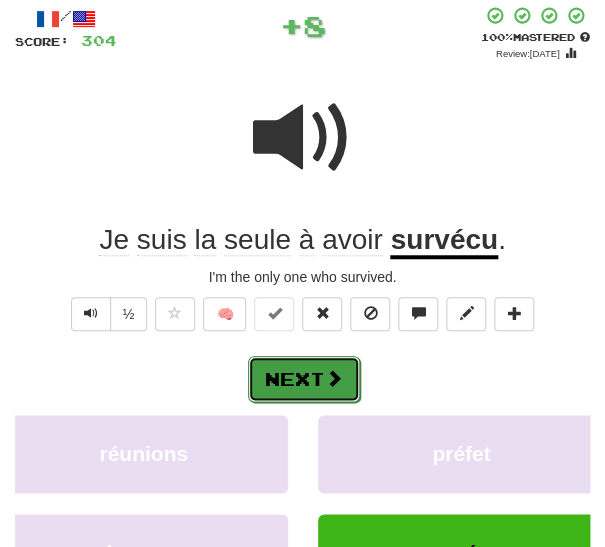 click on "Next" at bounding box center [304, 379] 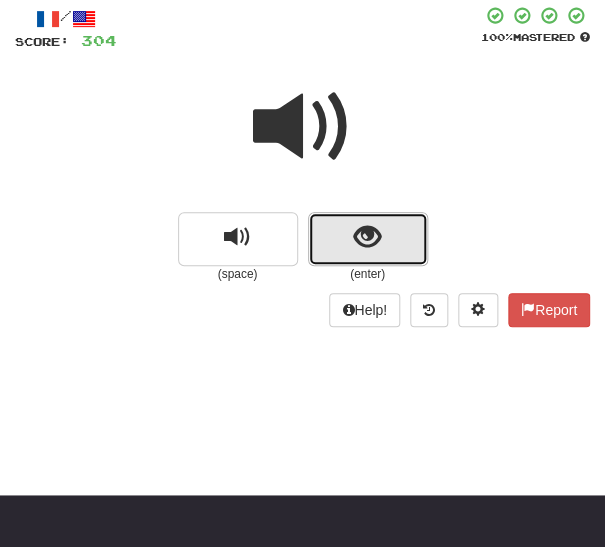 click at bounding box center (367, 237) 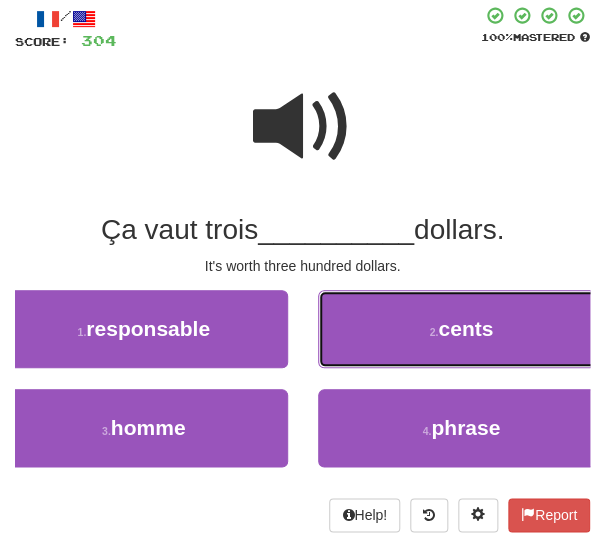 click on "2 .  cents" at bounding box center [462, 329] 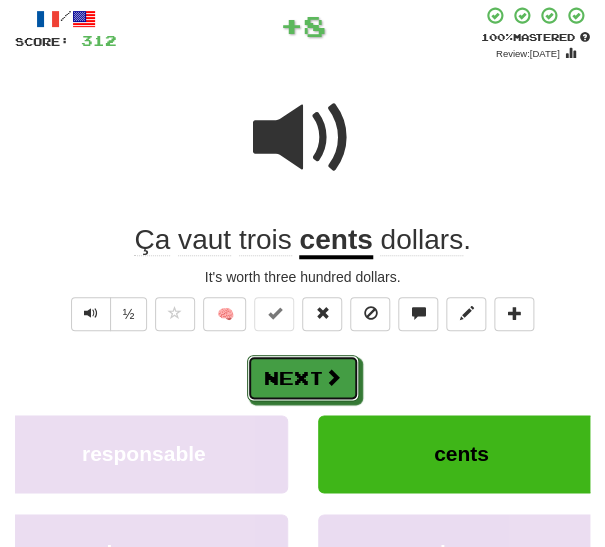 drag, startPoint x: 317, startPoint y: 372, endPoint x: 332, endPoint y: 357, distance: 21.213203 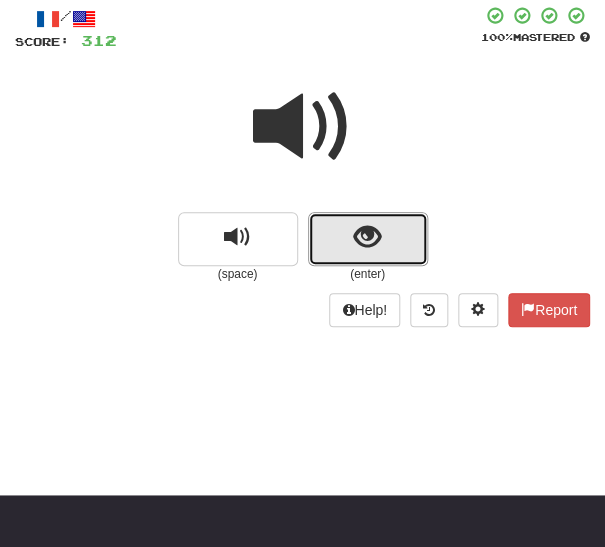 drag, startPoint x: 356, startPoint y: 243, endPoint x: 340, endPoint y: 252, distance: 18.35756 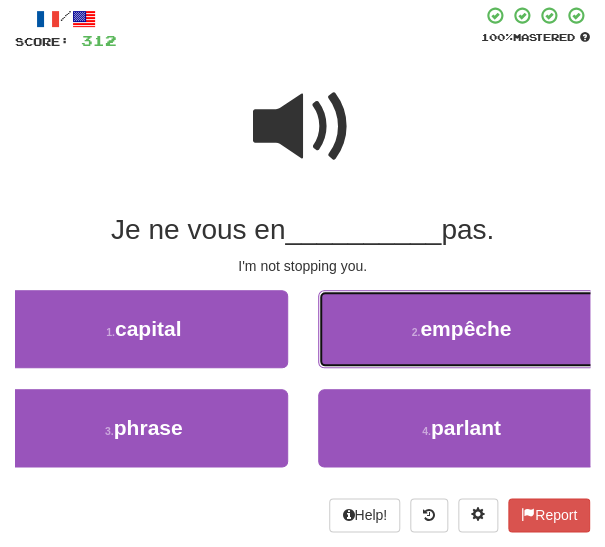 click on "2 .  empêche" at bounding box center [462, 329] 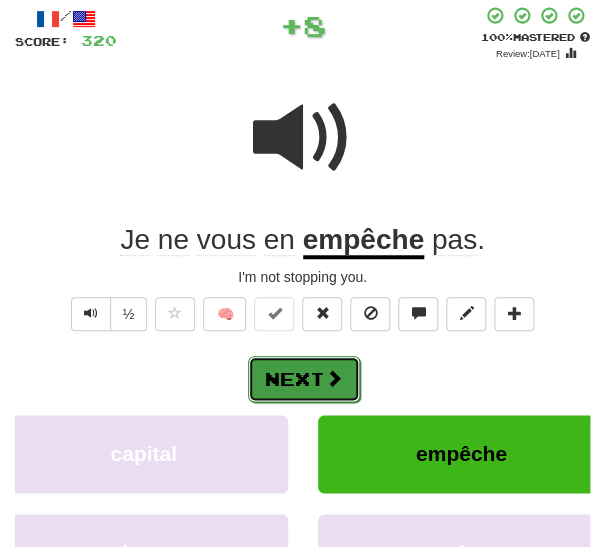 click on "Next" at bounding box center (304, 379) 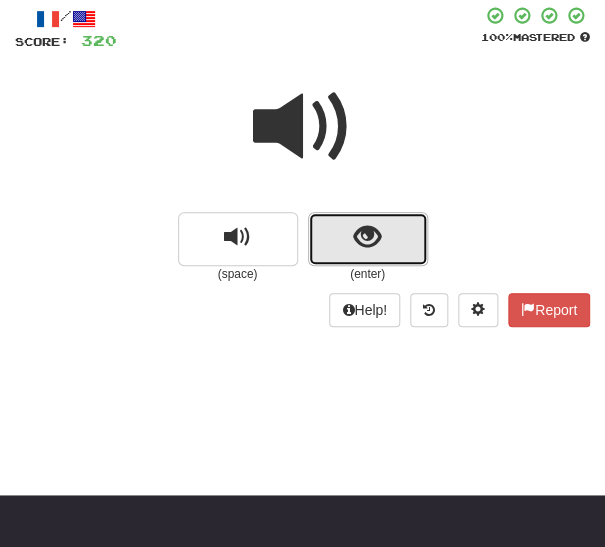 click at bounding box center [368, 239] 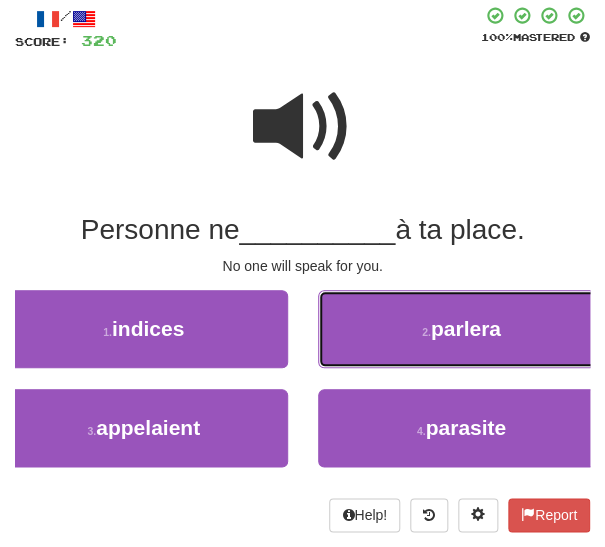 drag, startPoint x: 424, startPoint y: 336, endPoint x: 392, endPoint y: 336, distance: 32 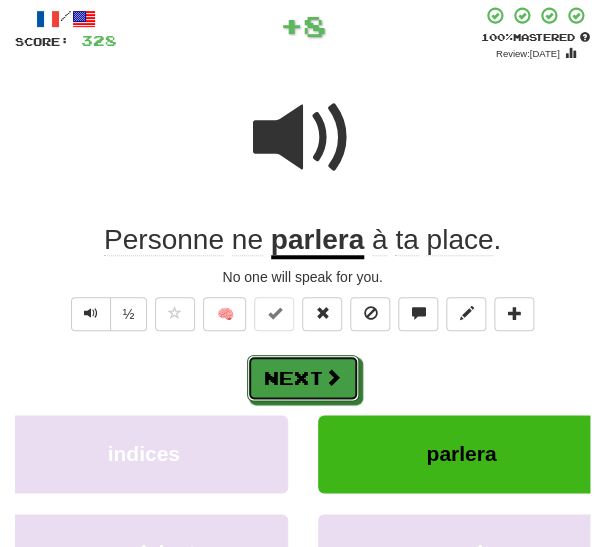 drag, startPoint x: 315, startPoint y: 362, endPoint x: 372, endPoint y: 285, distance: 95.80188 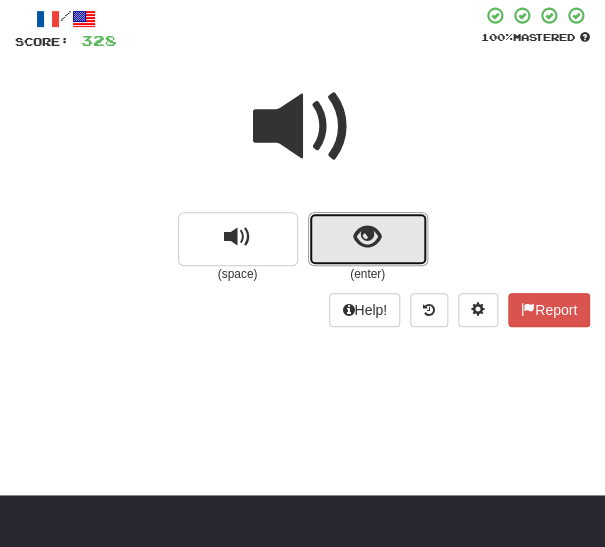 drag, startPoint x: 345, startPoint y: 240, endPoint x: 335, endPoint y: 248, distance: 12.806249 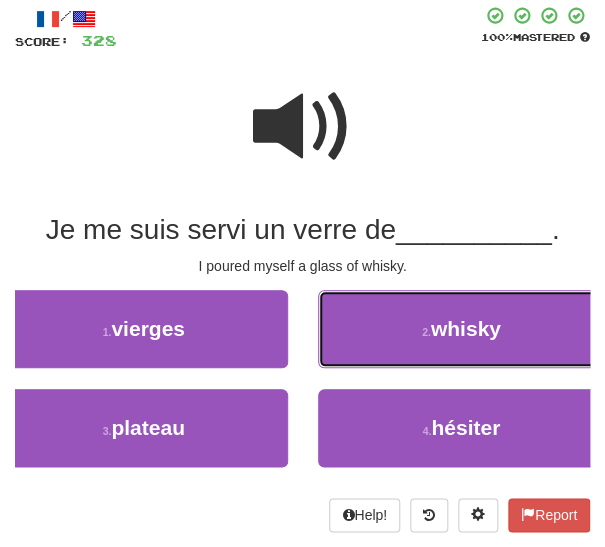 drag, startPoint x: 409, startPoint y: 339, endPoint x: 390, endPoint y: 341, distance: 19.104973 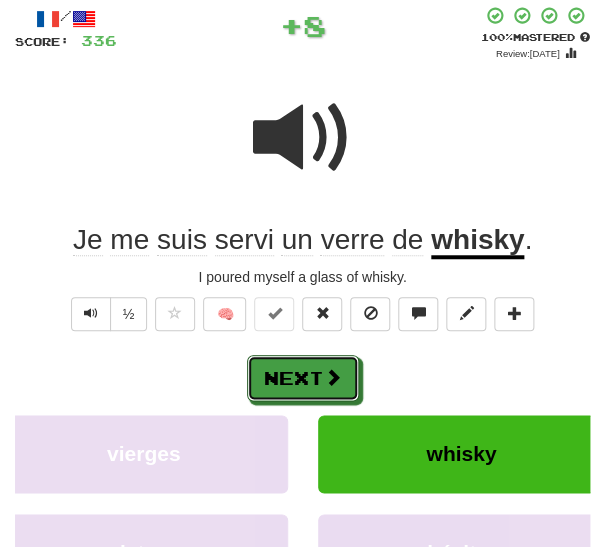 drag, startPoint x: 297, startPoint y: 360, endPoint x: 319, endPoint y: 330, distance: 37.202152 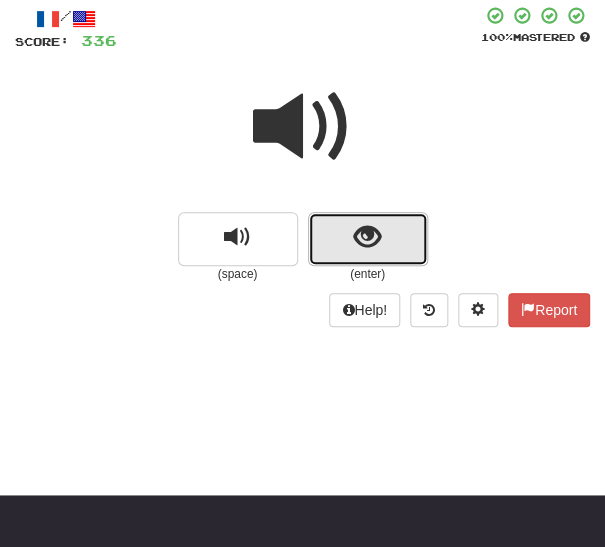 click at bounding box center (368, 239) 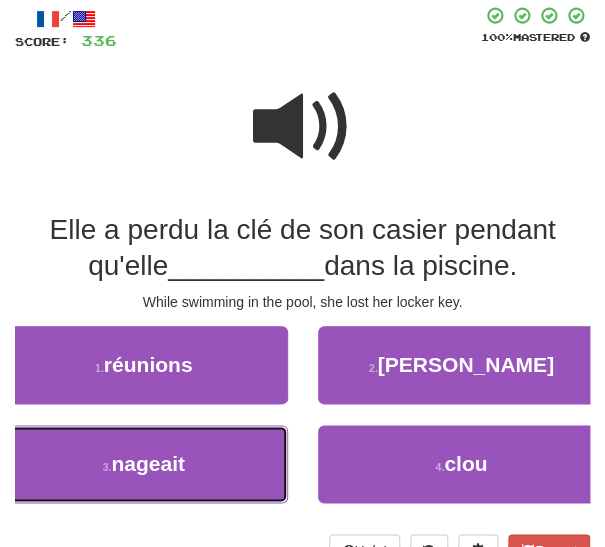 drag, startPoint x: 219, startPoint y: 449, endPoint x: 235, endPoint y: 445, distance: 16.492422 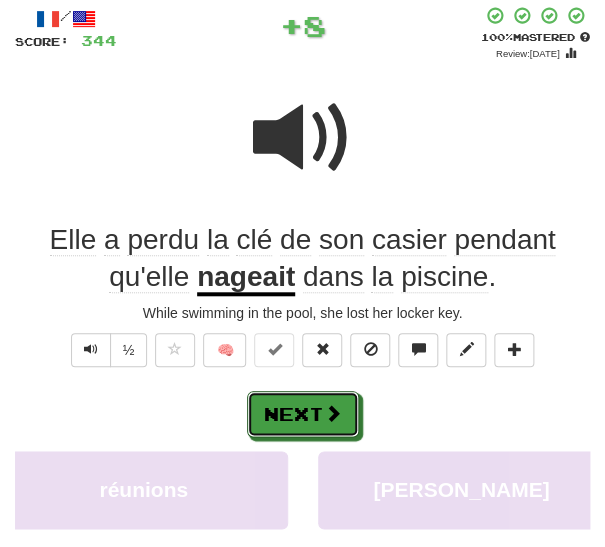 click on "Next" at bounding box center (303, 414) 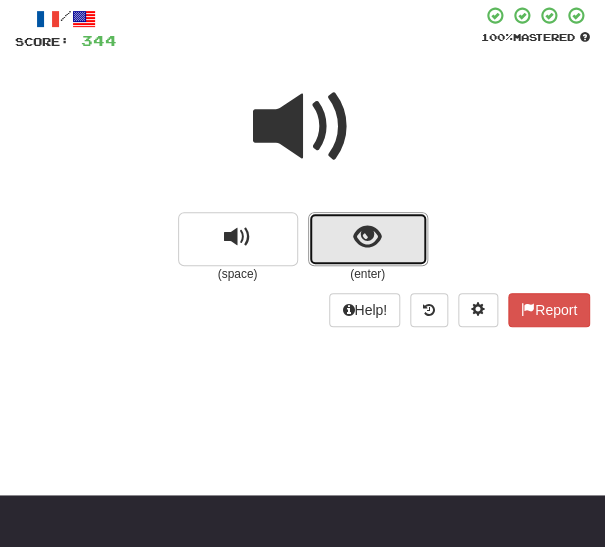 drag, startPoint x: 346, startPoint y: 233, endPoint x: 312, endPoint y: 251, distance: 38.470768 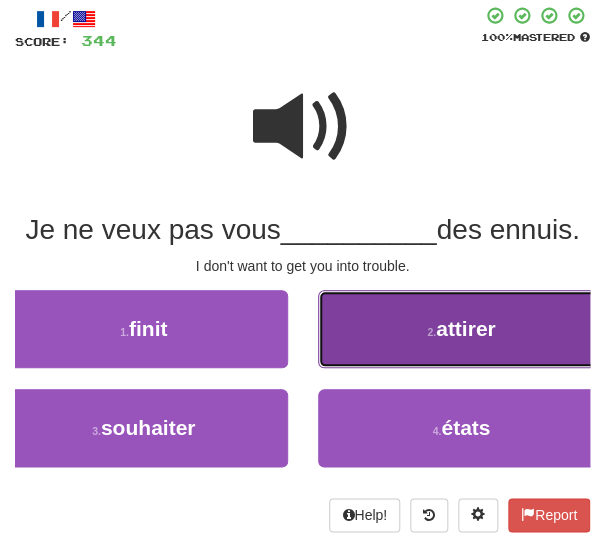 click on "2 .  attirer" at bounding box center (462, 329) 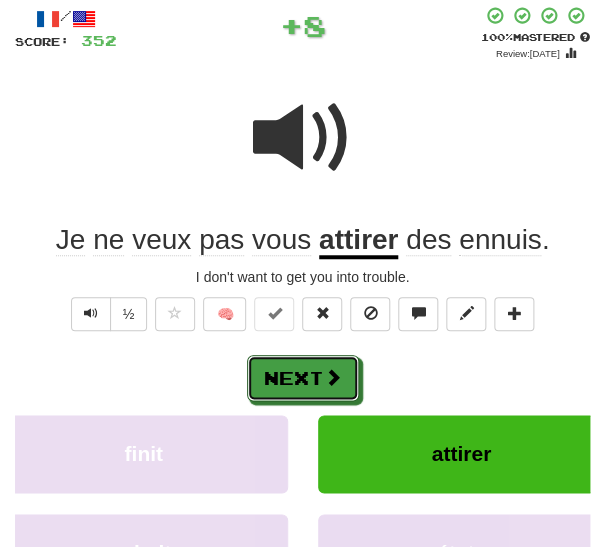 drag, startPoint x: 331, startPoint y: 380, endPoint x: 343, endPoint y: 341, distance: 40.804413 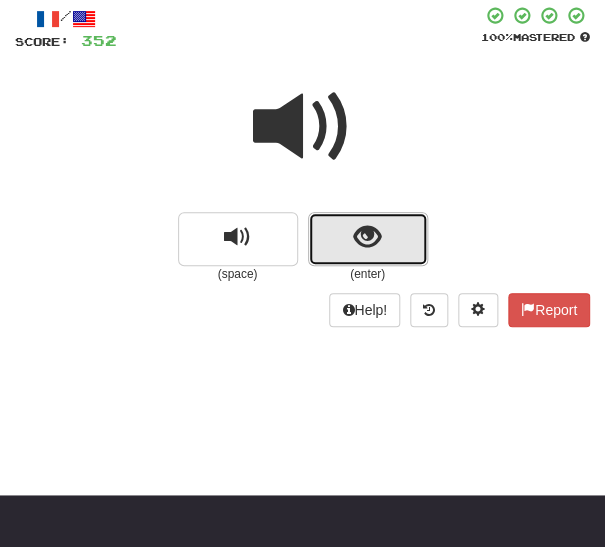 click at bounding box center [367, 237] 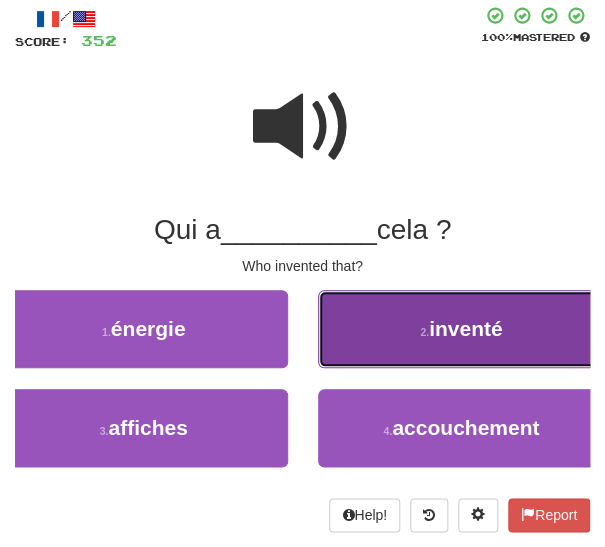click on "2 .  inventé" at bounding box center (462, 329) 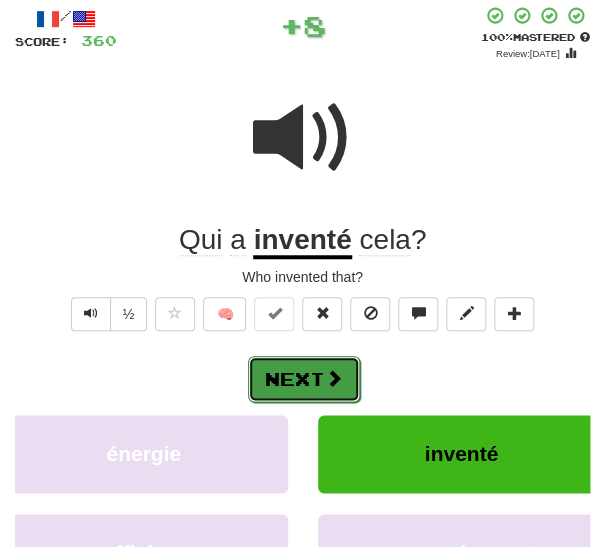click on "Next" at bounding box center (304, 379) 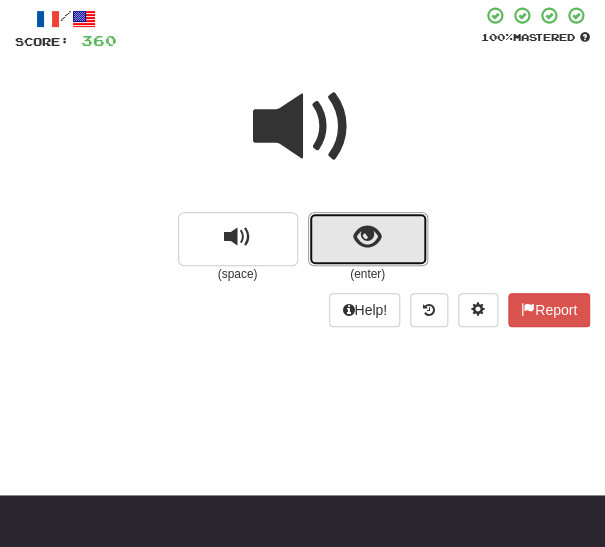 drag, startPoint x: 342, startPoint y: 238, endPoint x: 328, endPoint y: 249, distance: 17.804493 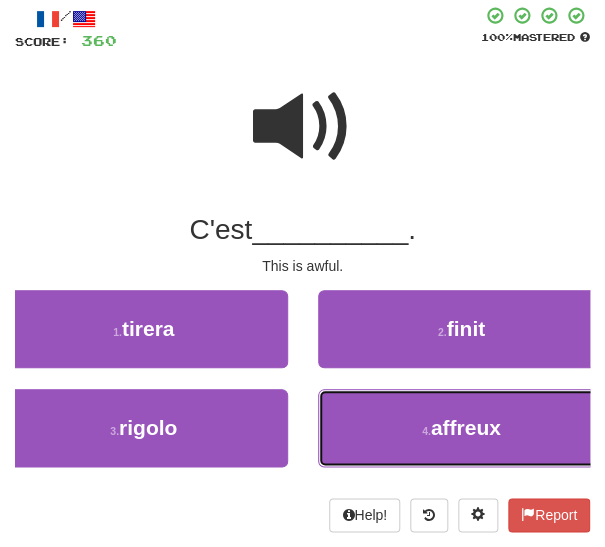 drag, startPoint x: 408, startPoint y: 420, endPoint x: 355, endPoint y: 409, distance: 54.129475 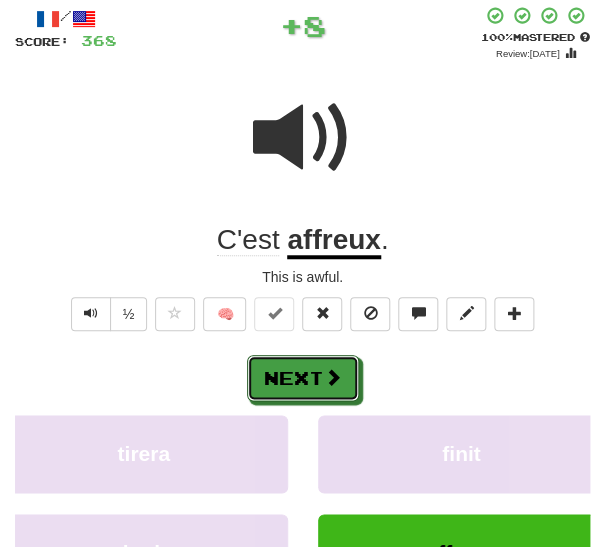 drag, startPoint x: 307, startPoint y: 373, endPoint x: 311, endPoint y: 362, distance: 11.7046995 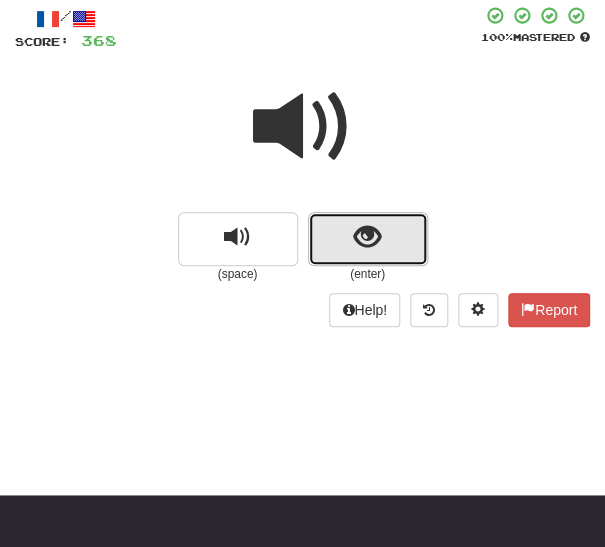 click at bounding box center (368, 239) 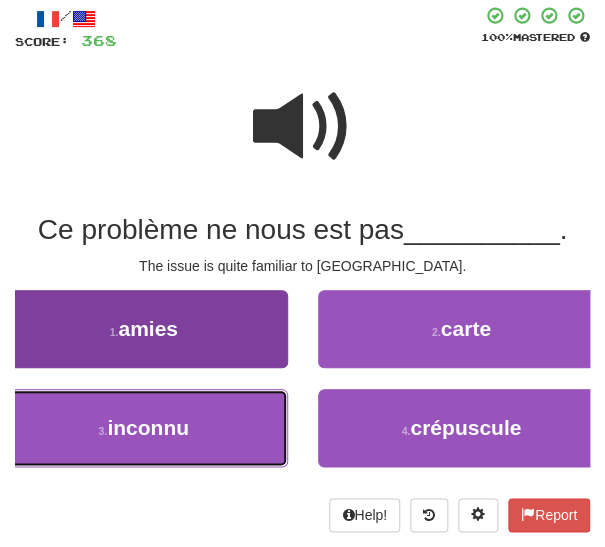 drag, startPoint x: 177, startPoint y: 421, endPoint x: 201, endPoint y: 421, distance: 24 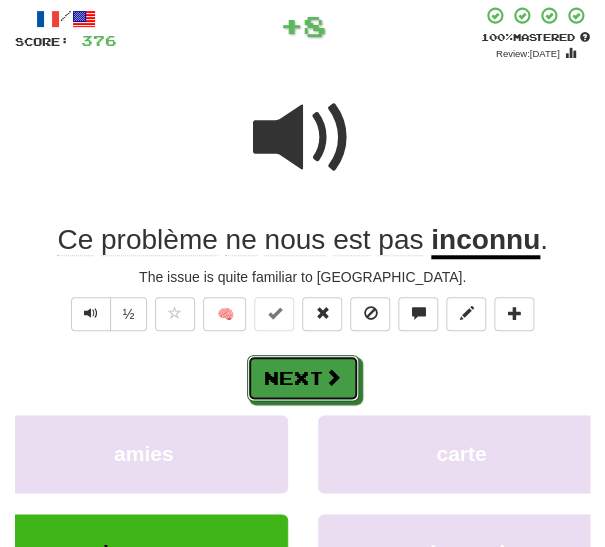 drag, startPoint x: 306, startPoint y: 375, endPoint x: 357, endPoint y: 338, distance: 63.007935 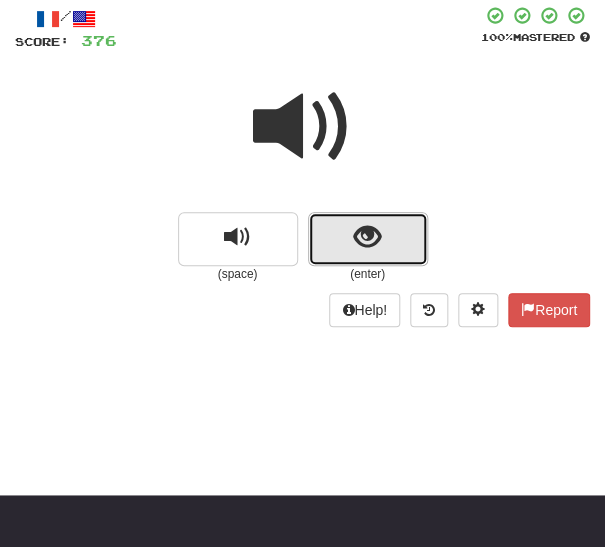 click at bounding box center (368, 239) 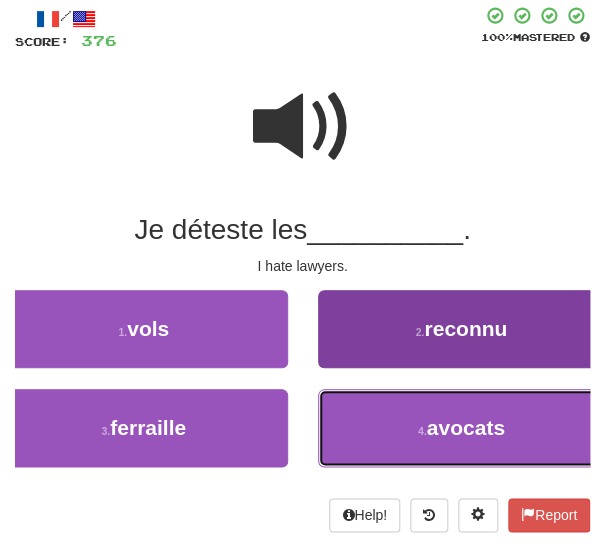 drag, startPoint x: 379, startPoint y: 424, endPoint x: 360, endPoint y: 412, distance: 22.472204 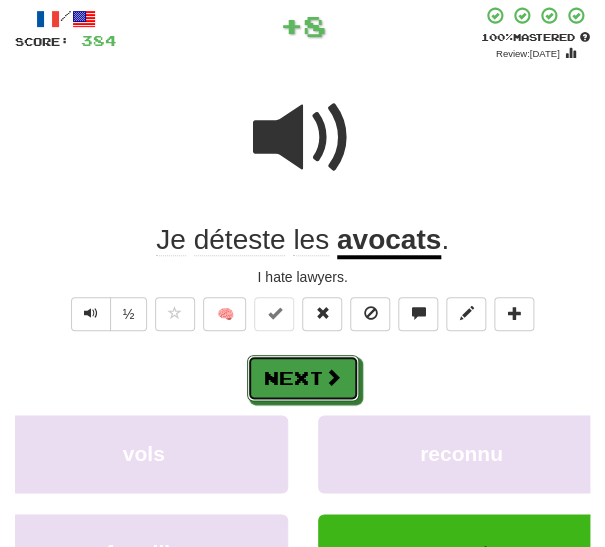 drag, startPoint x: 332, startPoint y: 383, endPoint x: 352, endPoint y: 341, distance: 46.518814 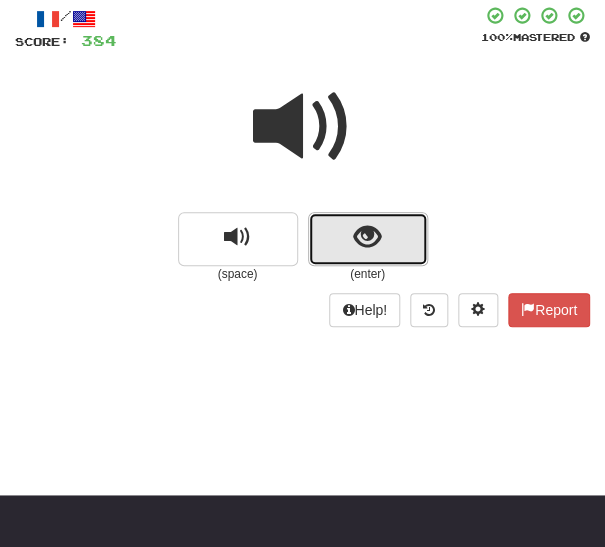 click at bounding box center [368, 239] 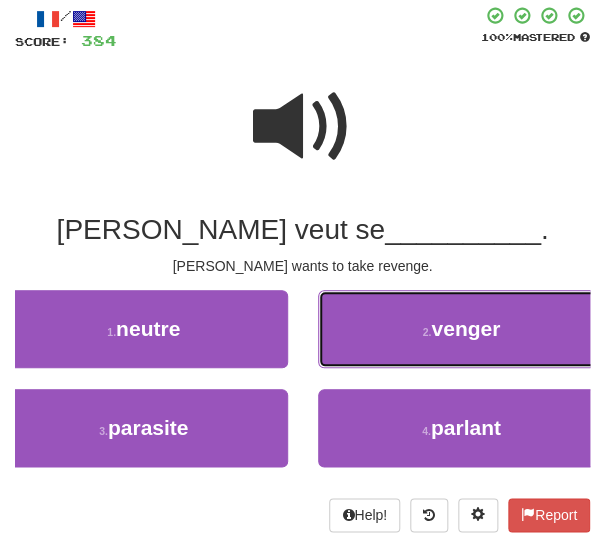 click on "2 .  venger" at bounding box center (462, 329) 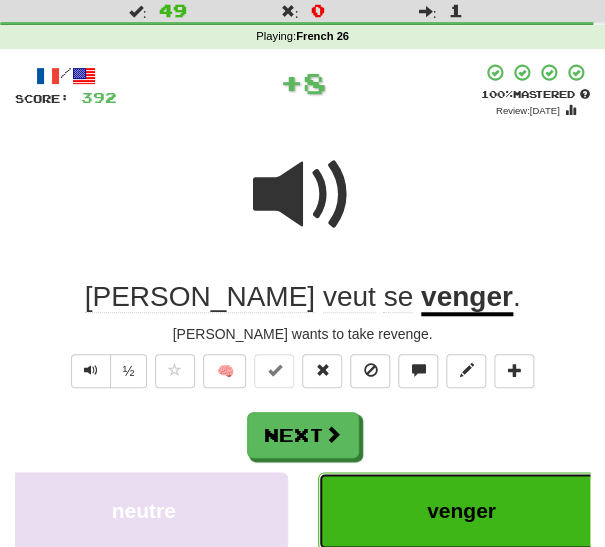 scroll, scrollTop: 12, scrollLeft: 0, axis: vertical 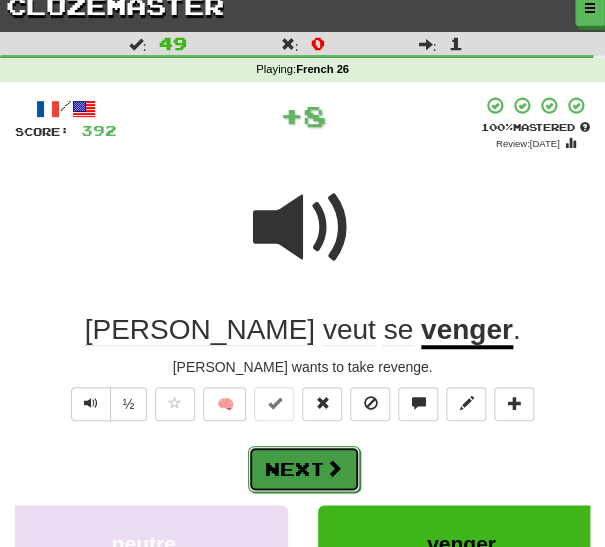 click on "Next" at bounding box center (304, 469) 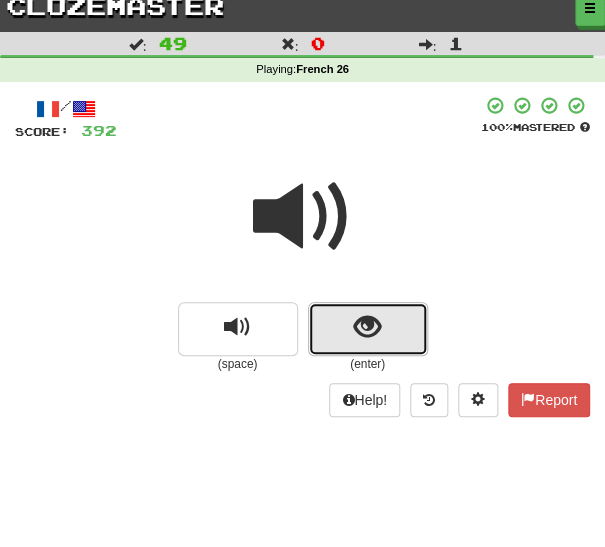 click at bounding box center [368, 329] 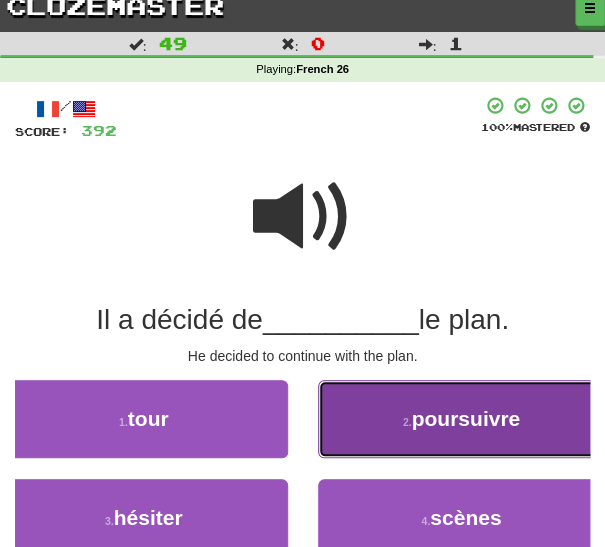 click on "2 ." at bounding box center (407, 422) 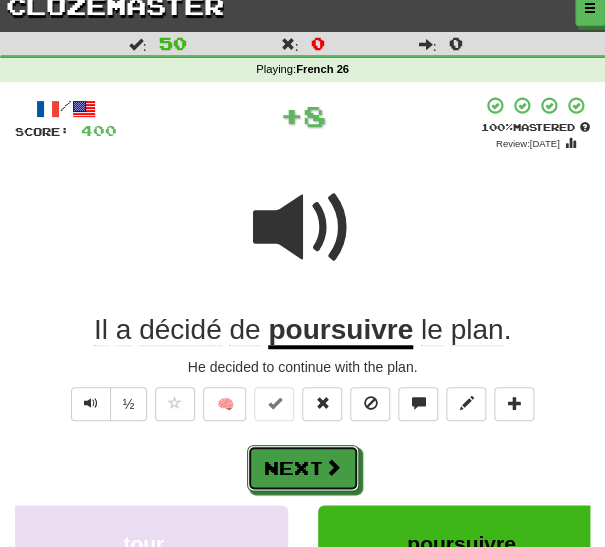 drag, startPoint x: 280, startPoint y: 463, endPoint x: 403, endPoint y: 423, distance: 129.34064 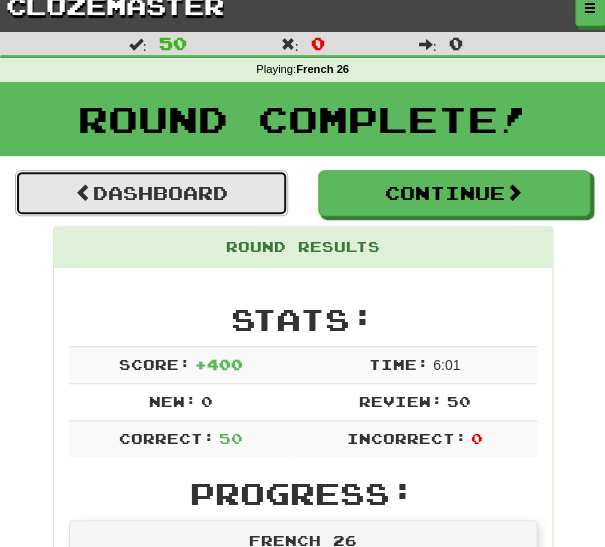 click on "Dashboard" at bounding box center (151, 193) 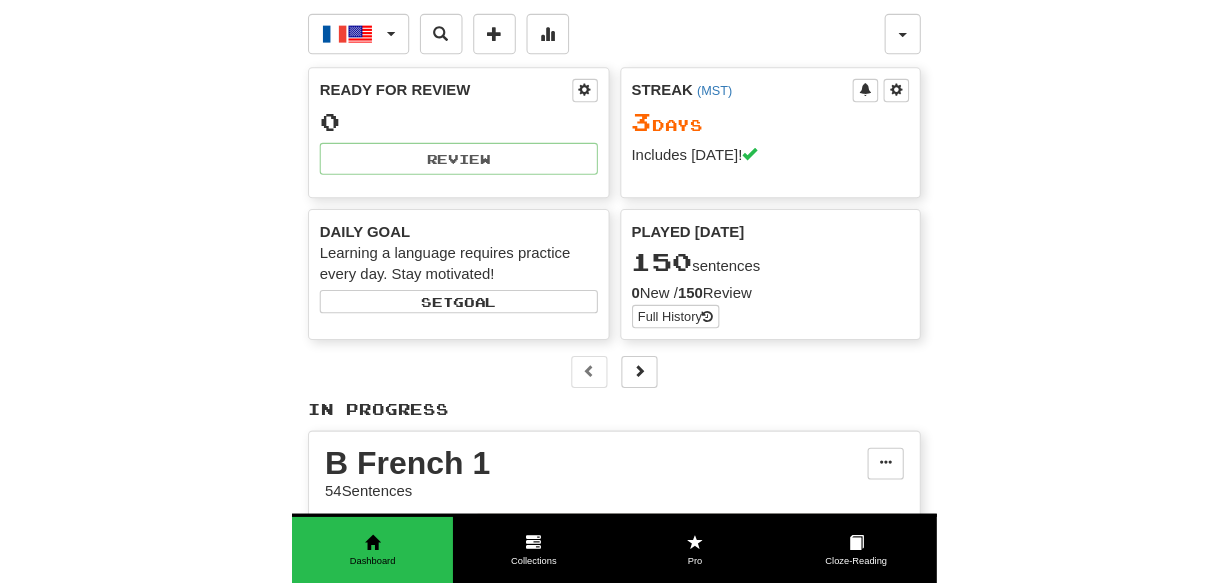 scroll, scrollTop: 0, scrollLeft: 0, axis: both 